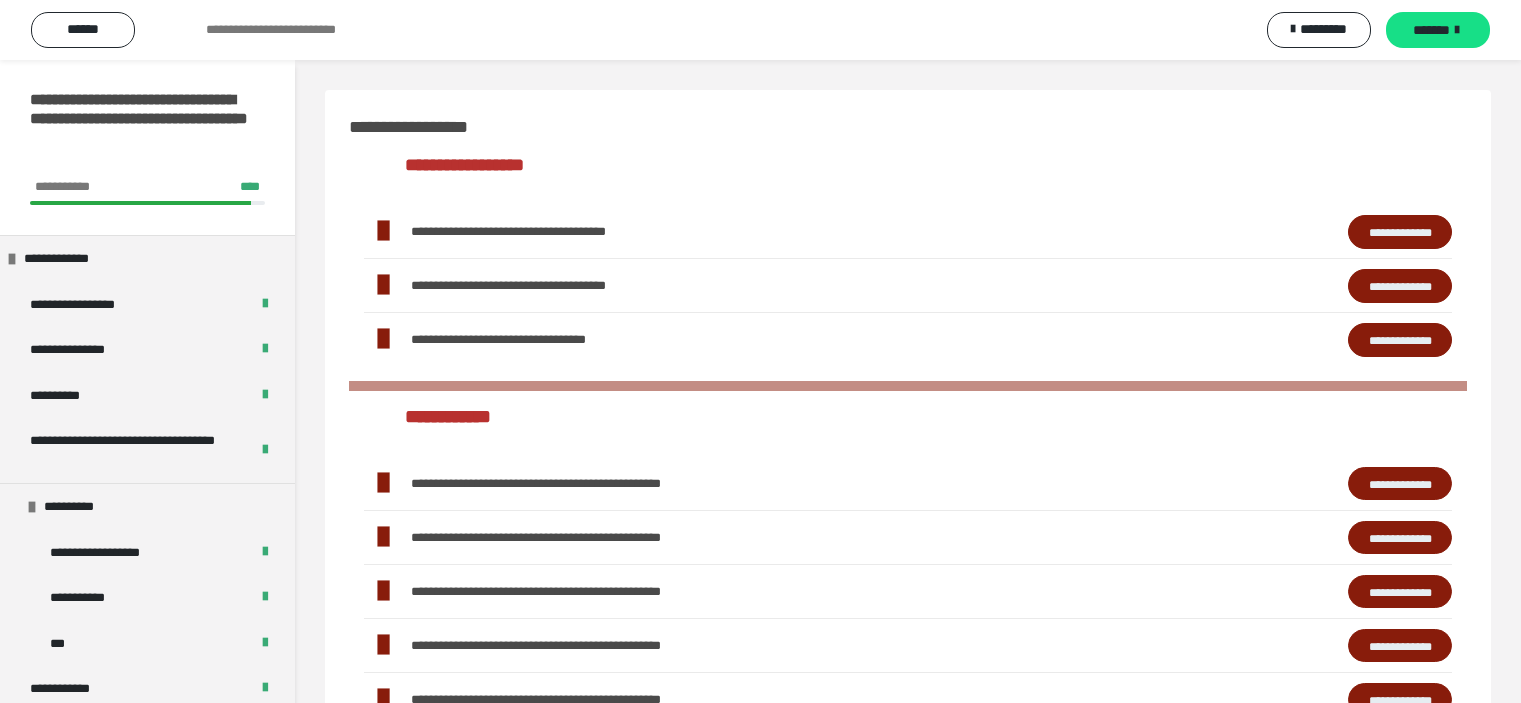 scroll, scrollTop: 769, scrollLeft: 0, axis: vertical 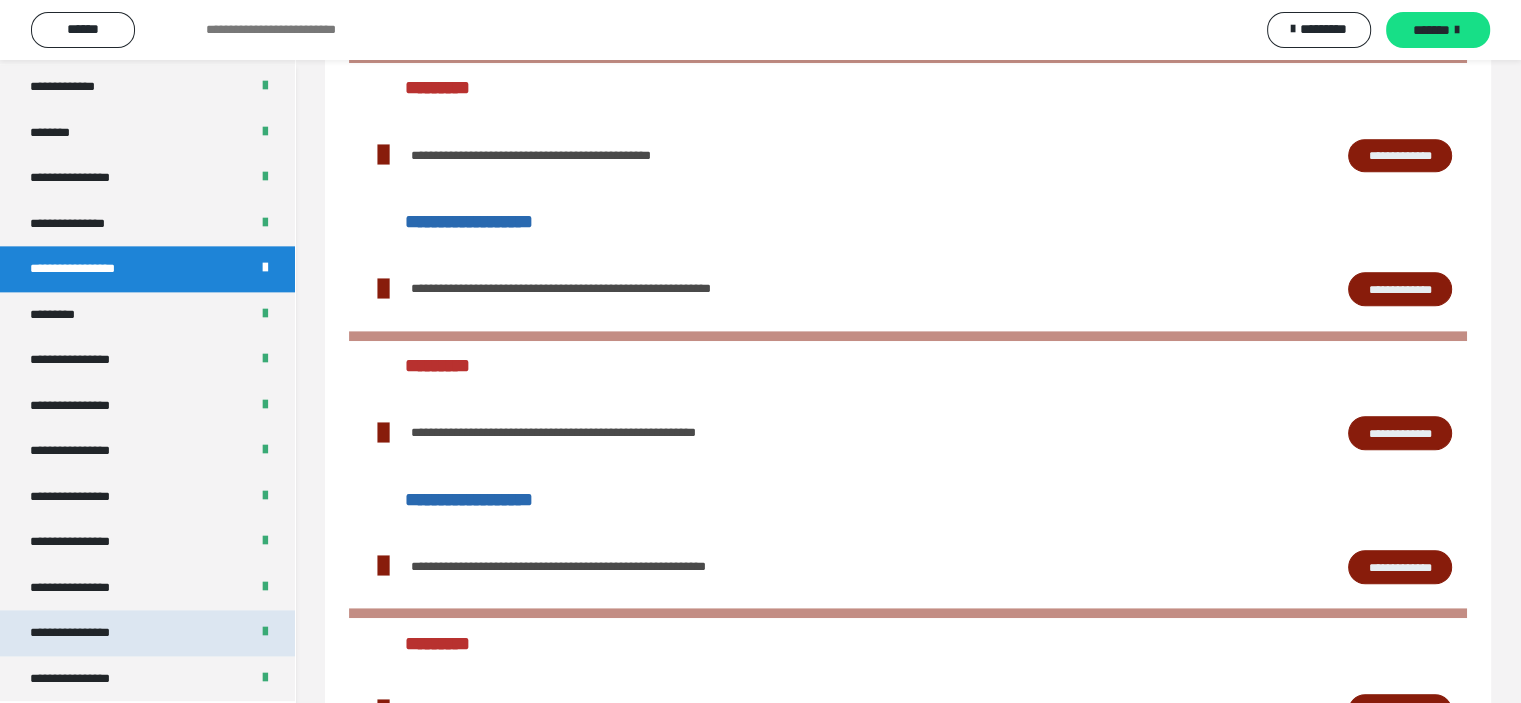 click on "**********" at bounding box center [87, 633] 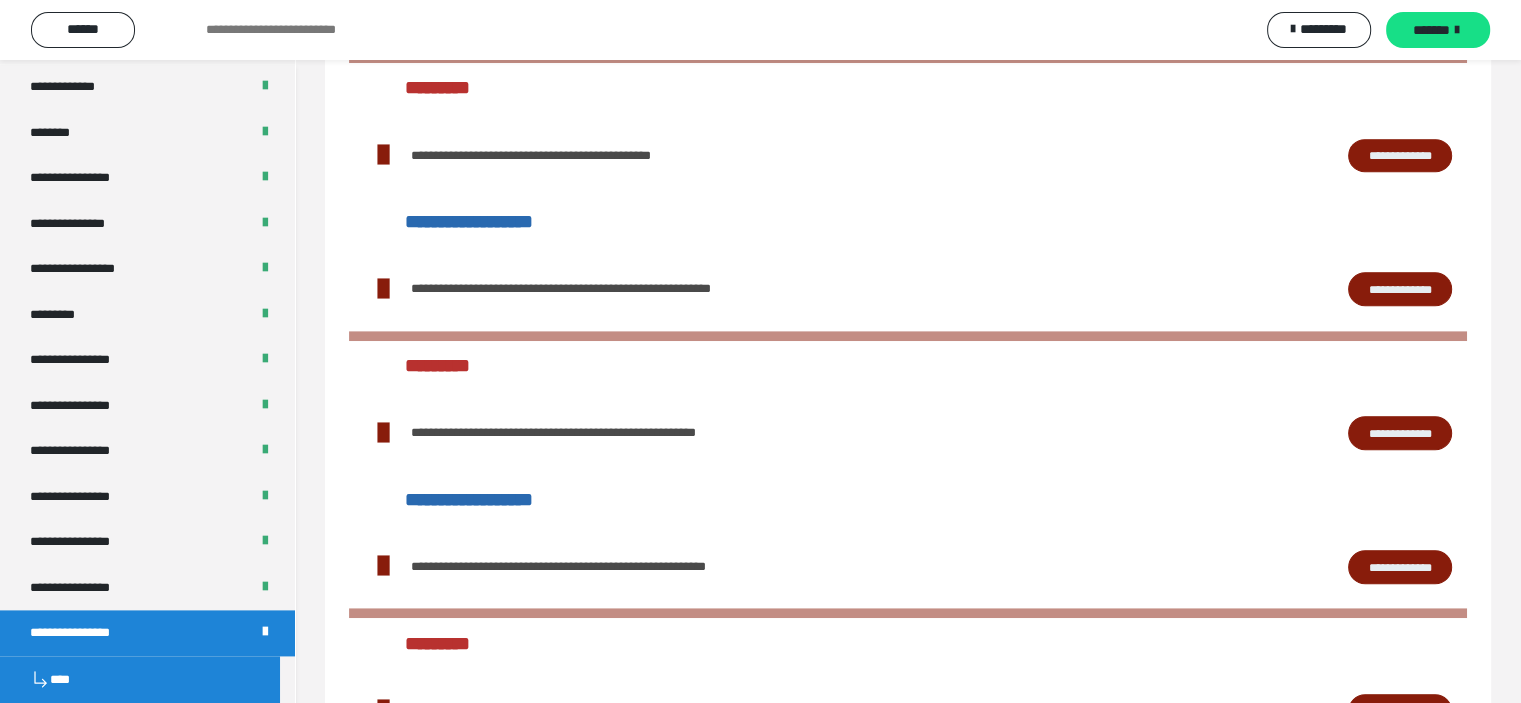 scroll, scrollTop: 60, scrollLeft: 0, axis: vertical 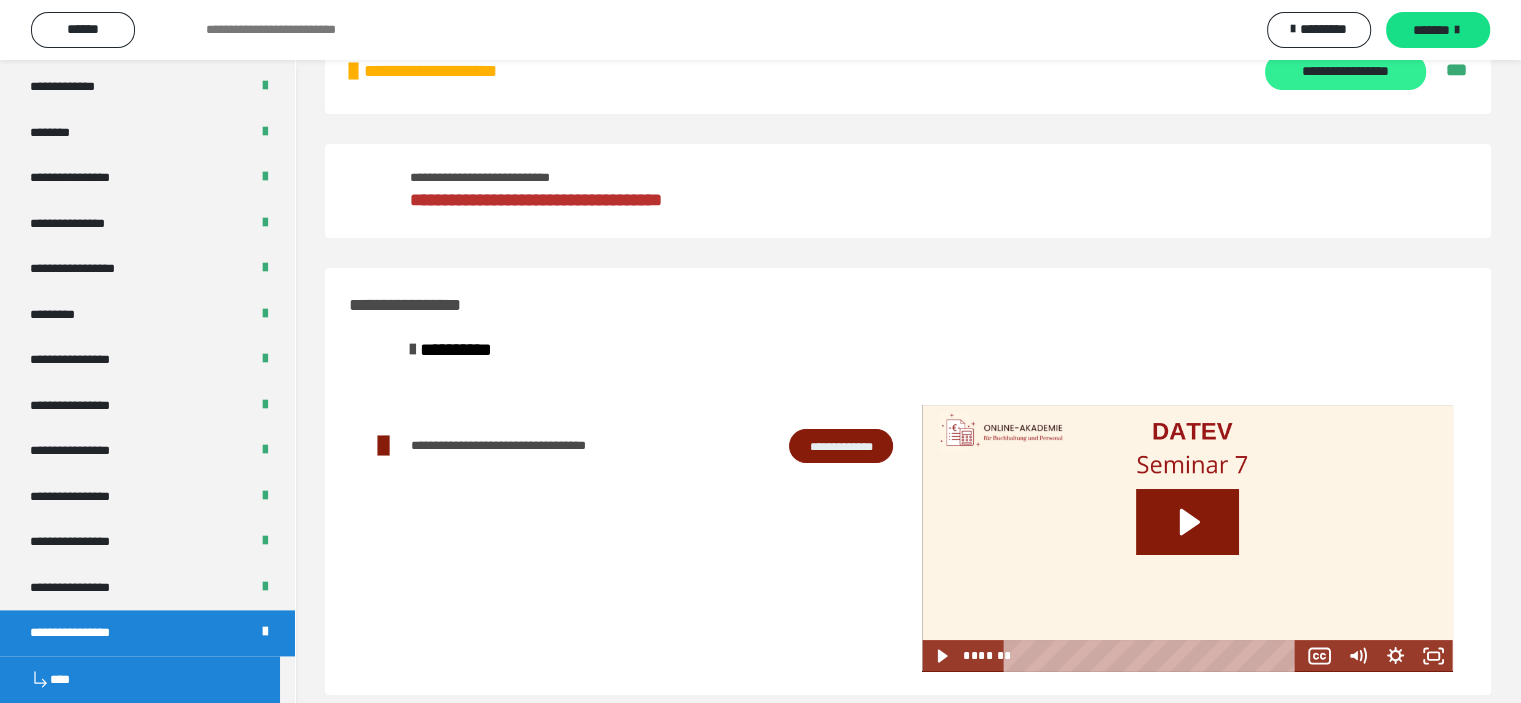 click on "**********" at bounding box center [1345, 72] 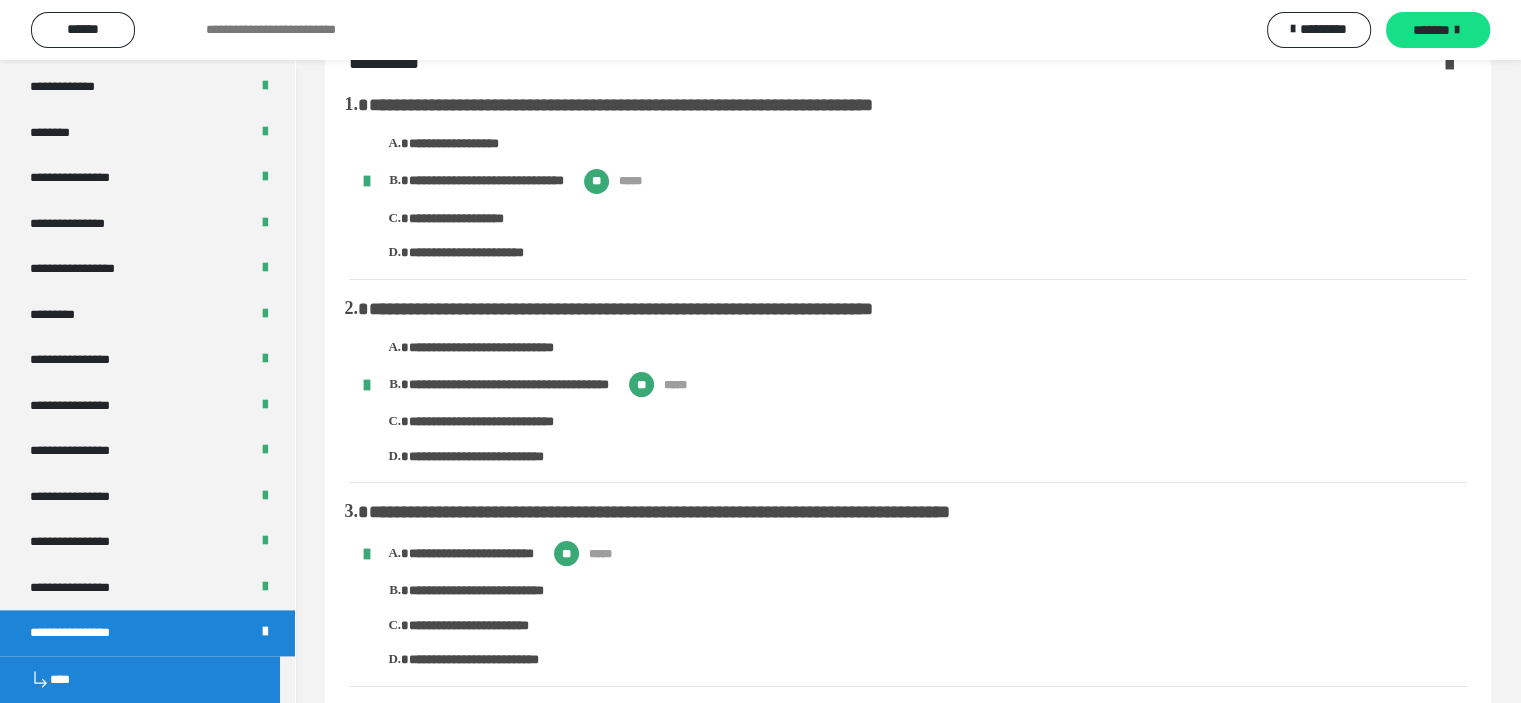 scroll, scrollTop: 1760, scrollLeft: 0, axis: vertical 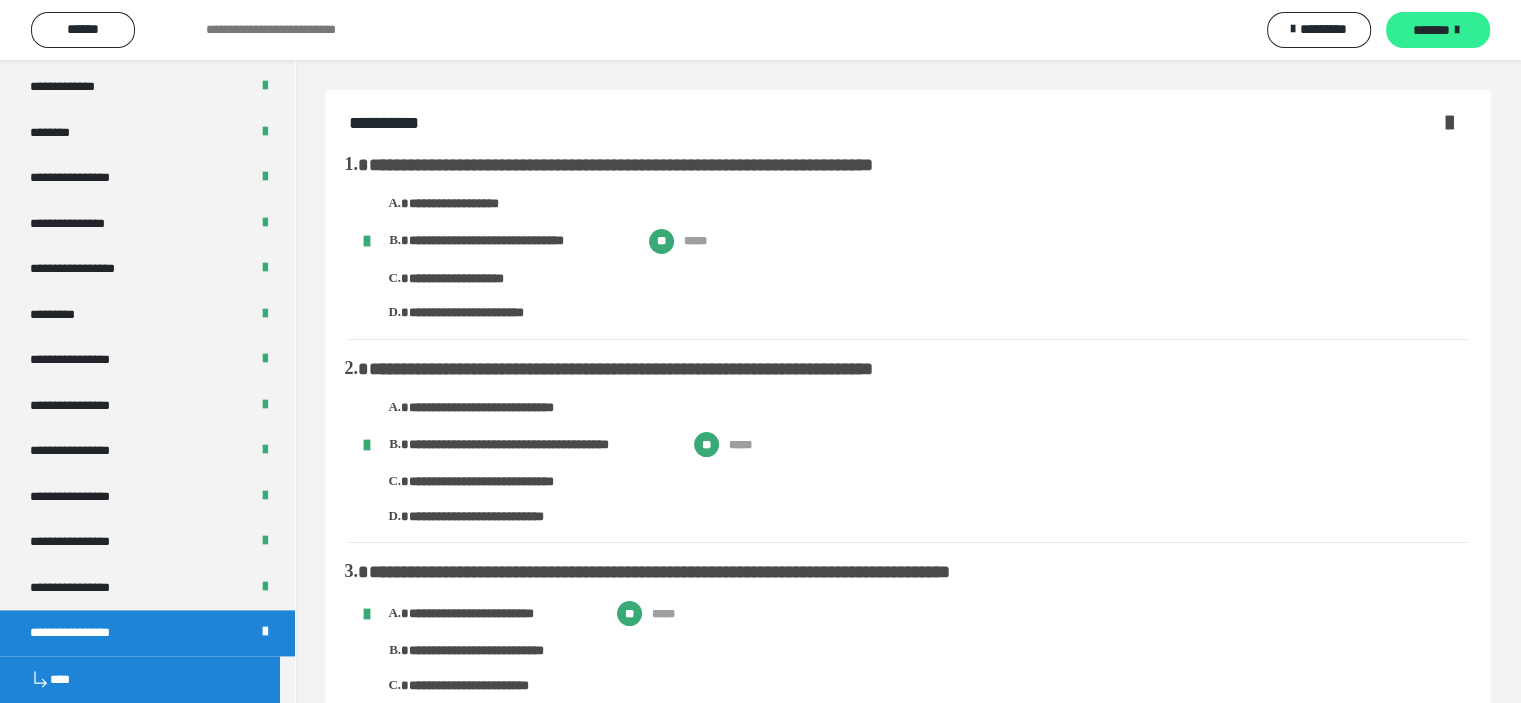 click on "*******" at bounding box center (1431, 30) 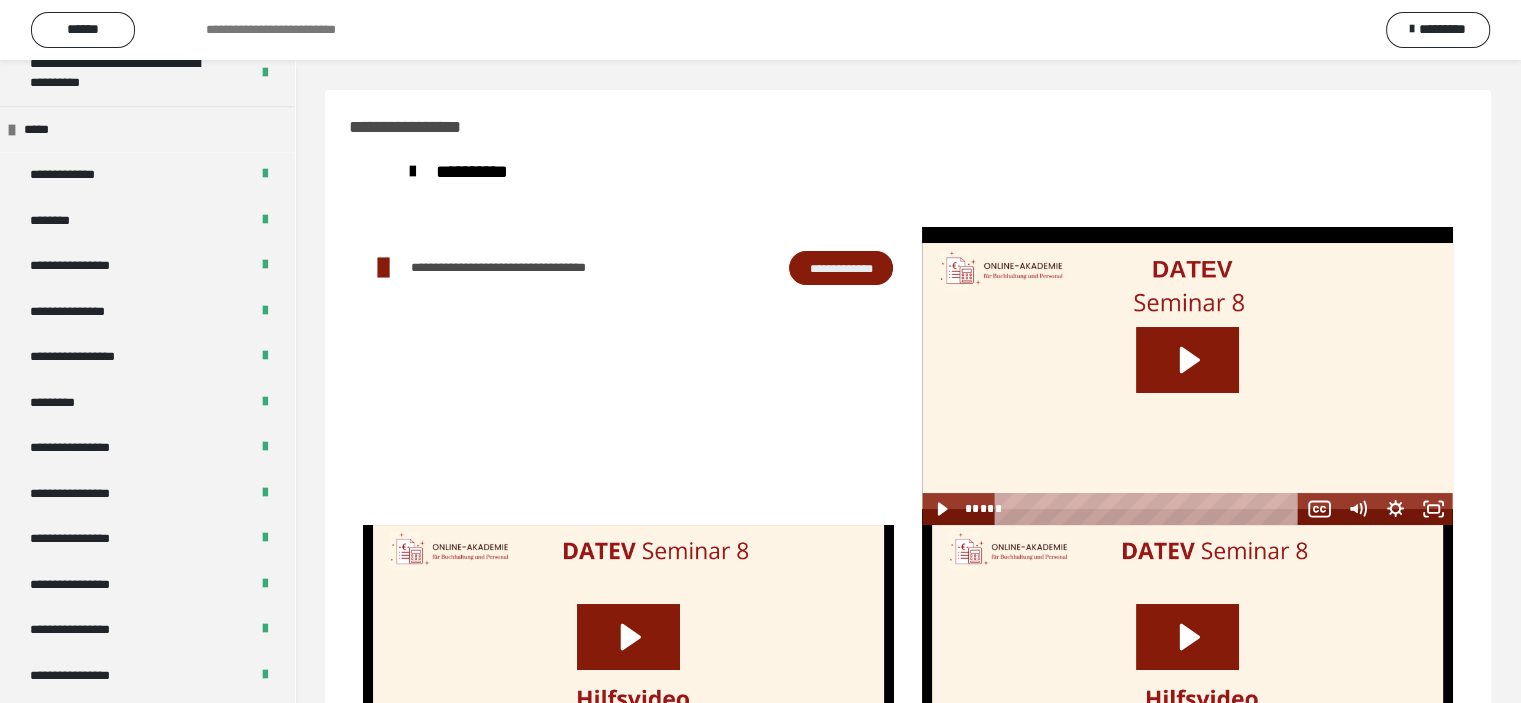scroll, scrollTop: 2456, scrollLeft: 0, axis: vertical 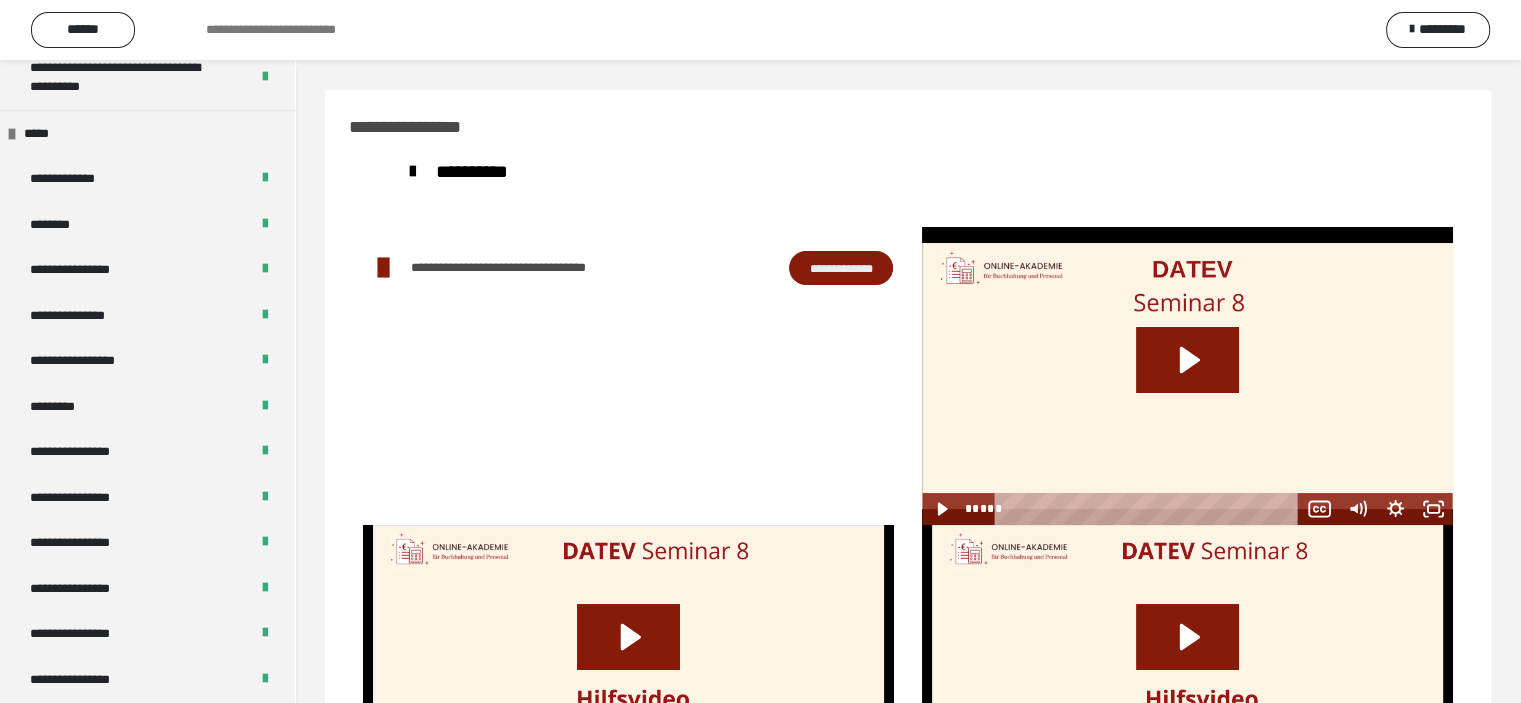 drag, startPoint x: 308, startPoint y: 586, endPoint x: 319, endPoint y: 551, distance: 36.687874 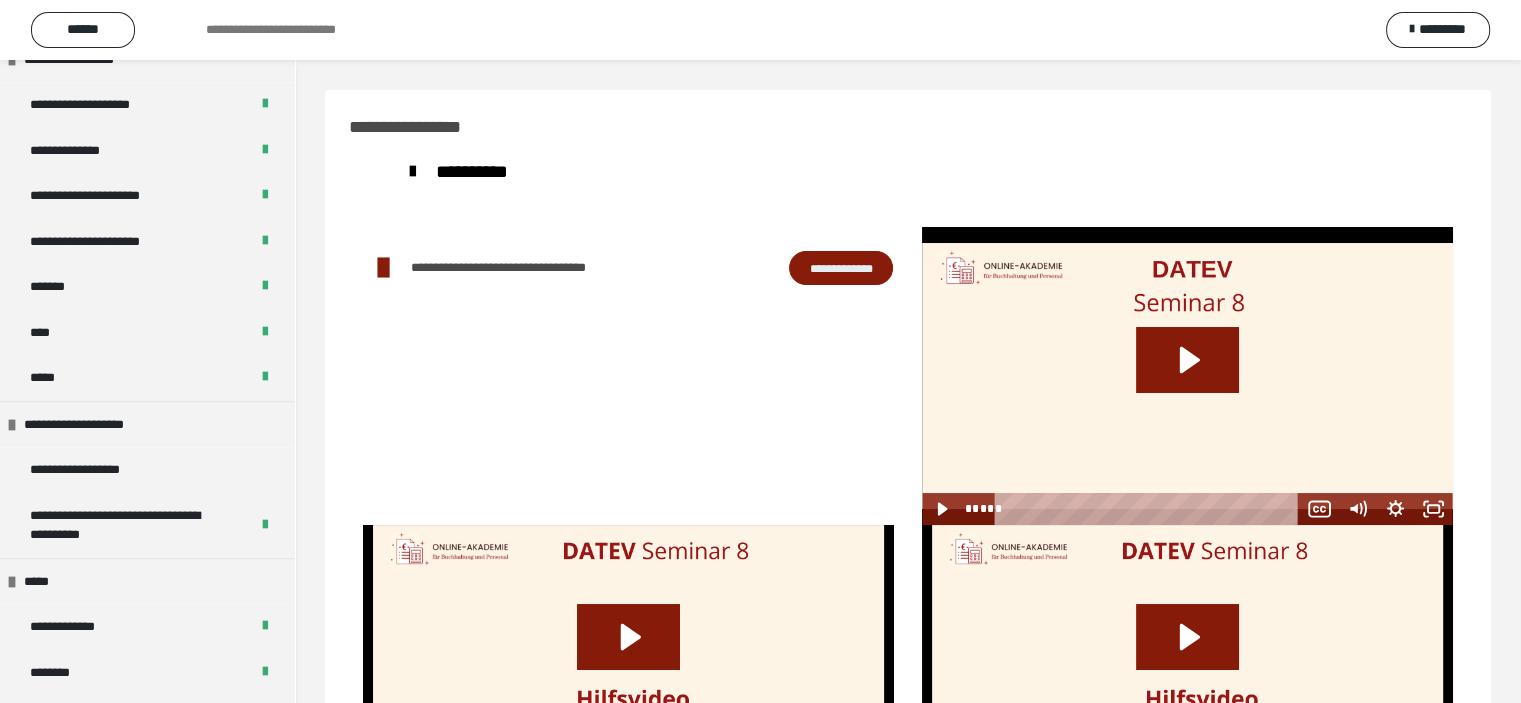 scroll, scrollTop: 1988, scrollLeft: 0, axis: vertical 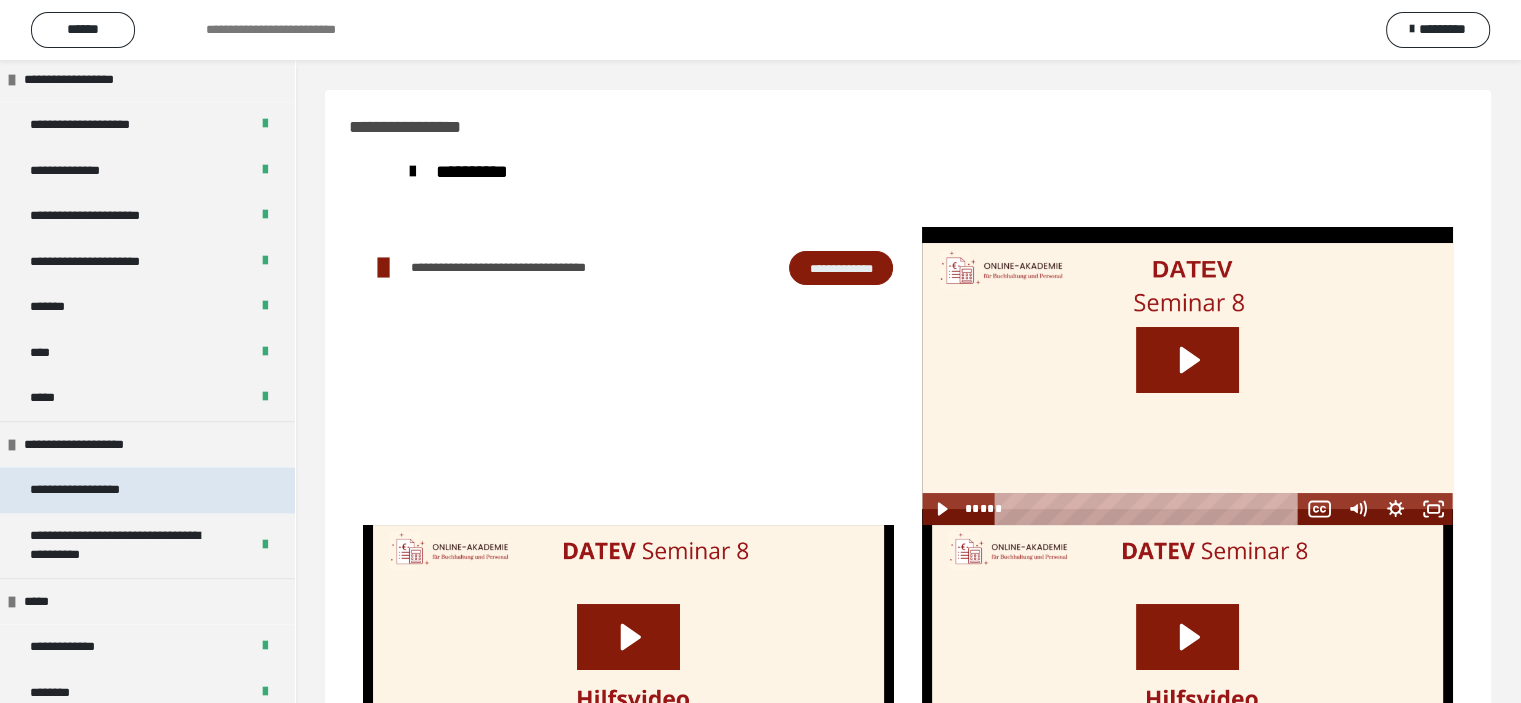 click on "**********" at bounding box center [147, 490] 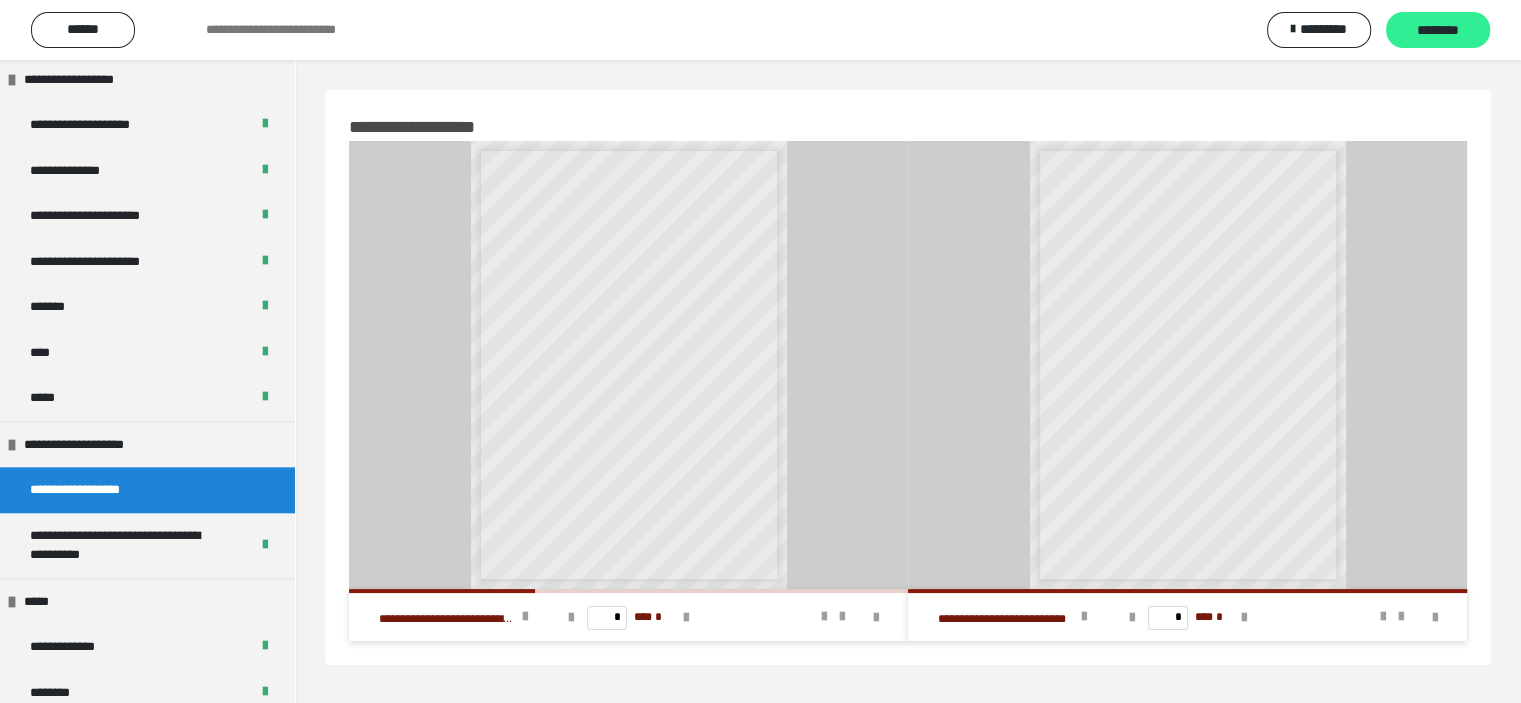 click on "********" at bounding box center [1438, 31] 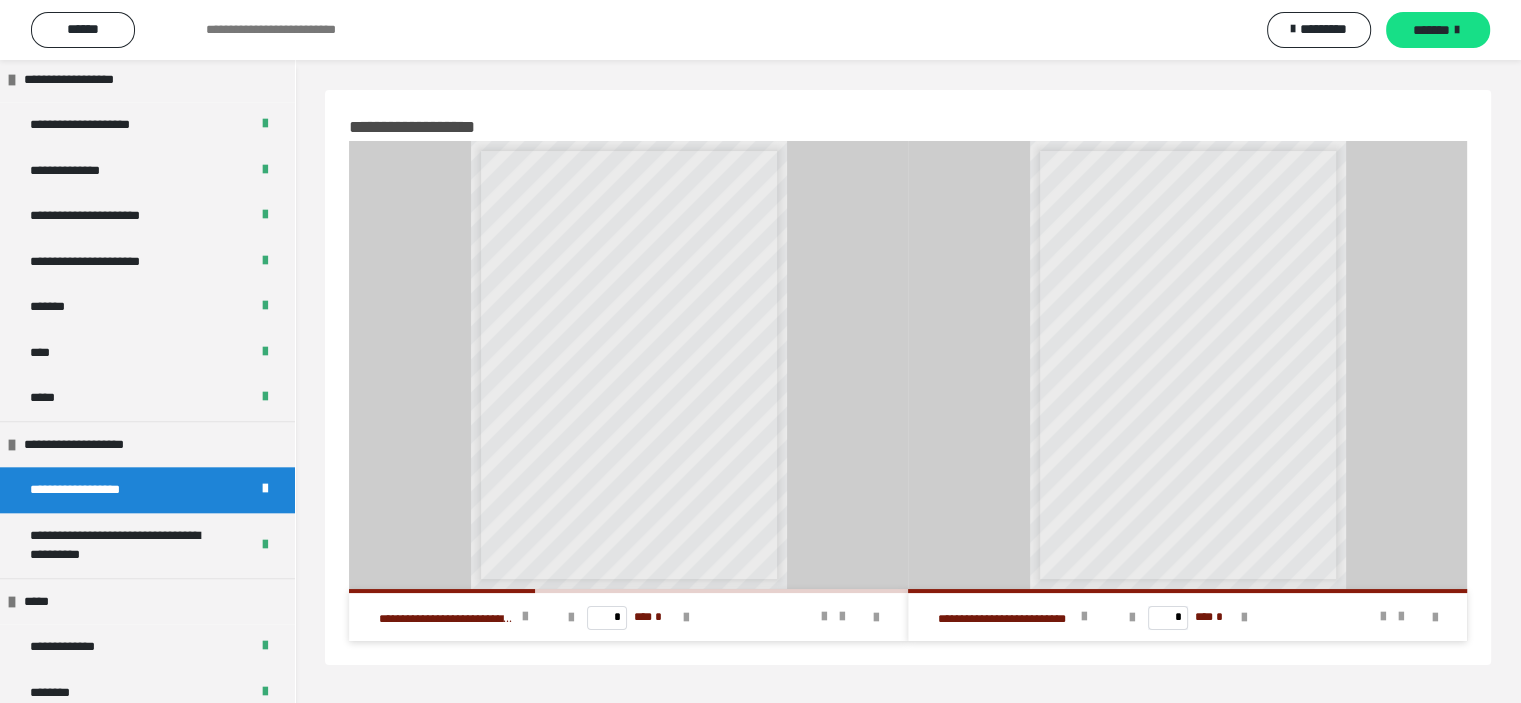 scroll, scrollTop: 60, scrollLeft: 0, axis: vertical 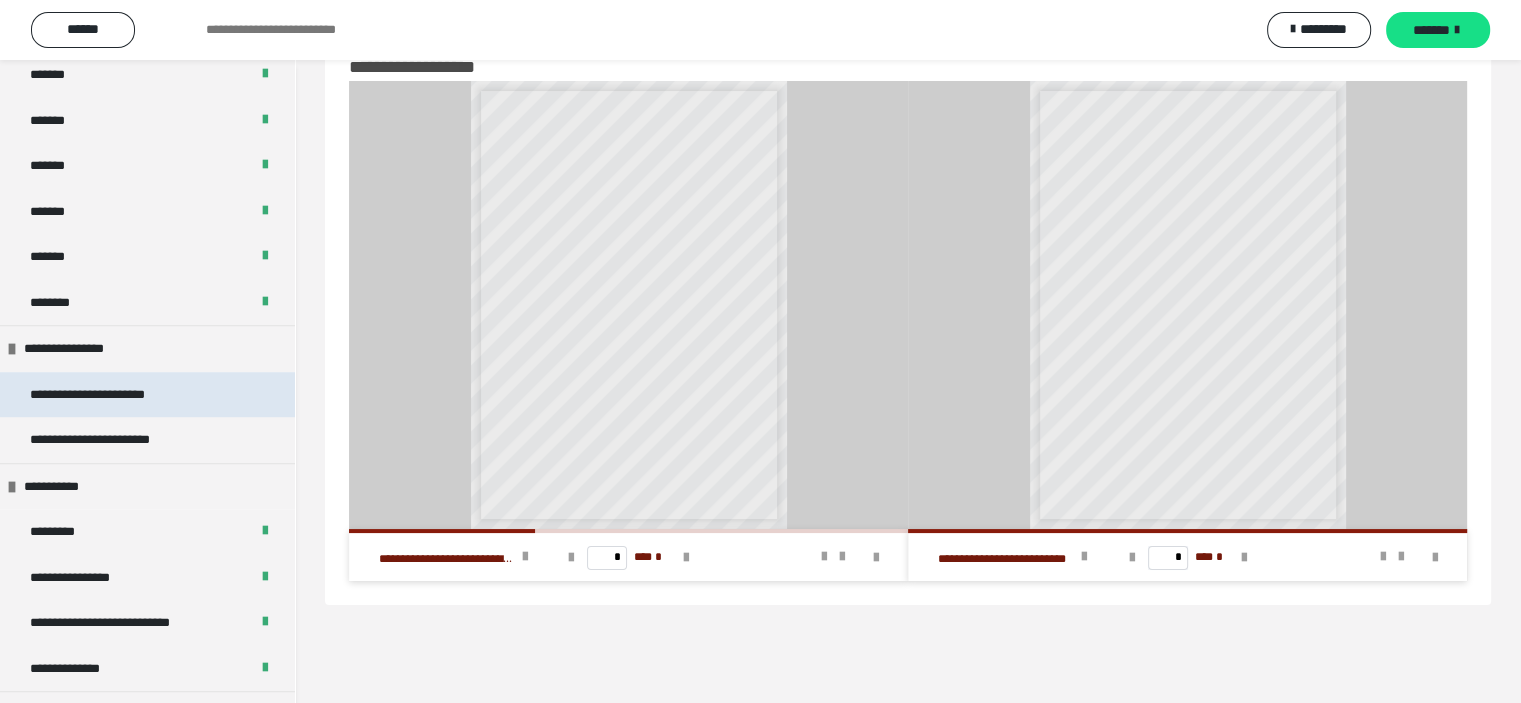 click on "**********" at bounding box center (147, 395) 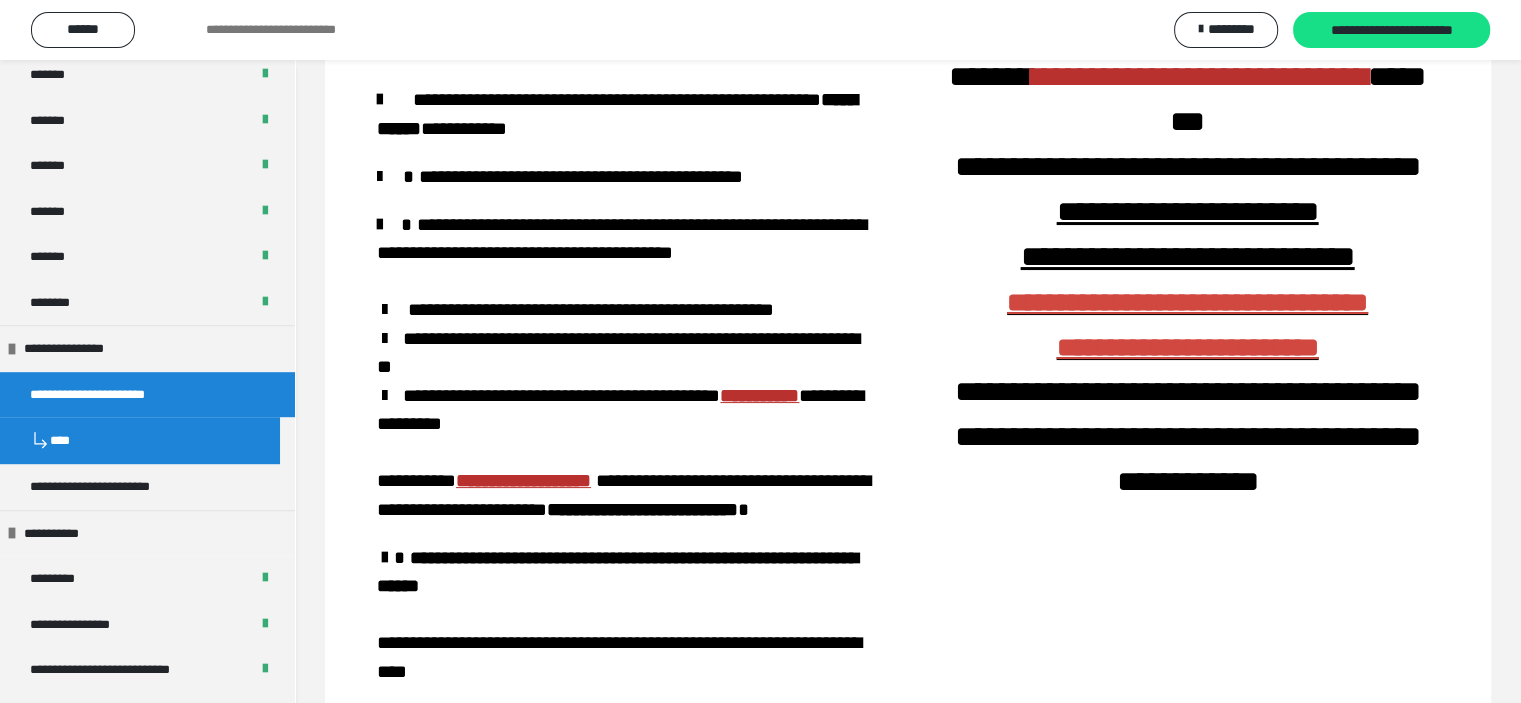scroll, scrollTop: 216, scrollLeft: 0, axis: vertical 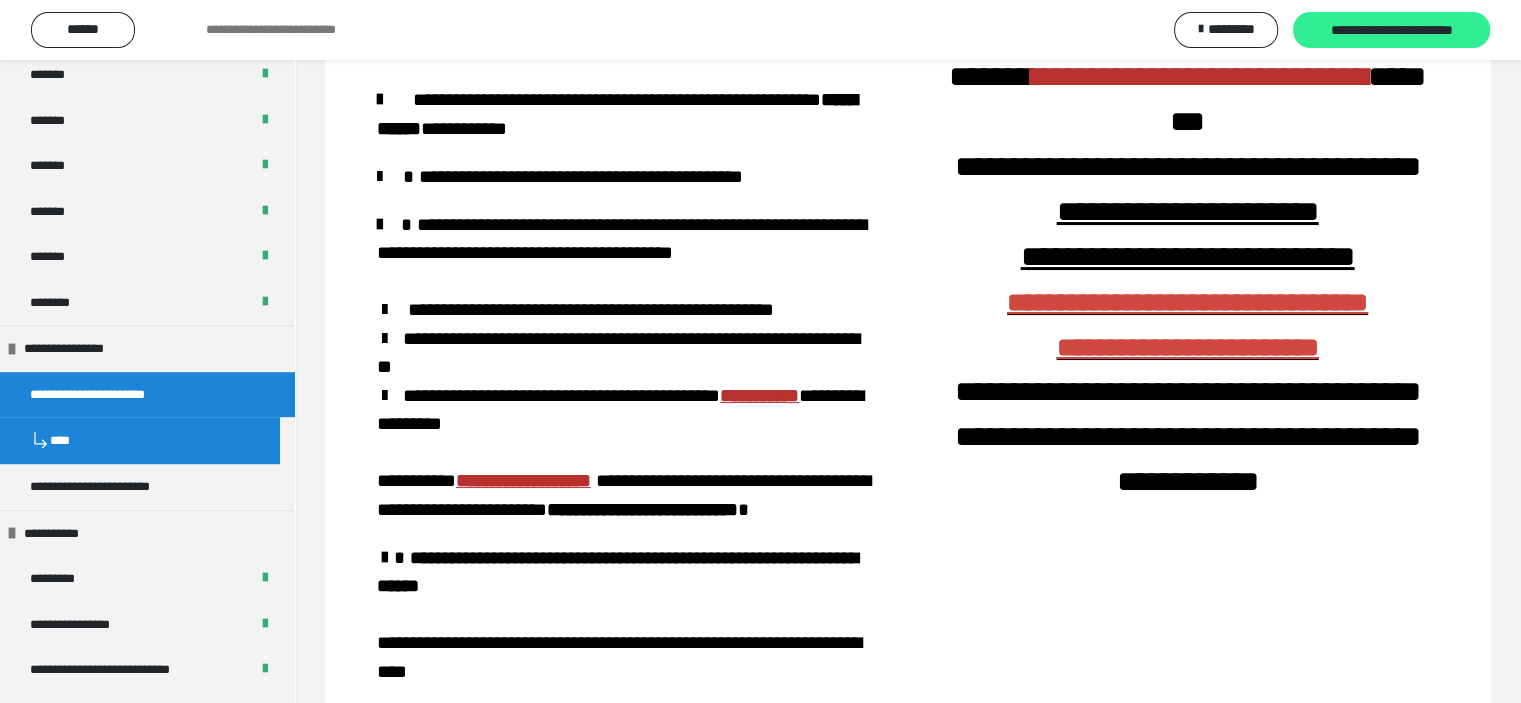 click on "**********" at bounding box center (1391, 31) 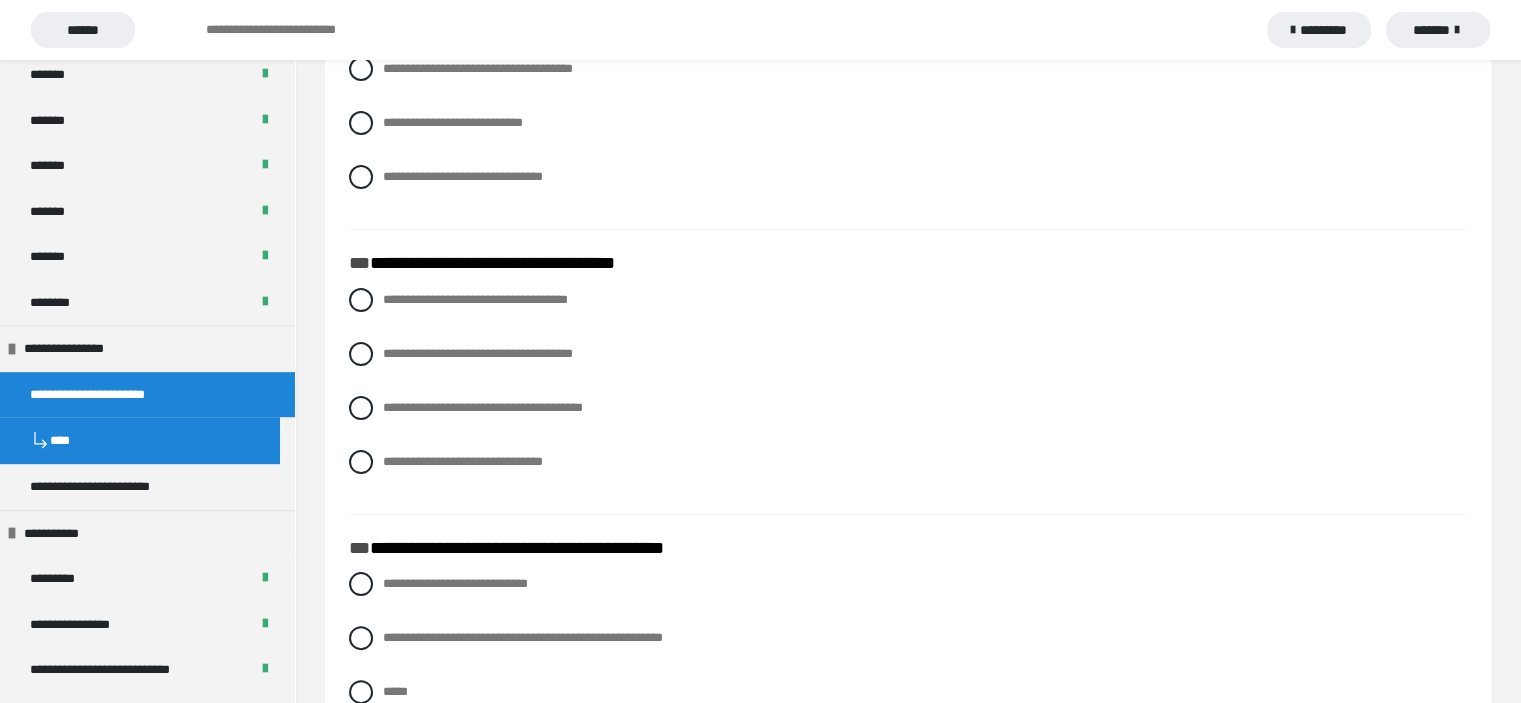 scroll, scrollTop: 0, scrollLeft: 0, axis: both 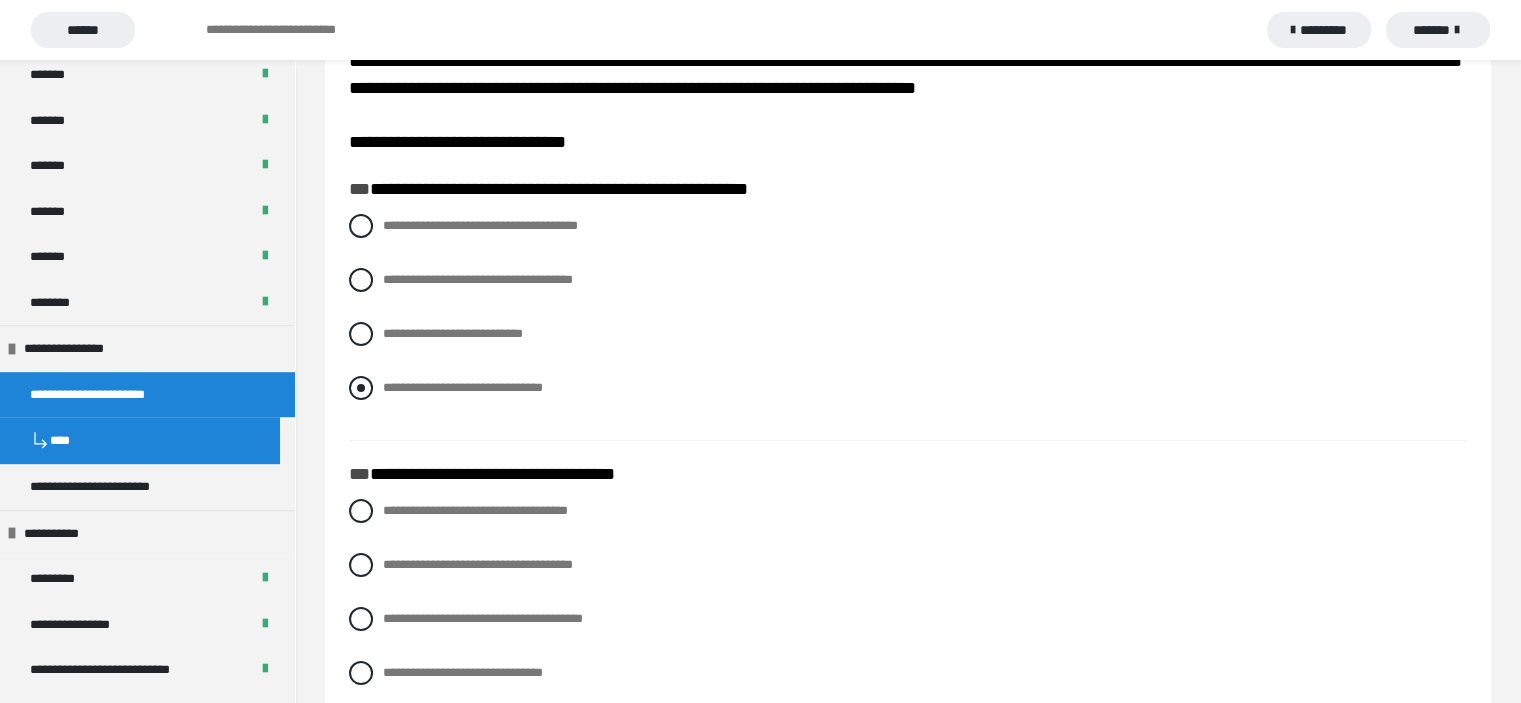 click at bounding box center [361, 388] 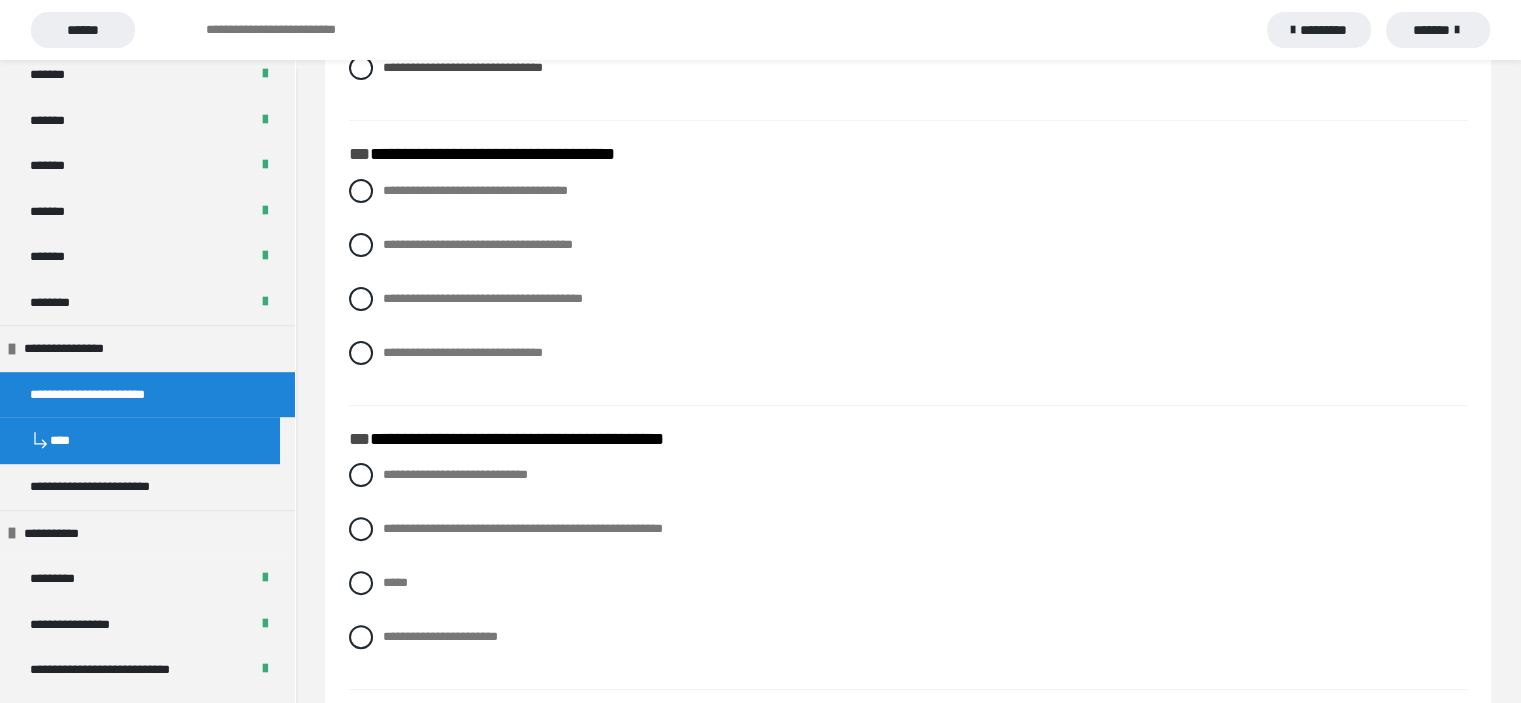 scroll, scrollTop: 480, scrollLeft: 0, axis: vertical 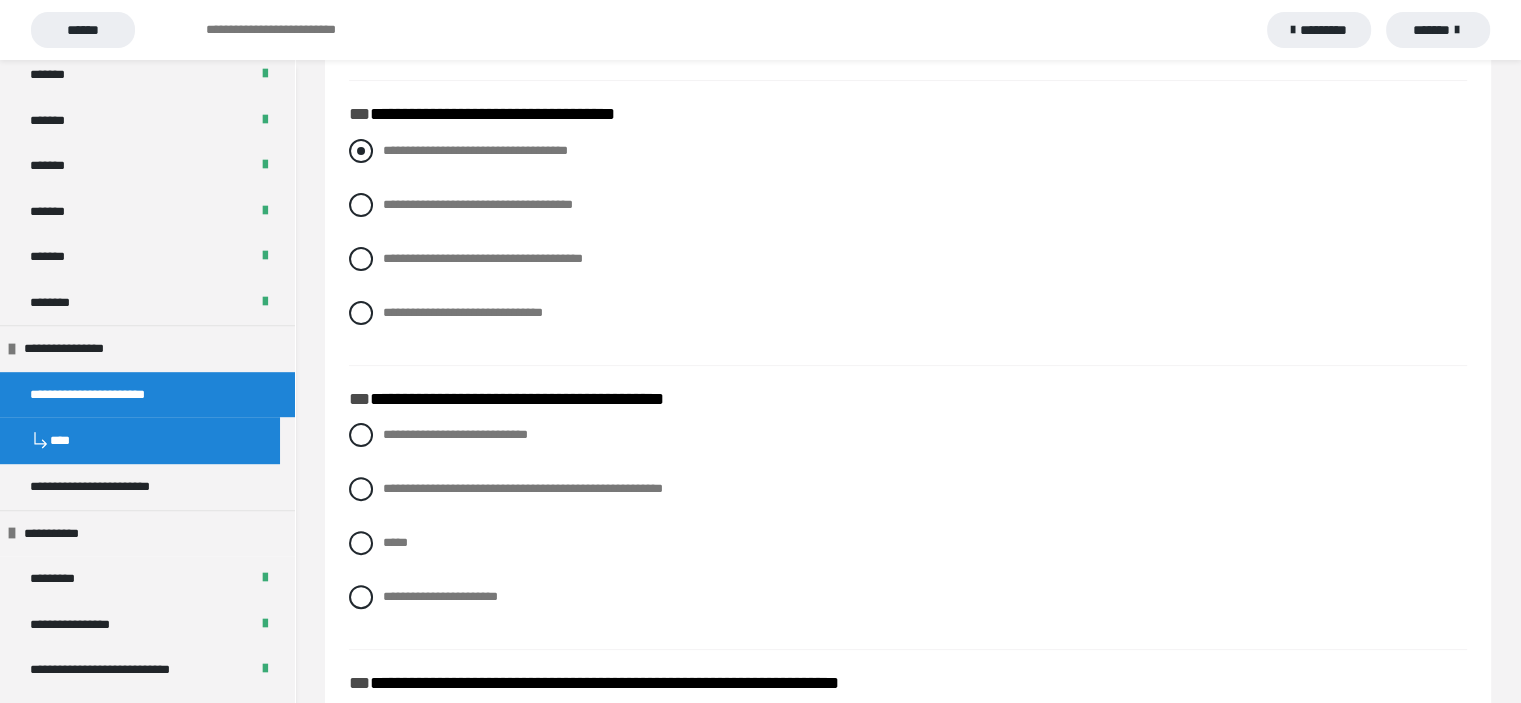 click at bounding box center [361, 151] 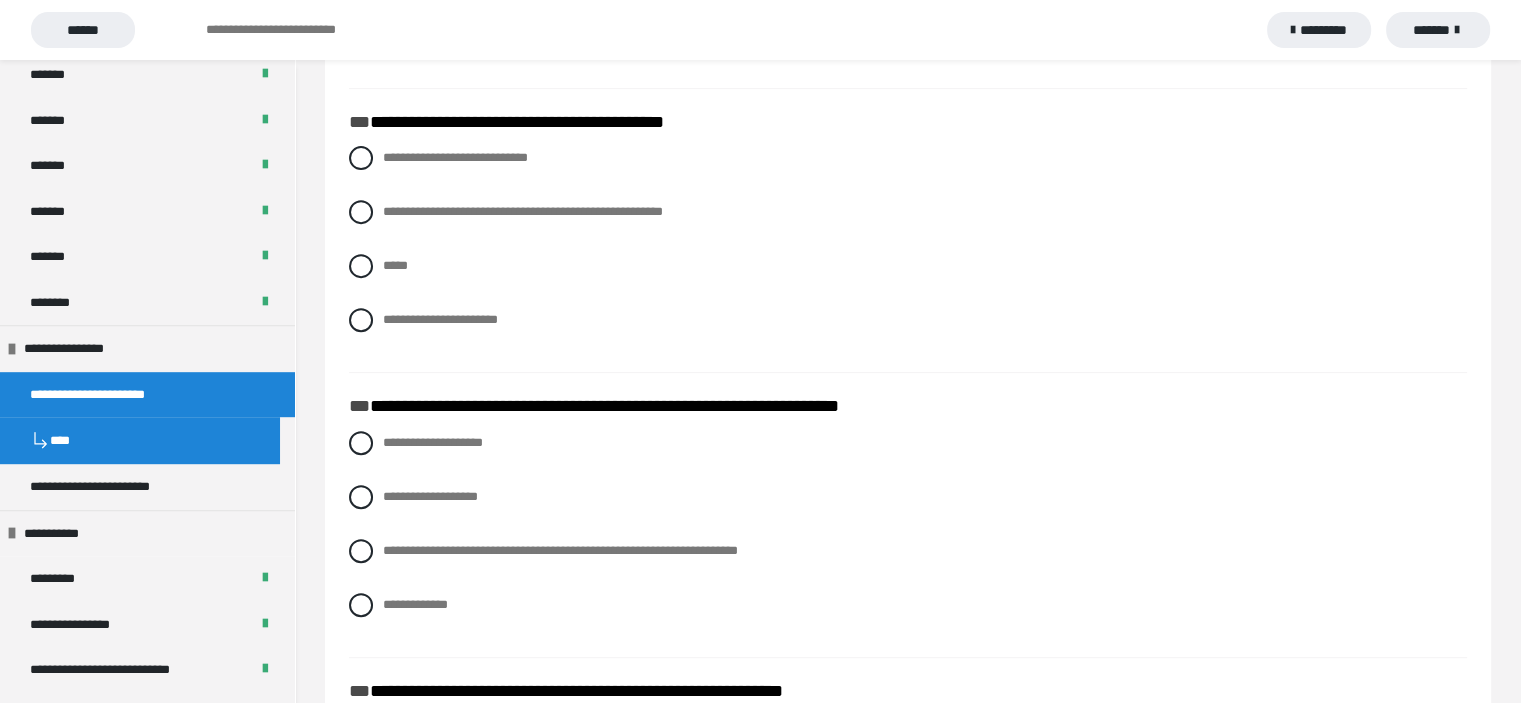 scroll, scrollTop: 760, scrollLeft: 0, axis: vertical 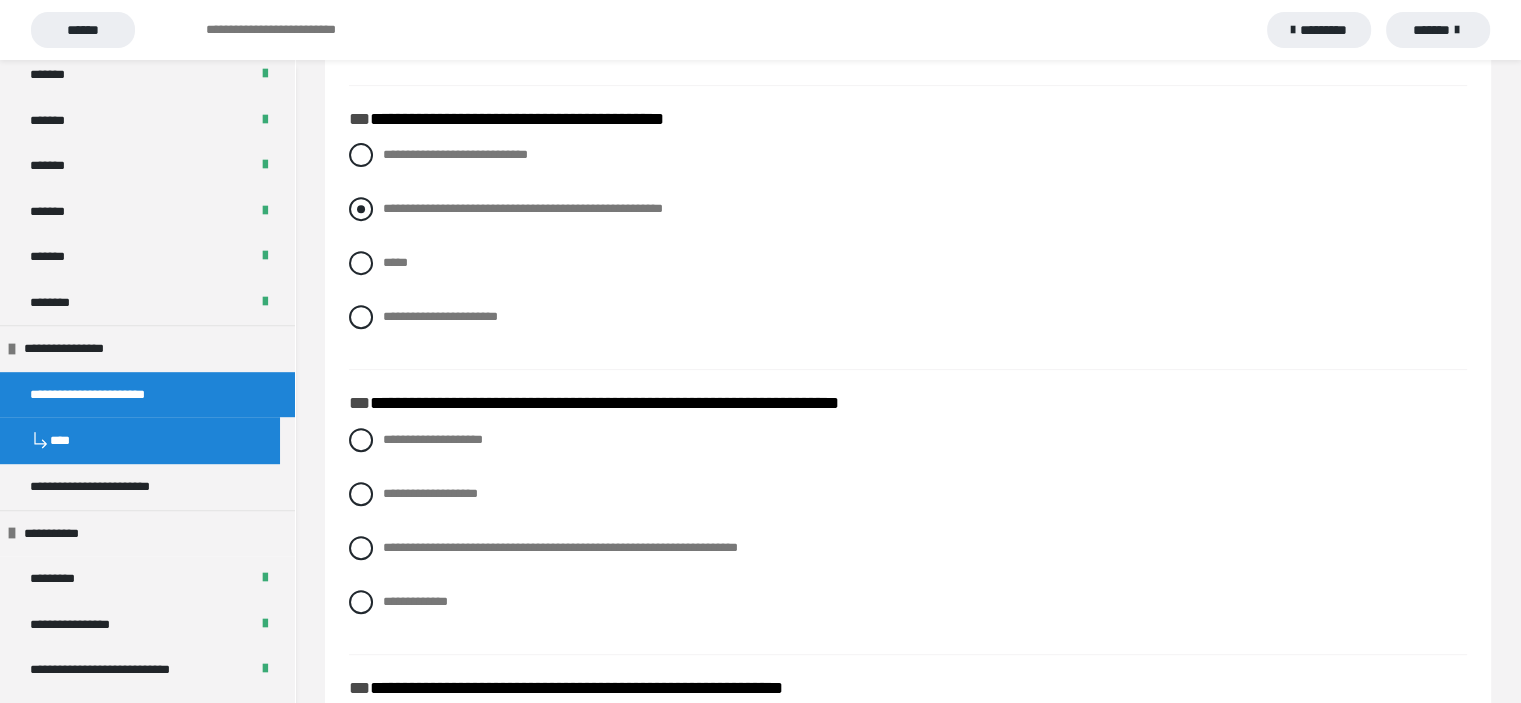 click at bounding box center [361, 209] 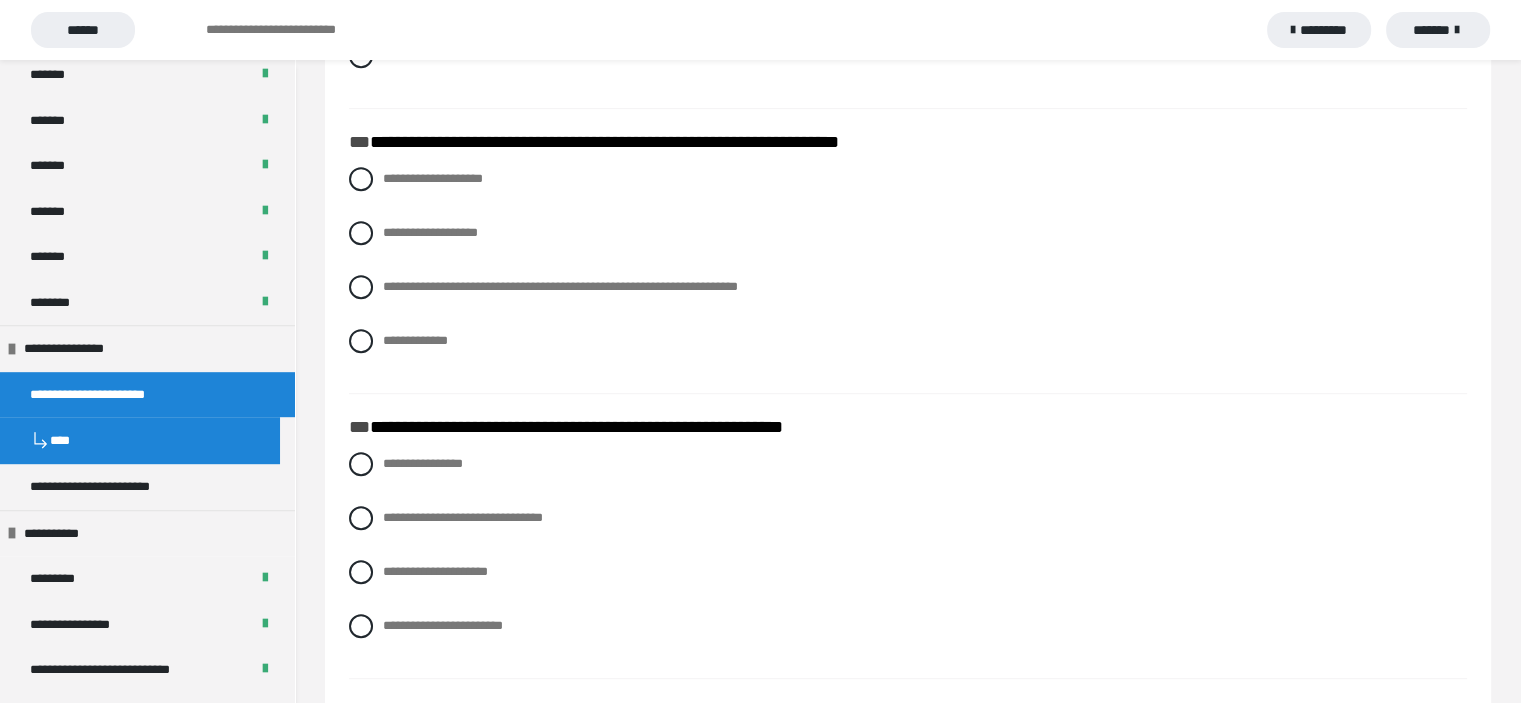 scroll, scrollTop: 1040, scrollLeft: 0, axis: vertical 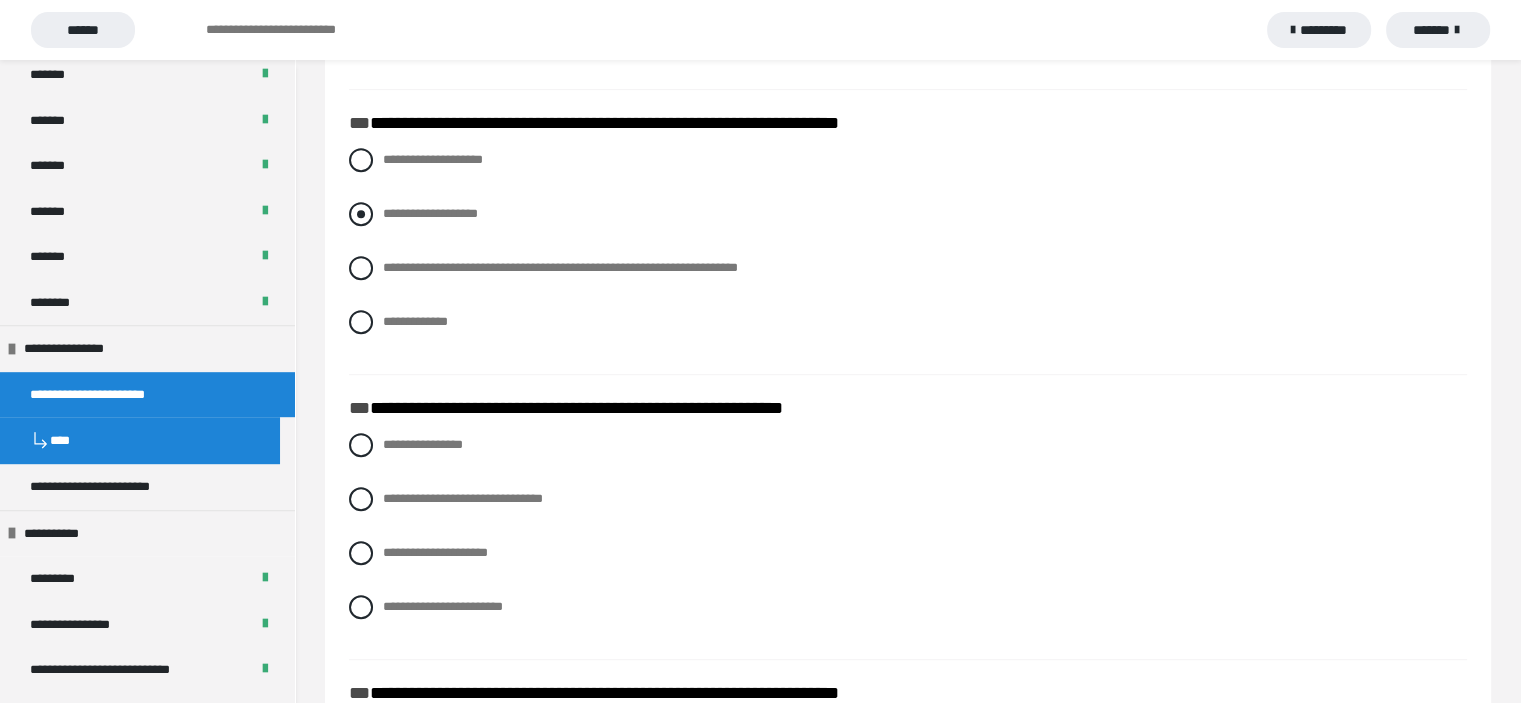 click at bounding box center (361, 214) 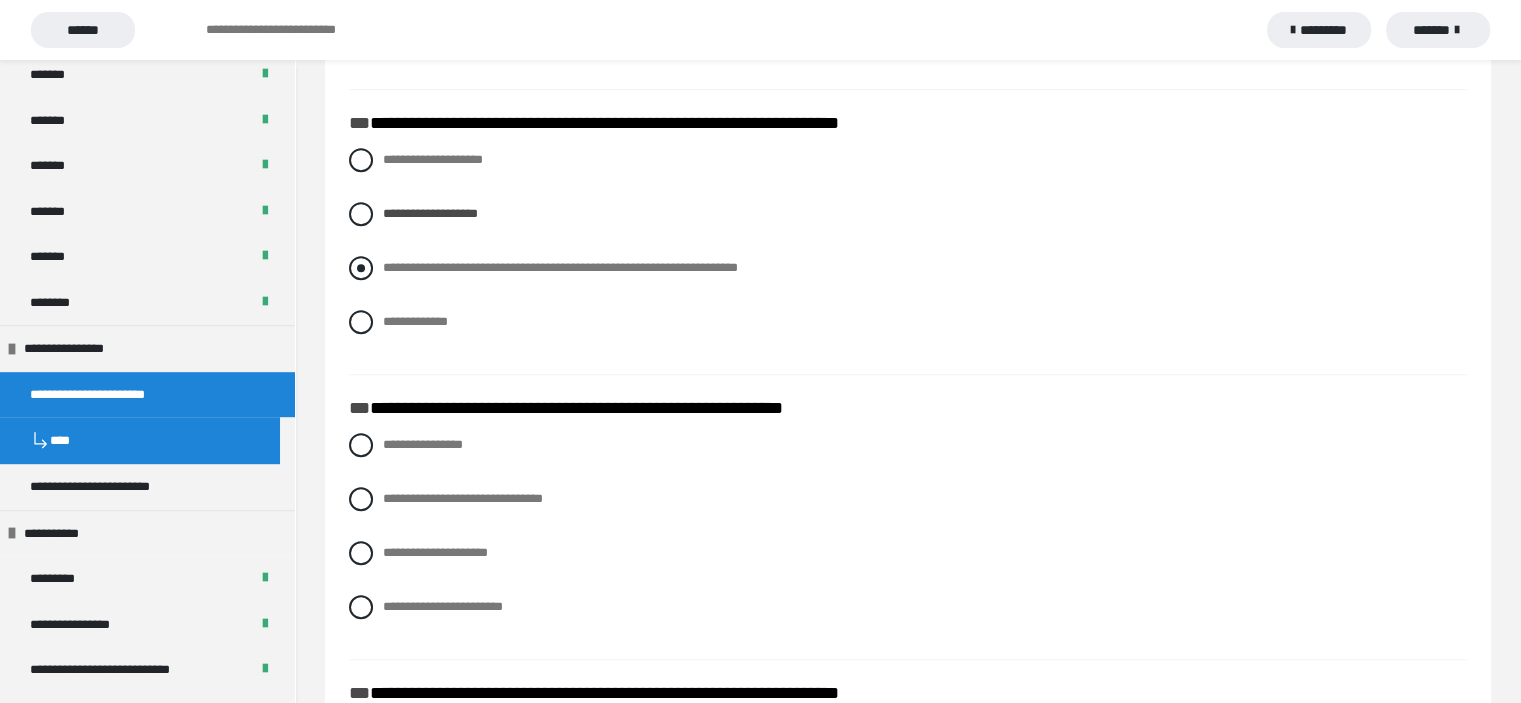 click at bounding box center (361, 268) 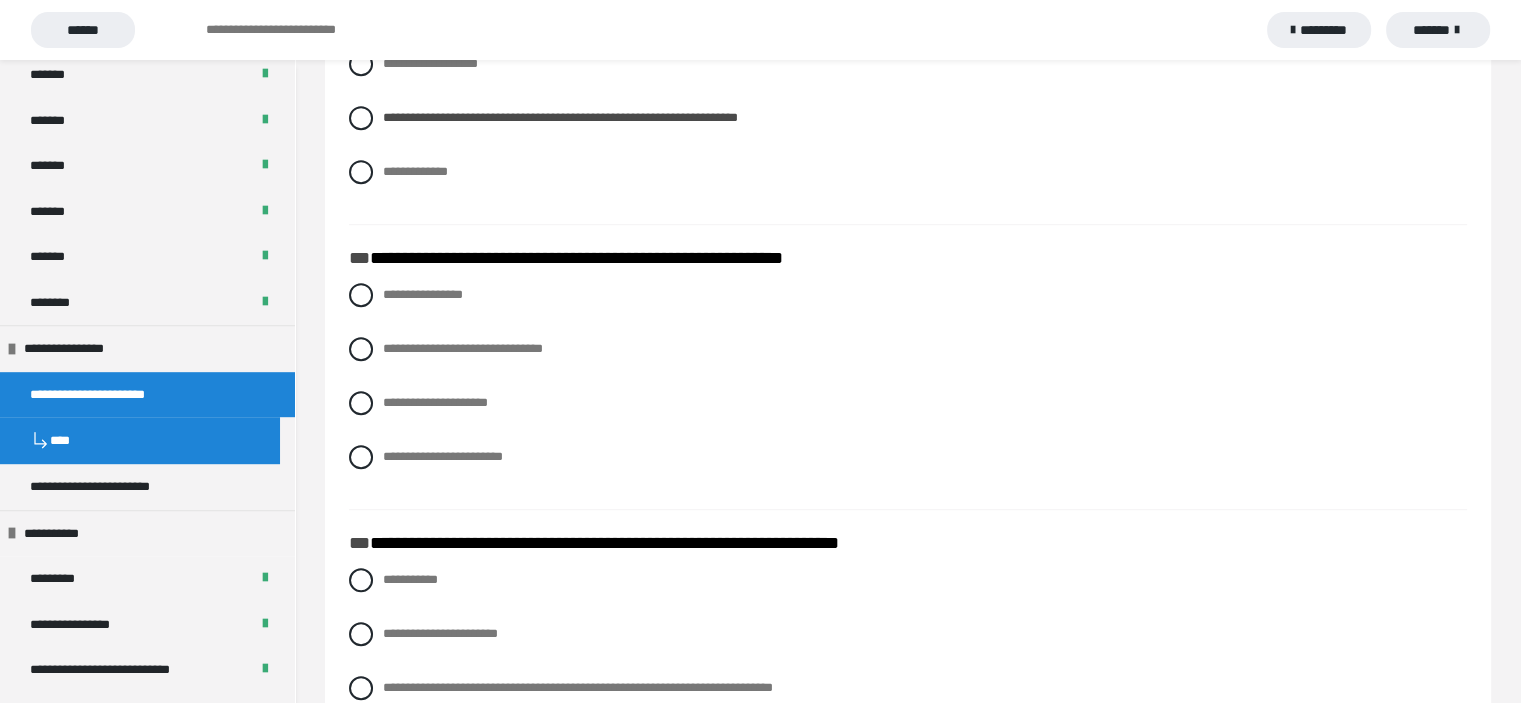 scroll, scrollTop: 1241, scrollLeft: 0, axis: vertical 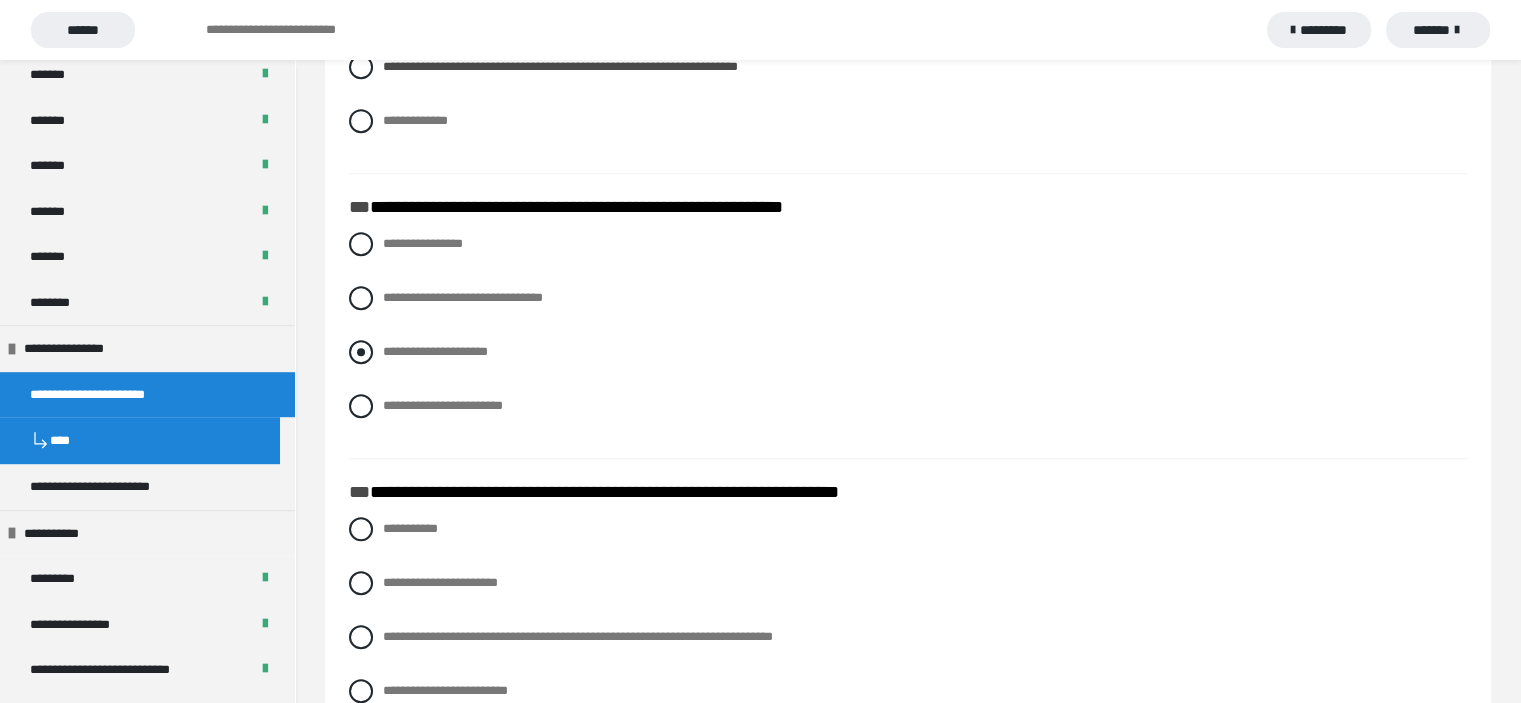 click at bounding box center (361, 352) 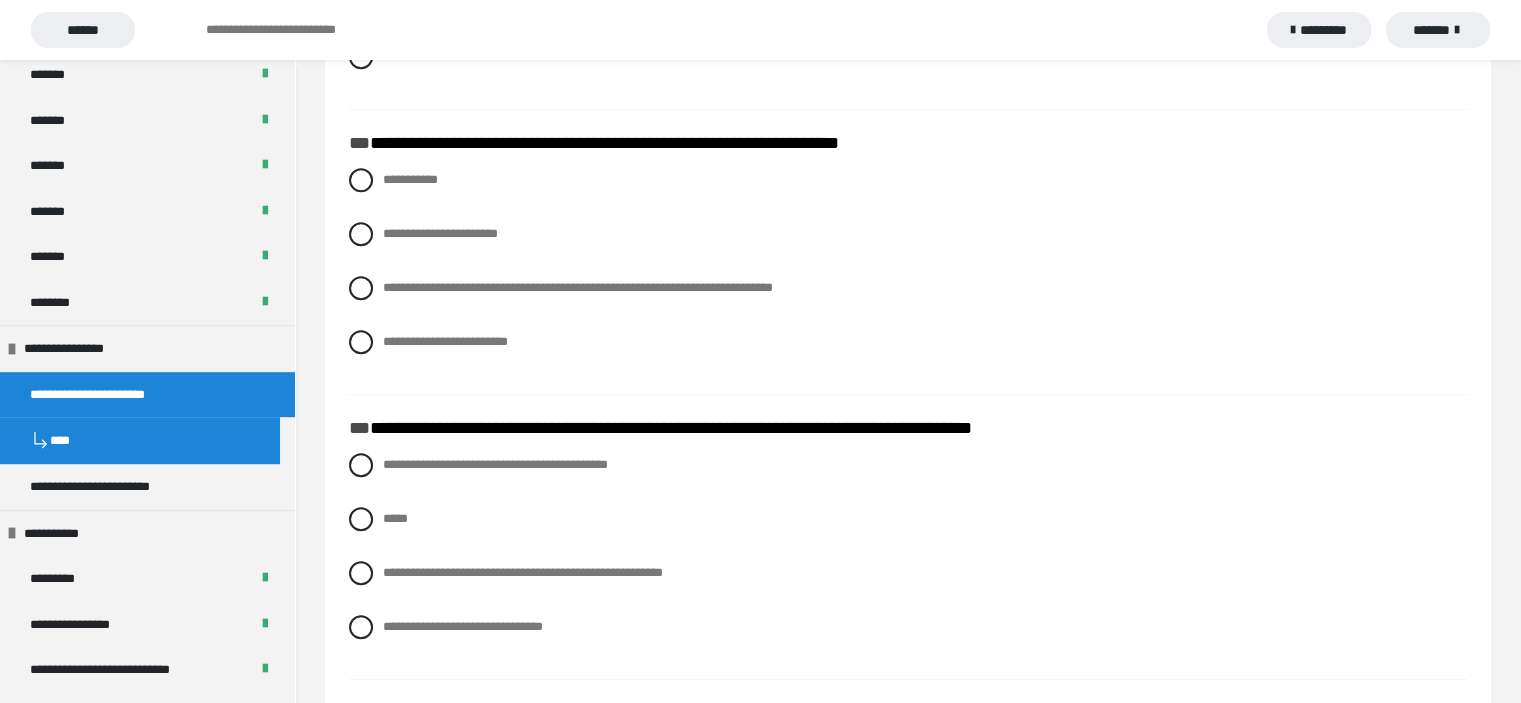 scroll, scrollTop: 1601, scrollLeft: 0, axis: vertical 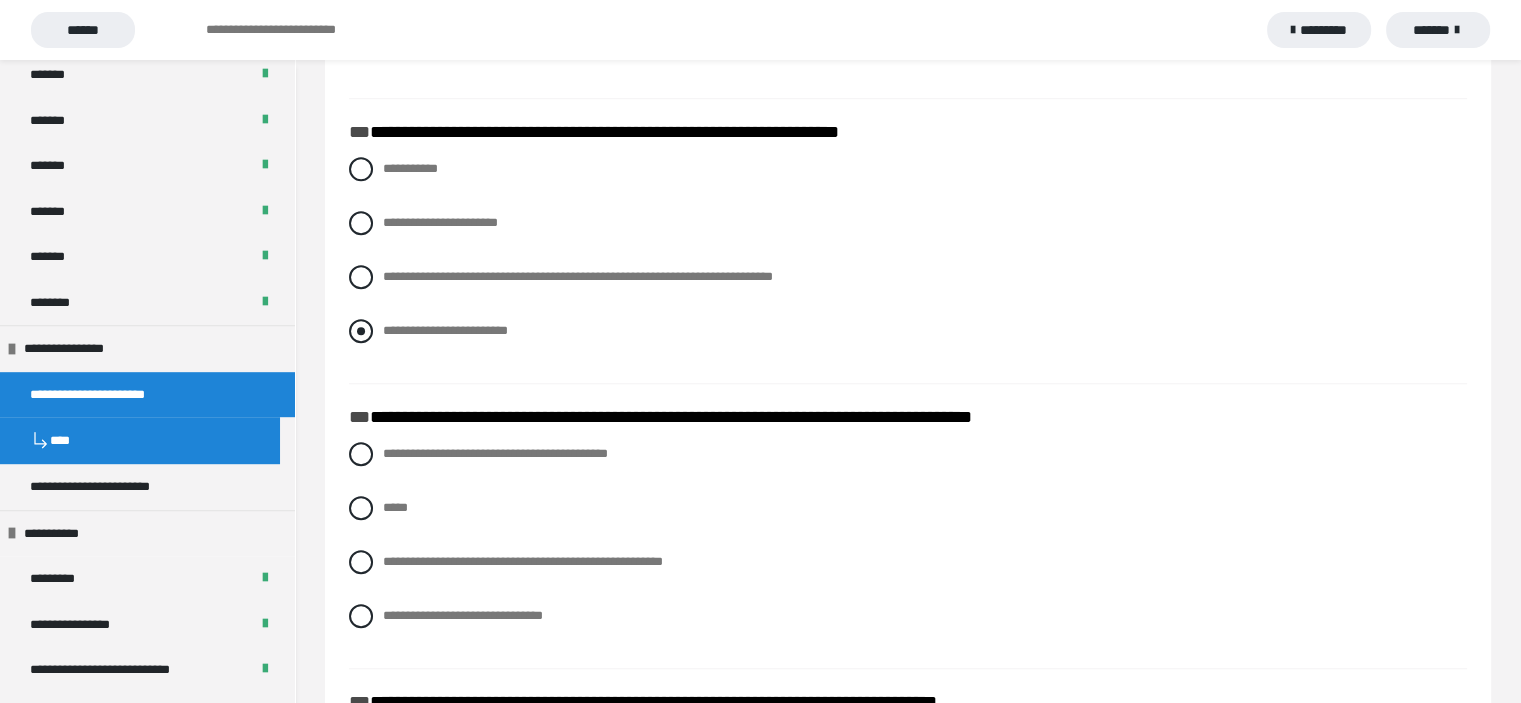 click at bounding box center [361, 331] 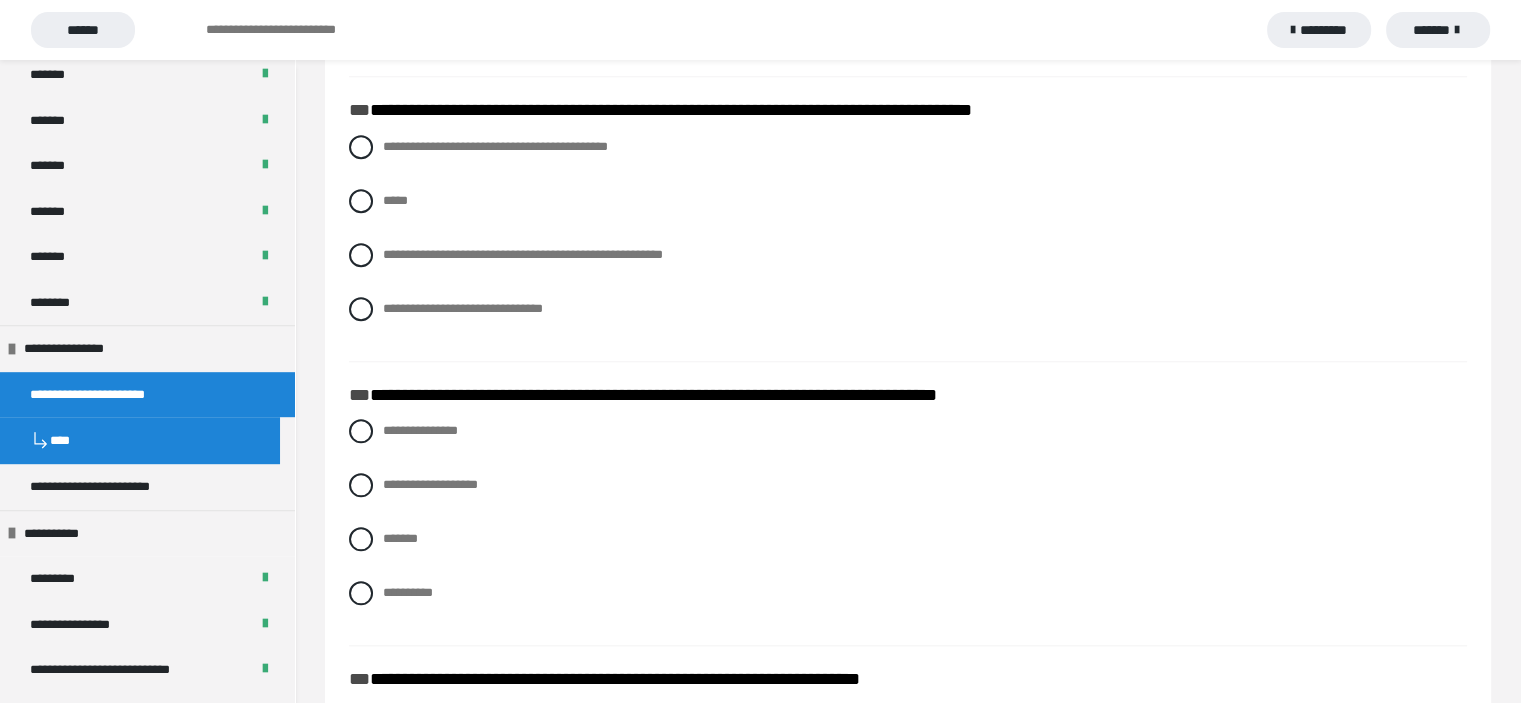 scroll, scrollTop: 1921, scrollLeft: 0, axis: vertical 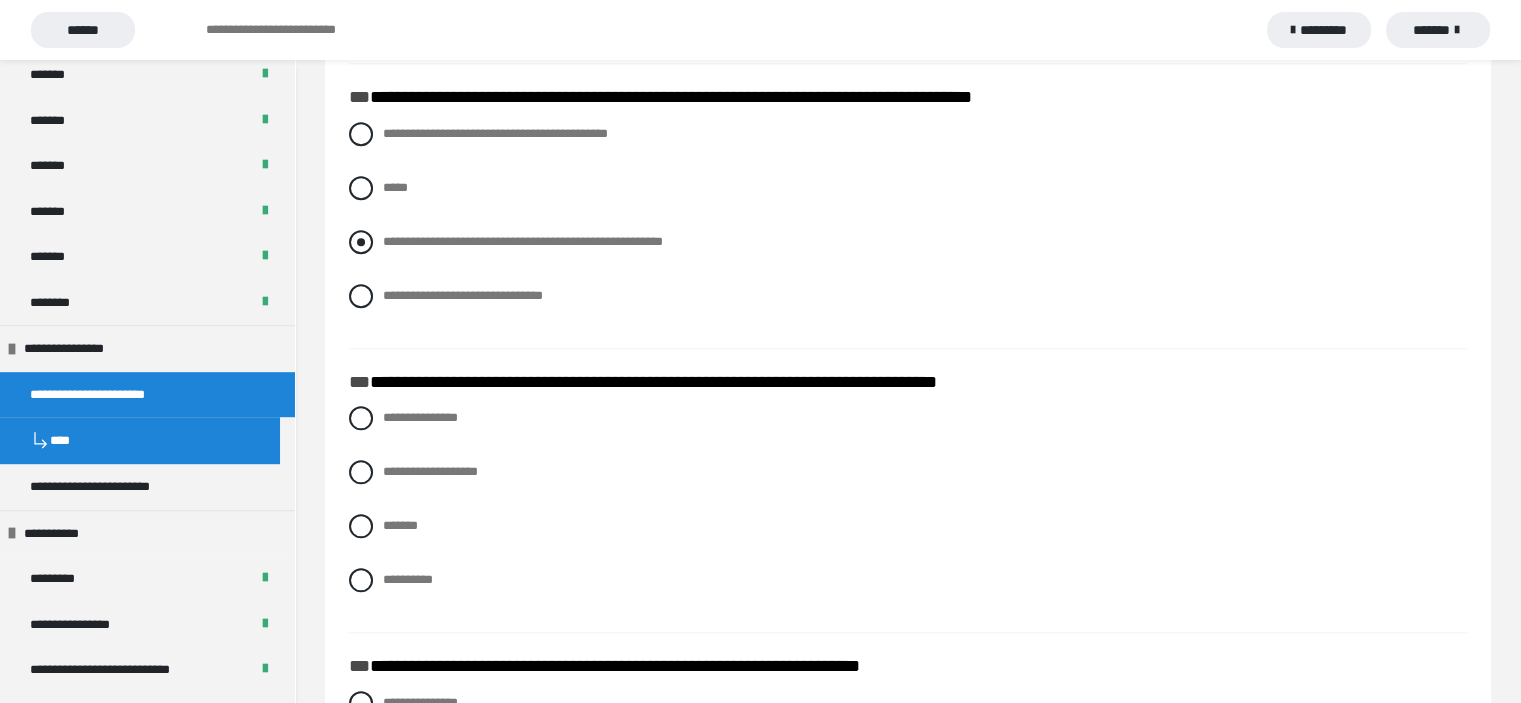 click at bounding box center [361, 242] 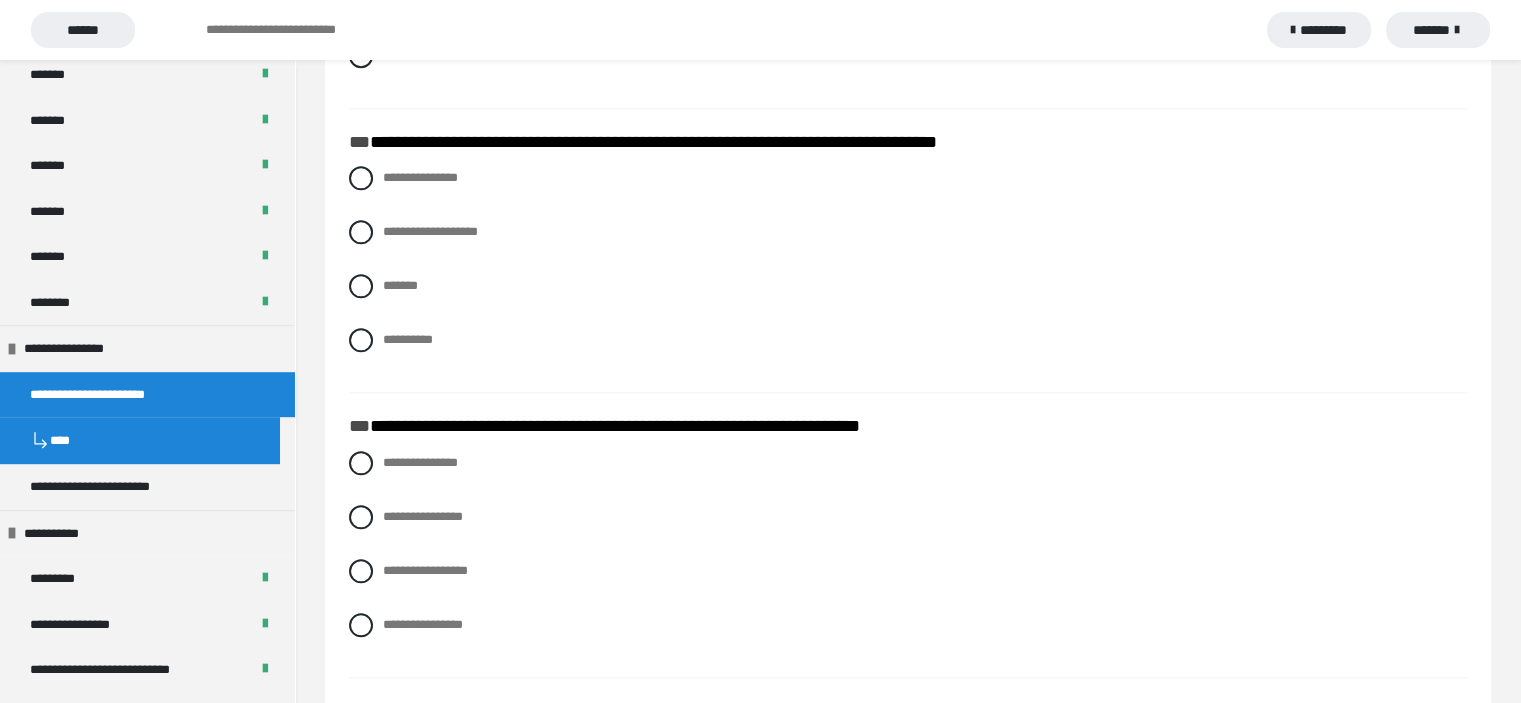 scroll, scrollTop: 2201, scrollLeft: 0, axis: vertical 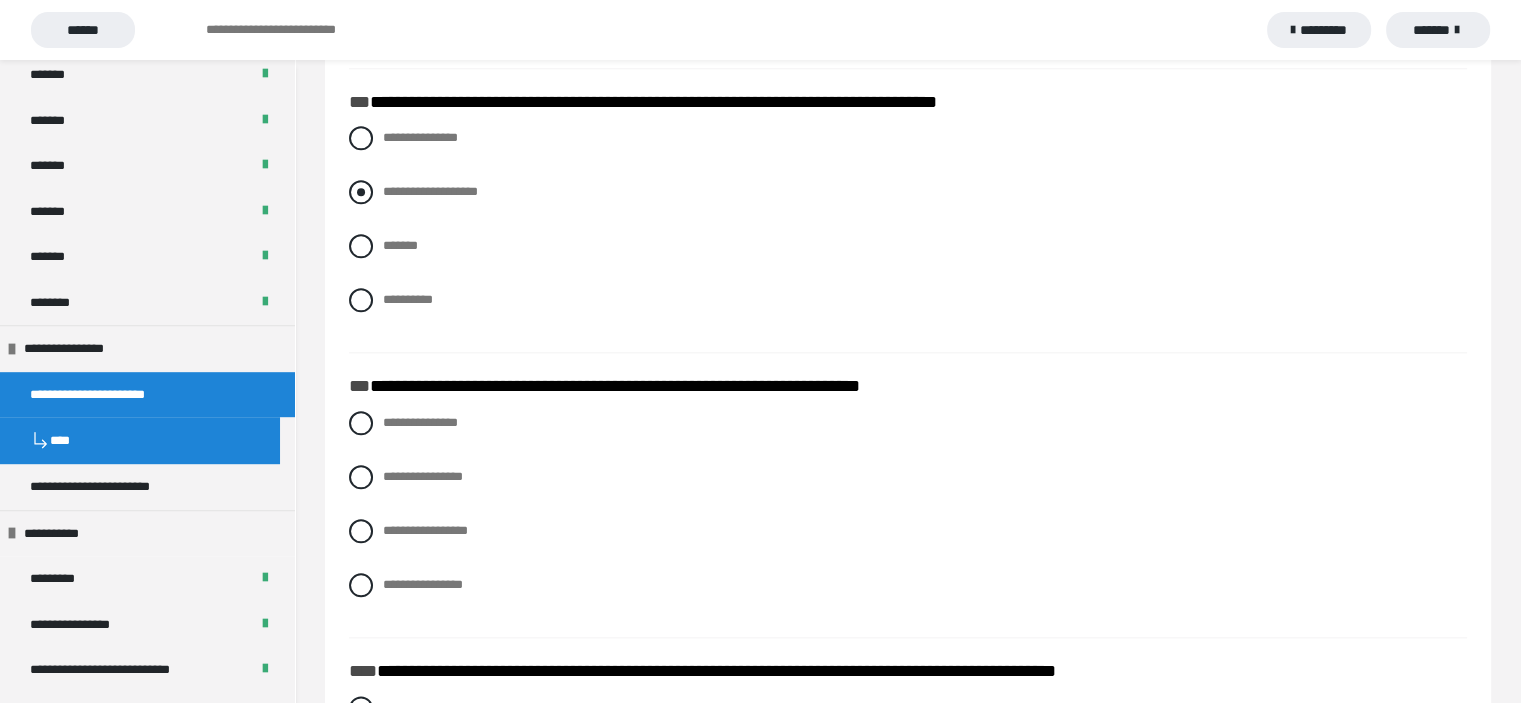 click at bounding box center (361, 192) 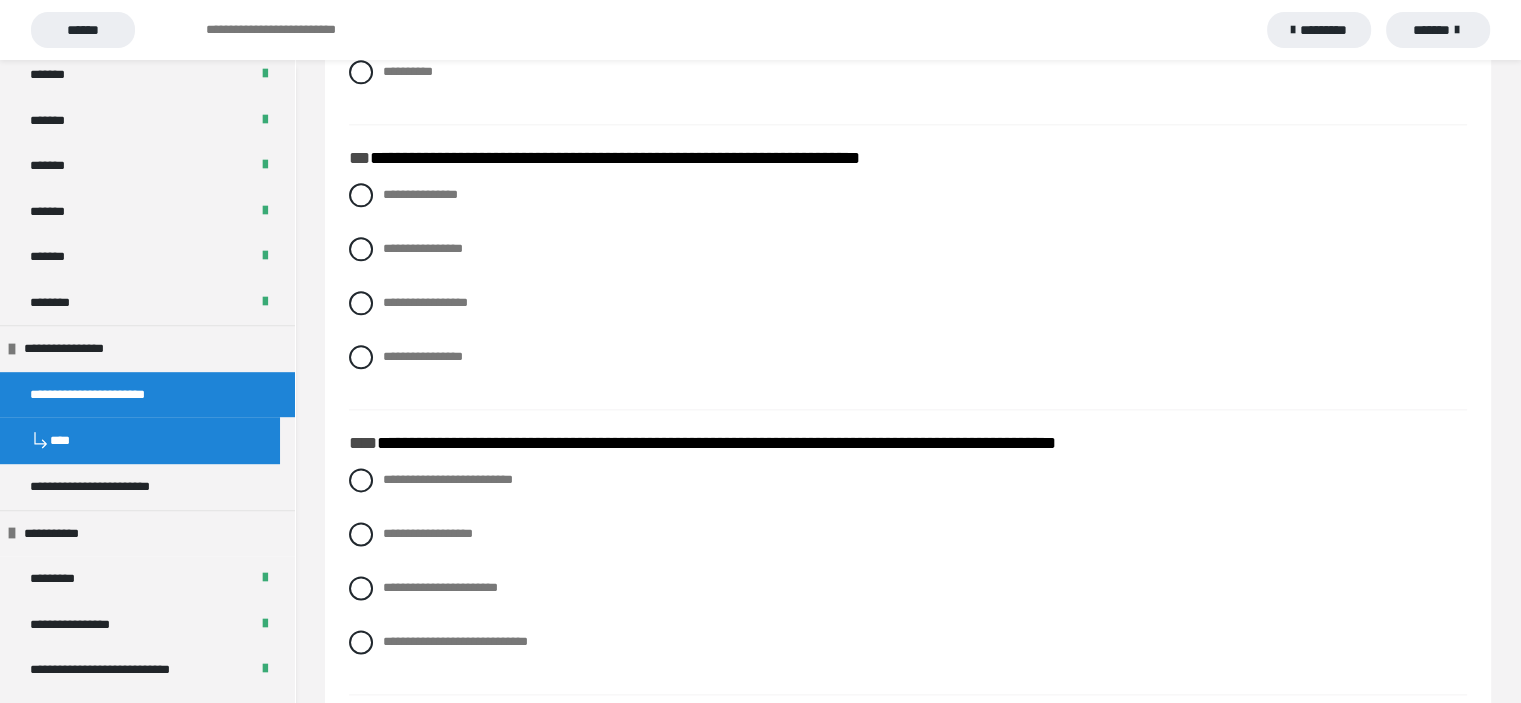 scroll, scrollTop: 2441, scrollLeft: 0, axis: vertical 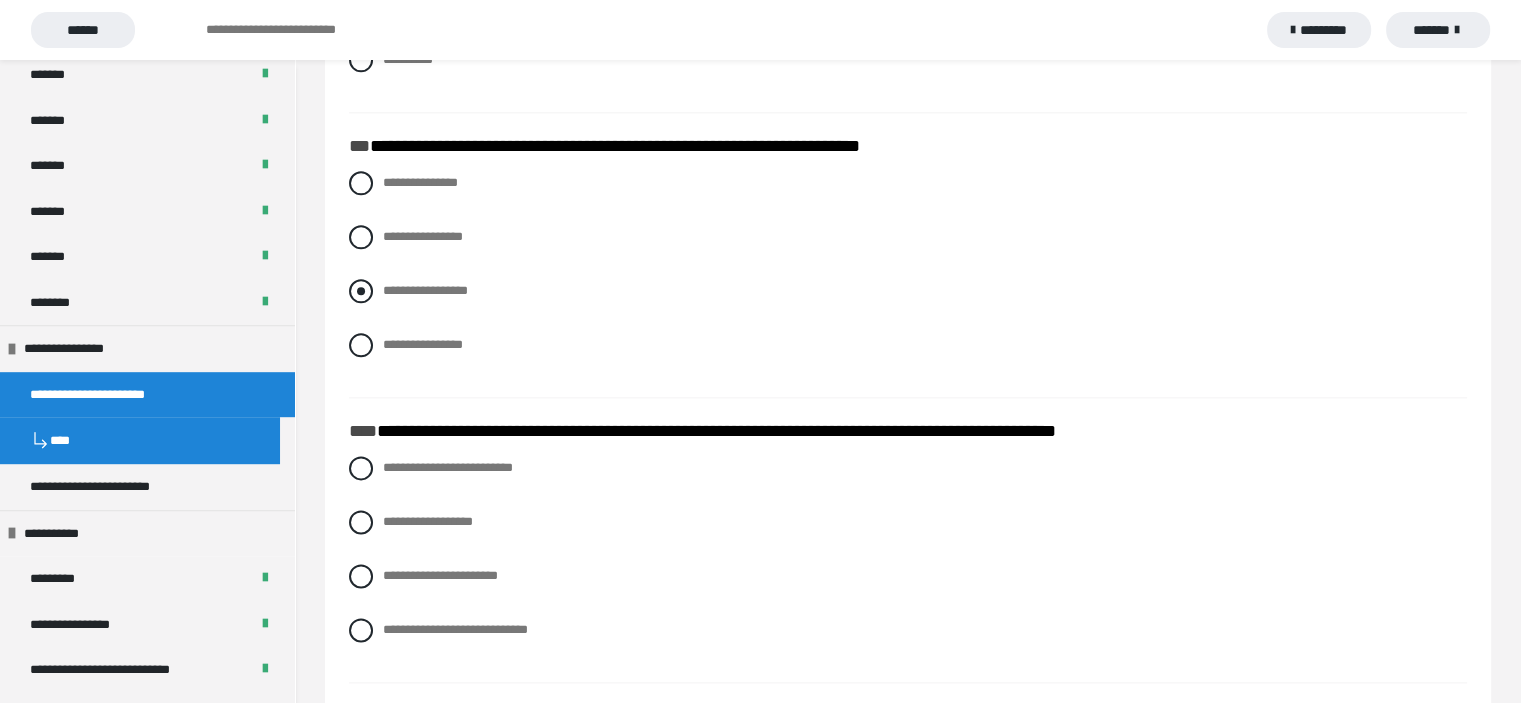 click at bounding box center [361, 291] 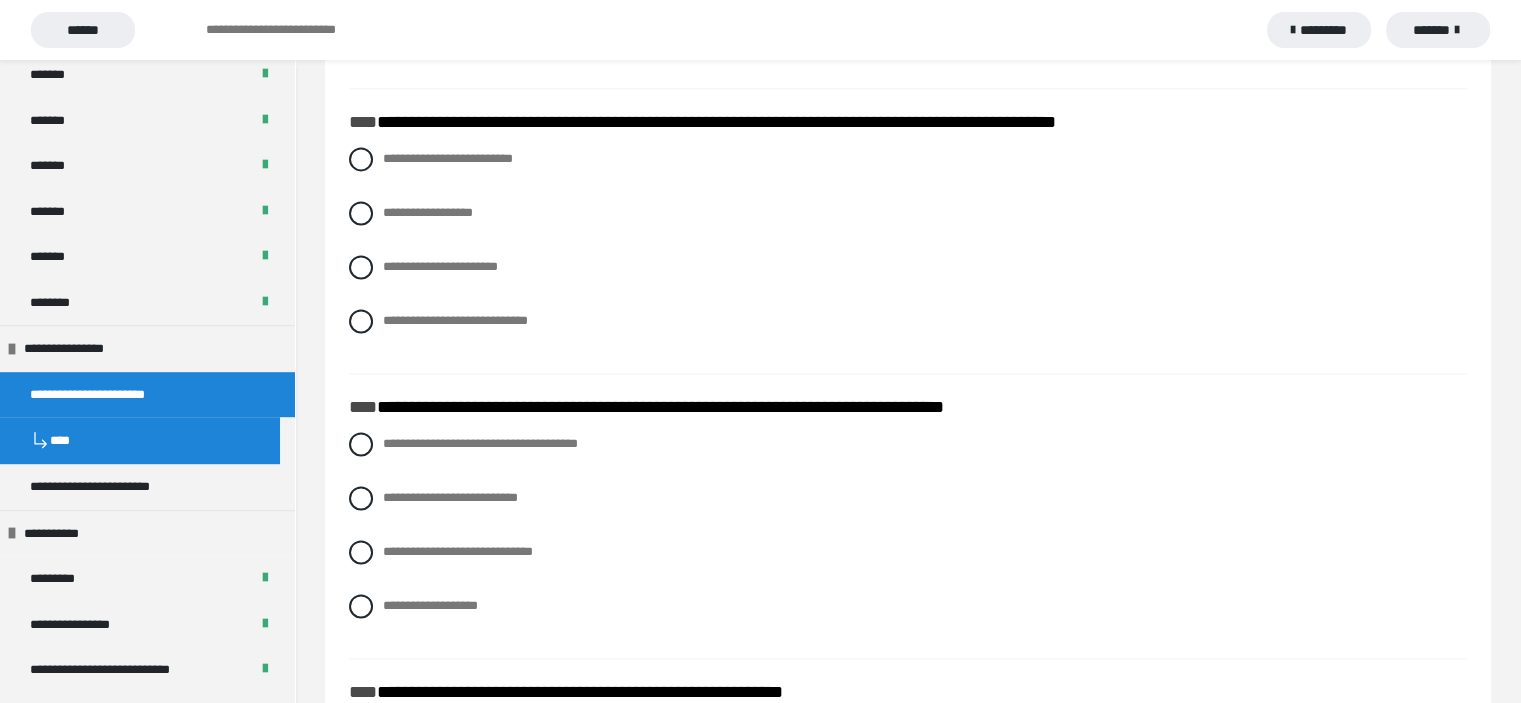 scroll, scrollTop: 2761, scrollLeft: 0, axis: vertical 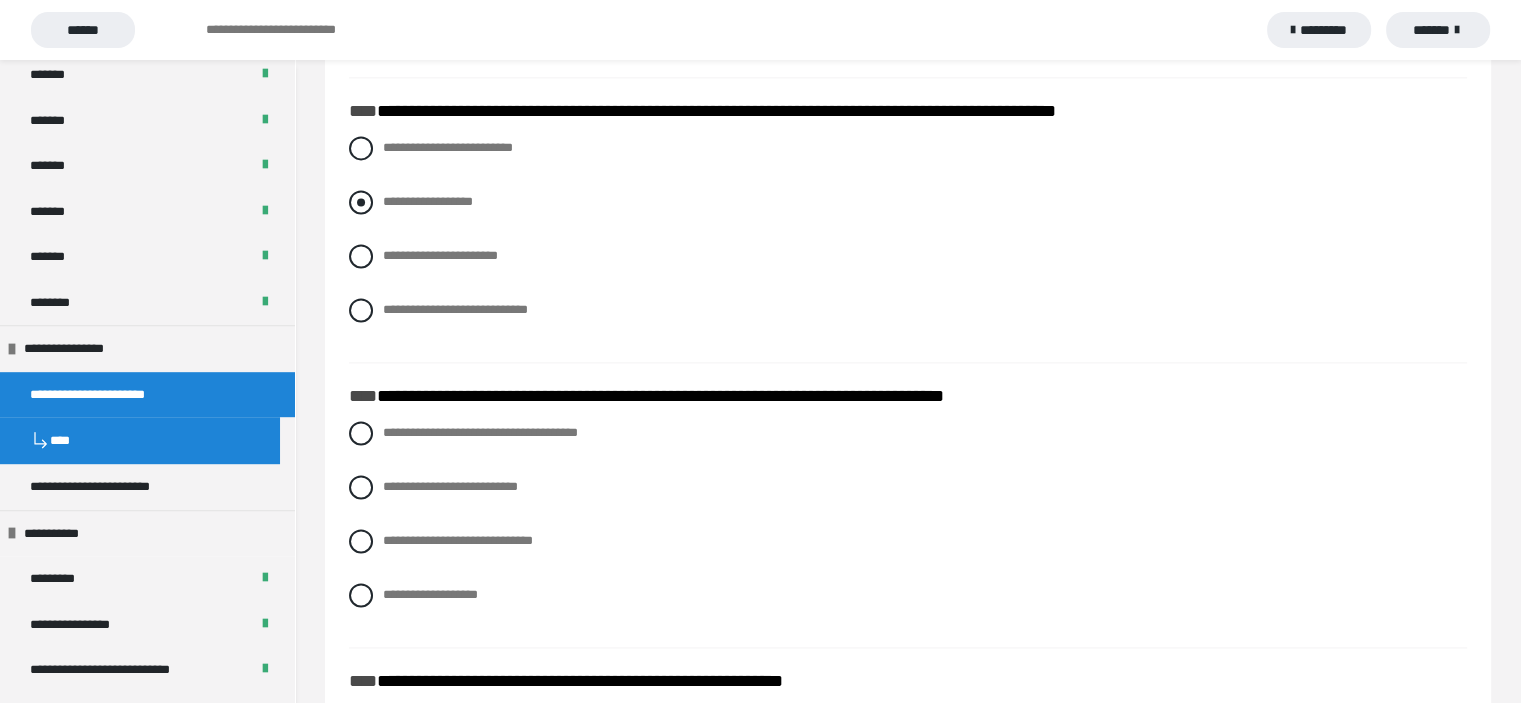click at bounding box center (361, 202) 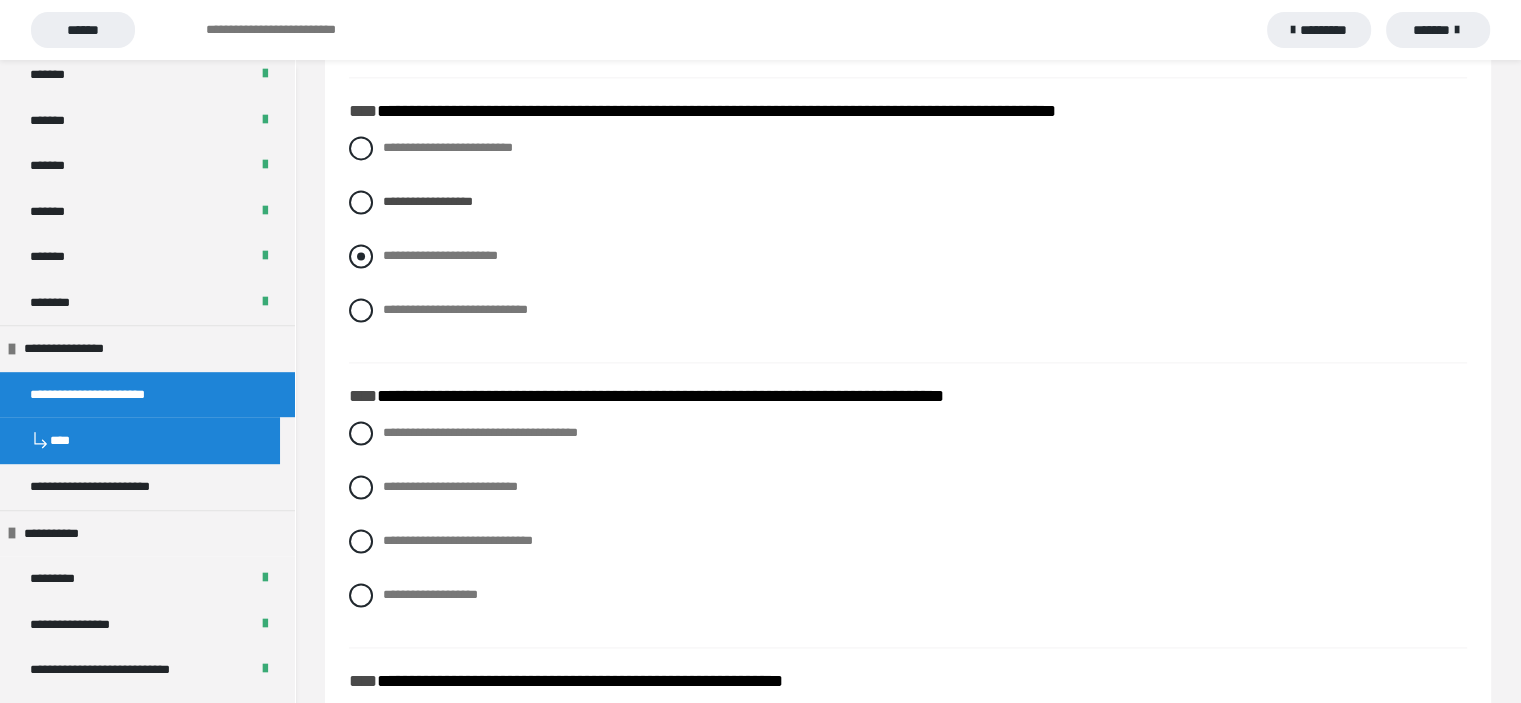 click at bounding box center (361, 256) 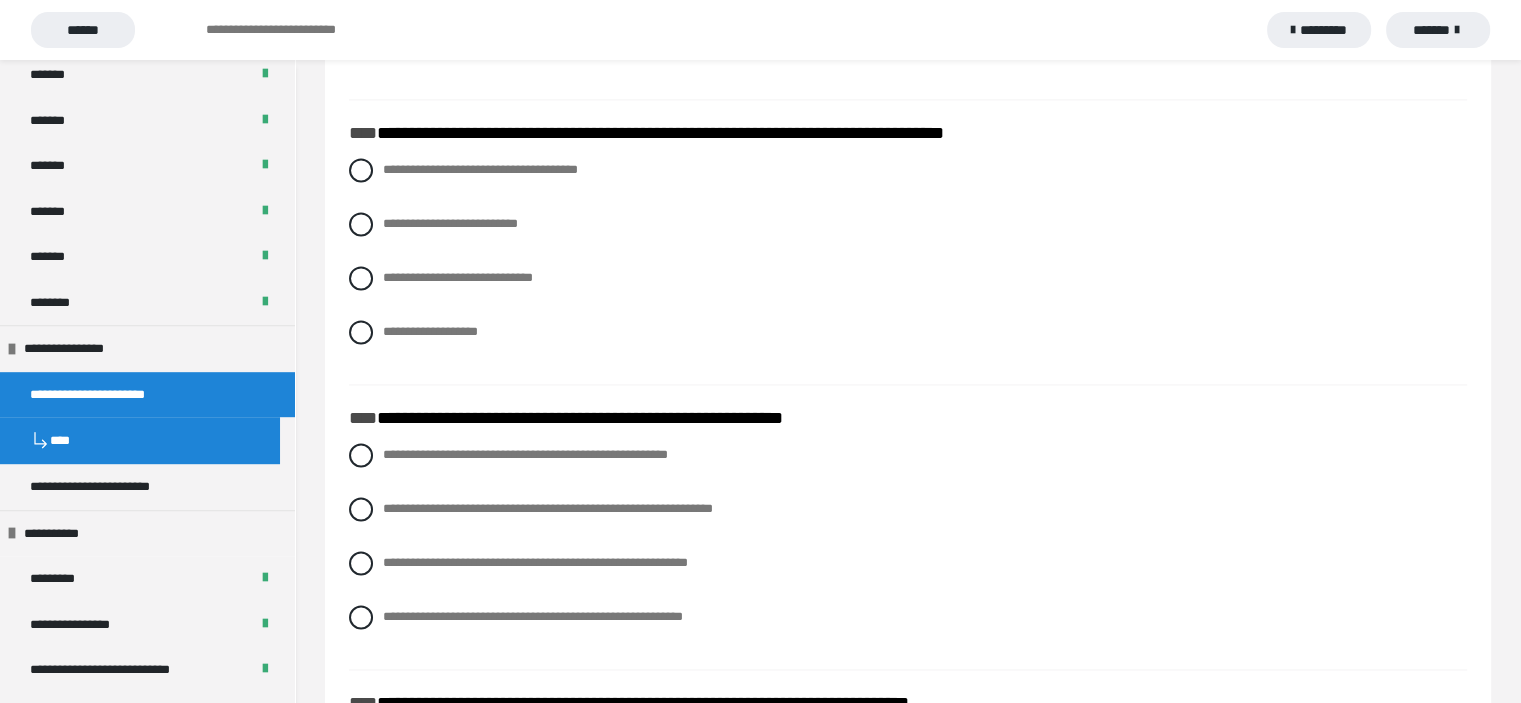 scroll, scrollTop: 3041, scrollLeft: 0, axis: vertical 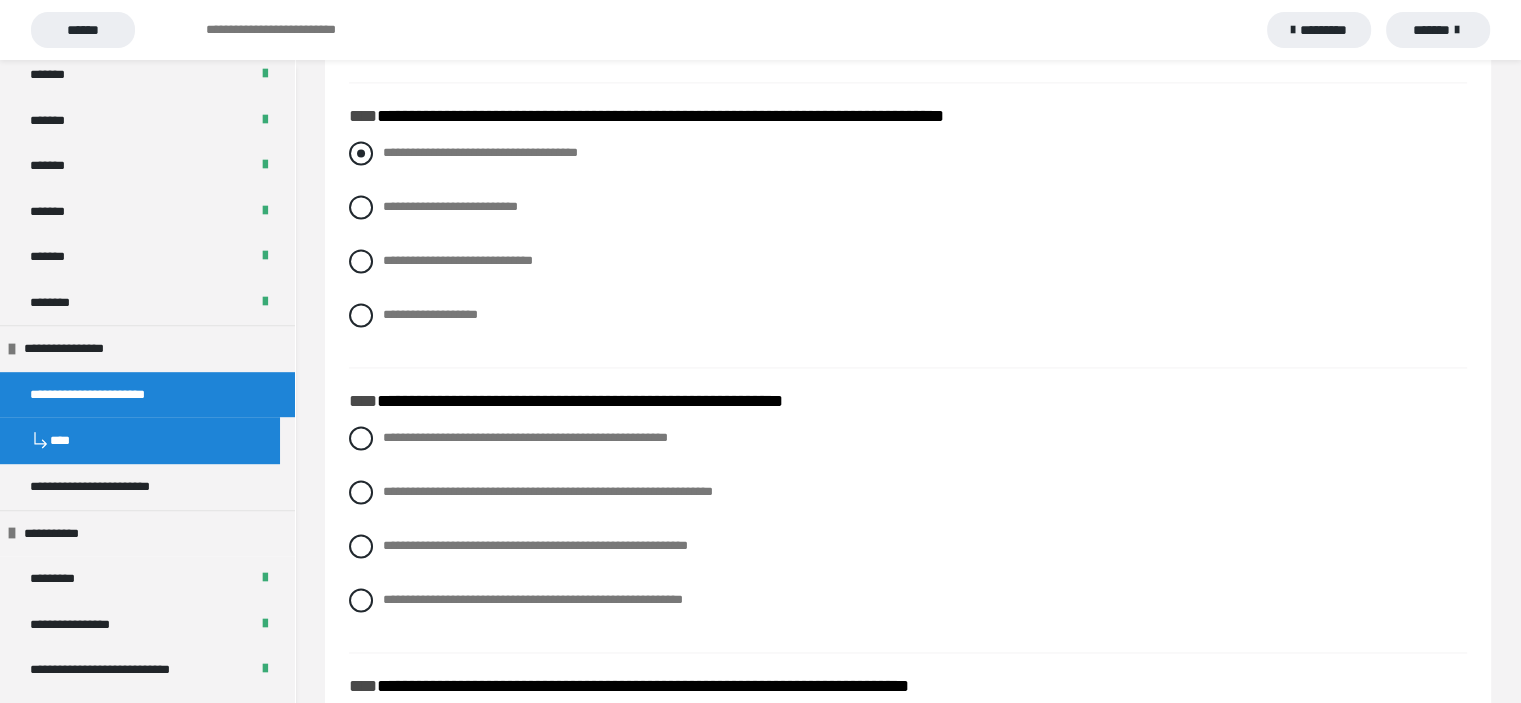 click at bounding box center (361, 153) 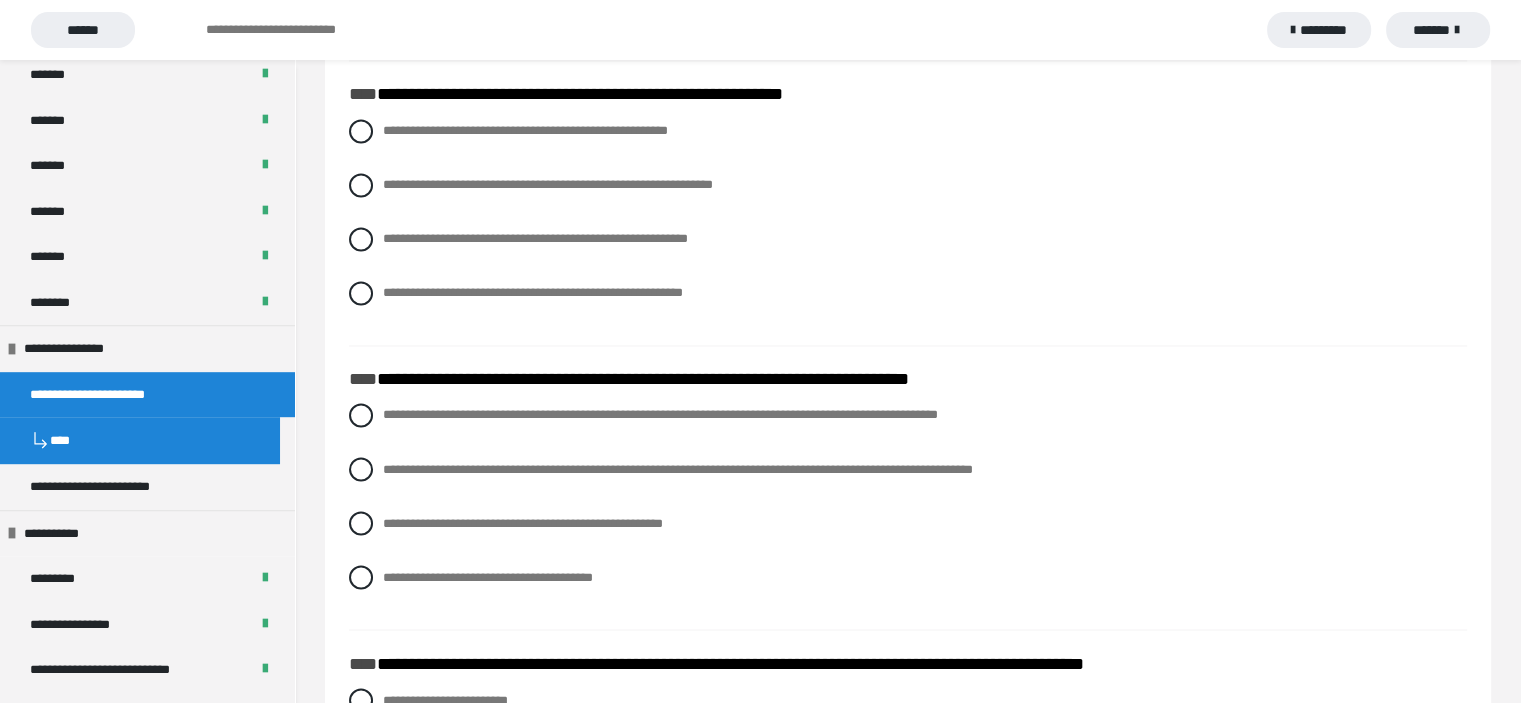 scroll, scrollTop: 3361, scrollLeft: 0, axis: vertical 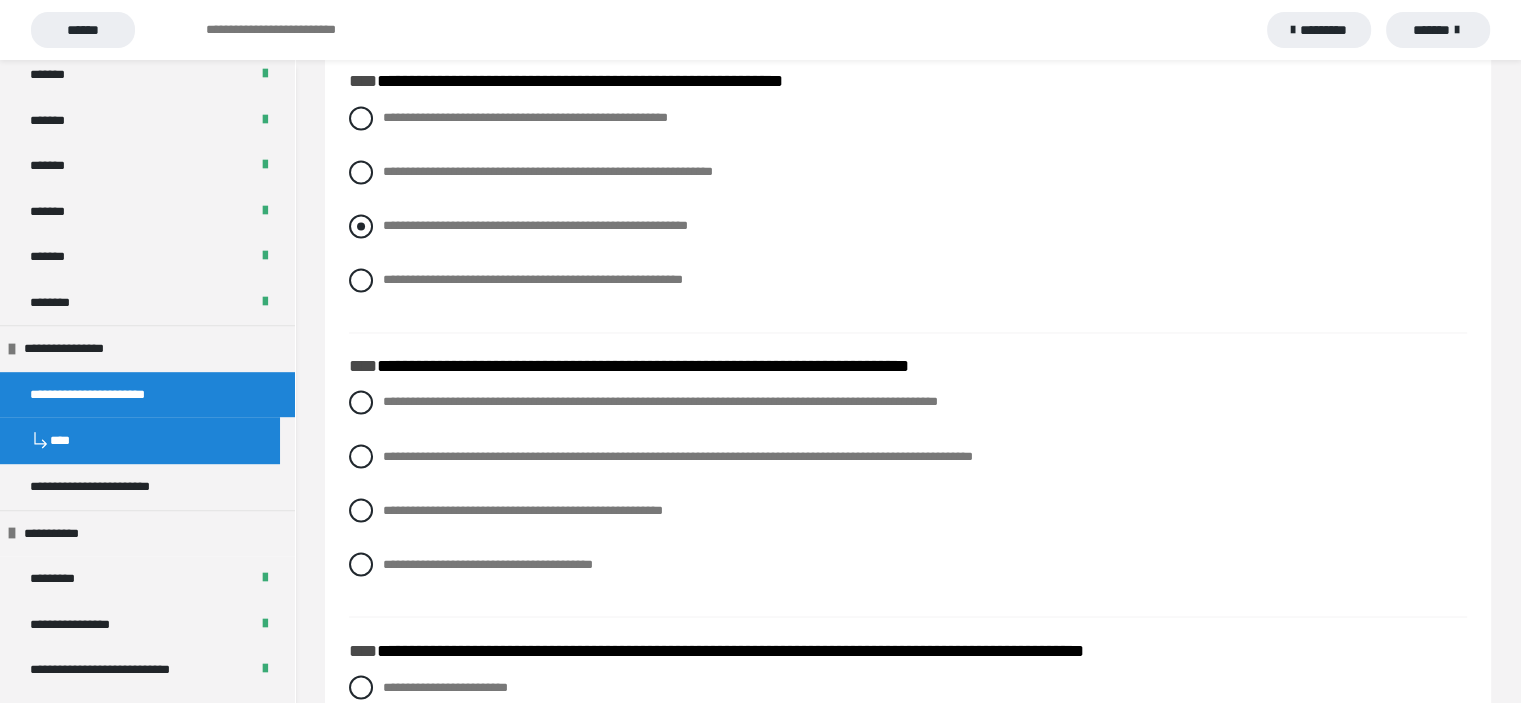 click at bounding box center (361, 226) 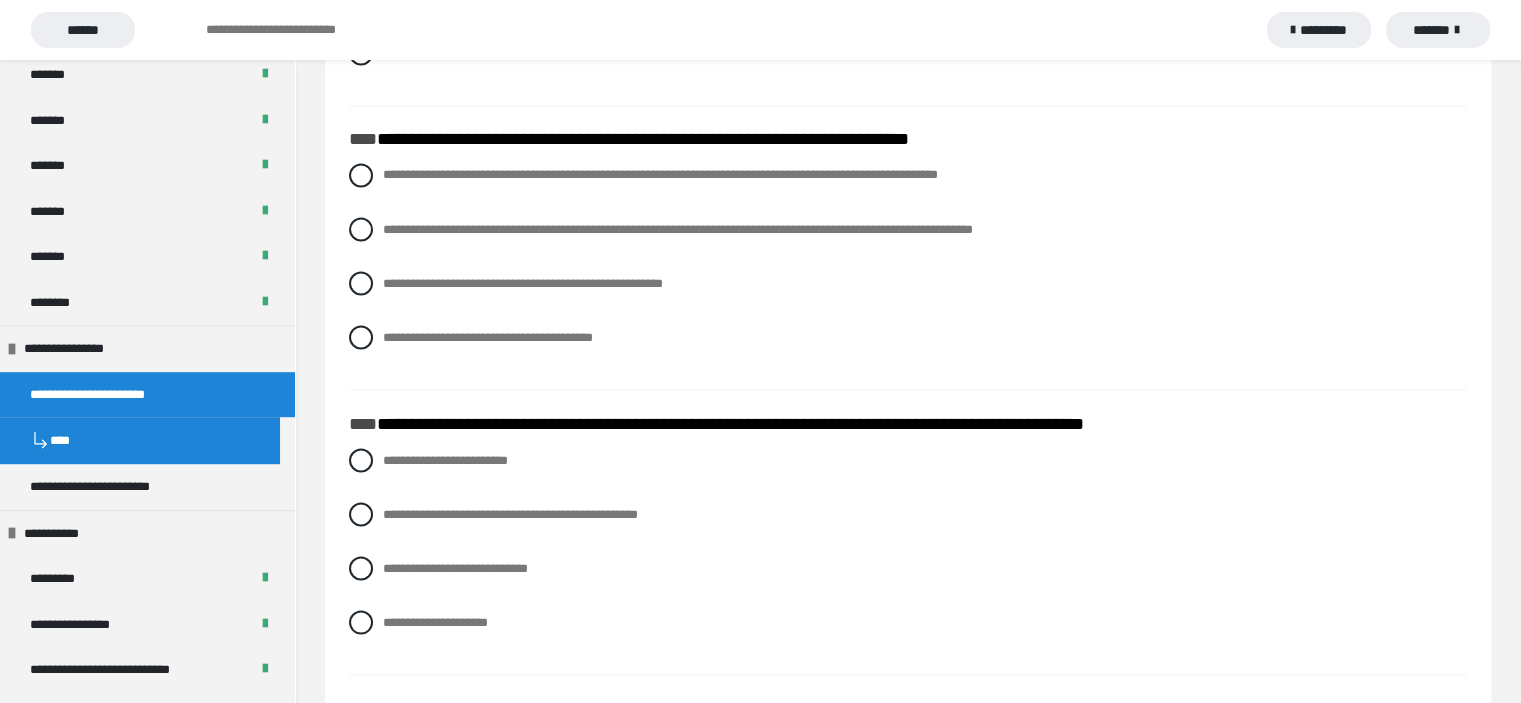 scroll, scrollTop: 3601, scrollLeft: 0, axis: vertical 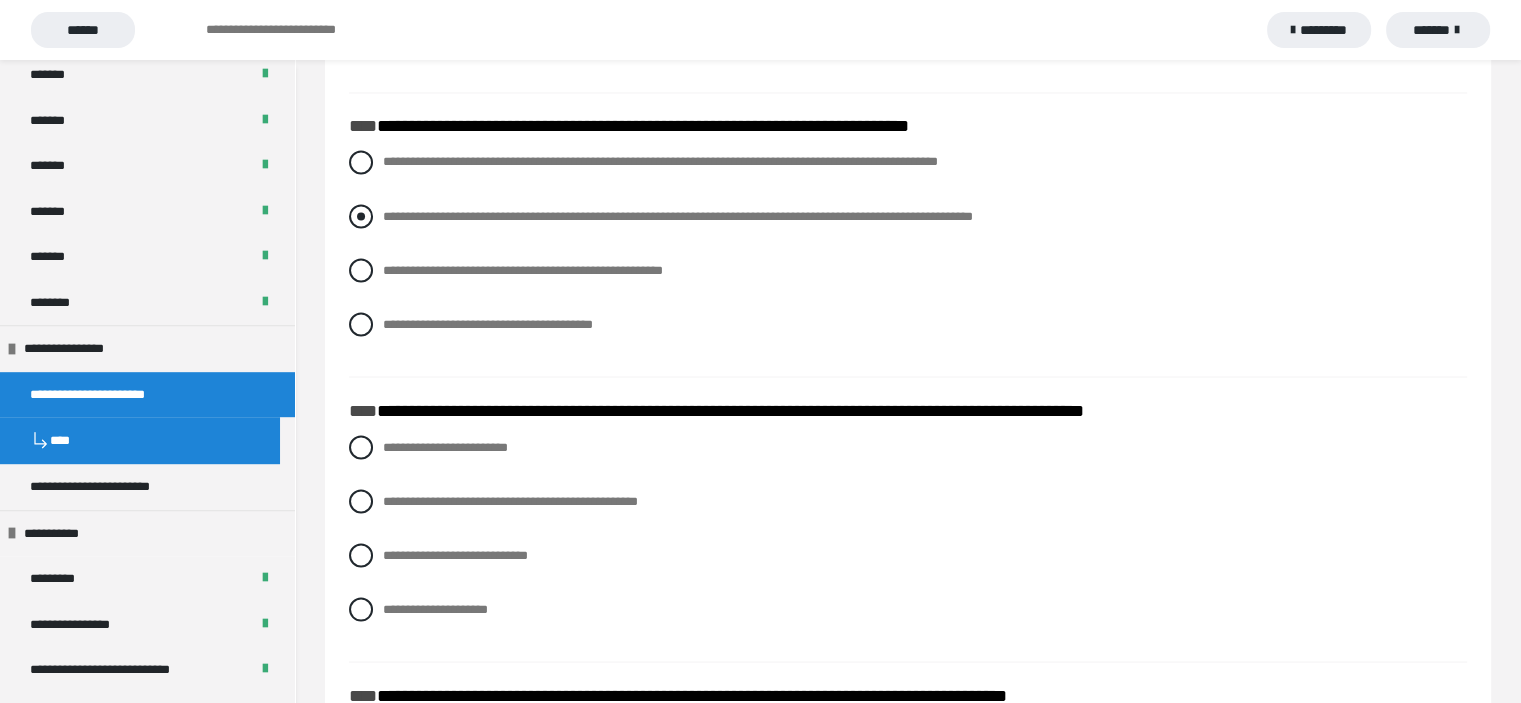 click at bounding box center (361, 216) 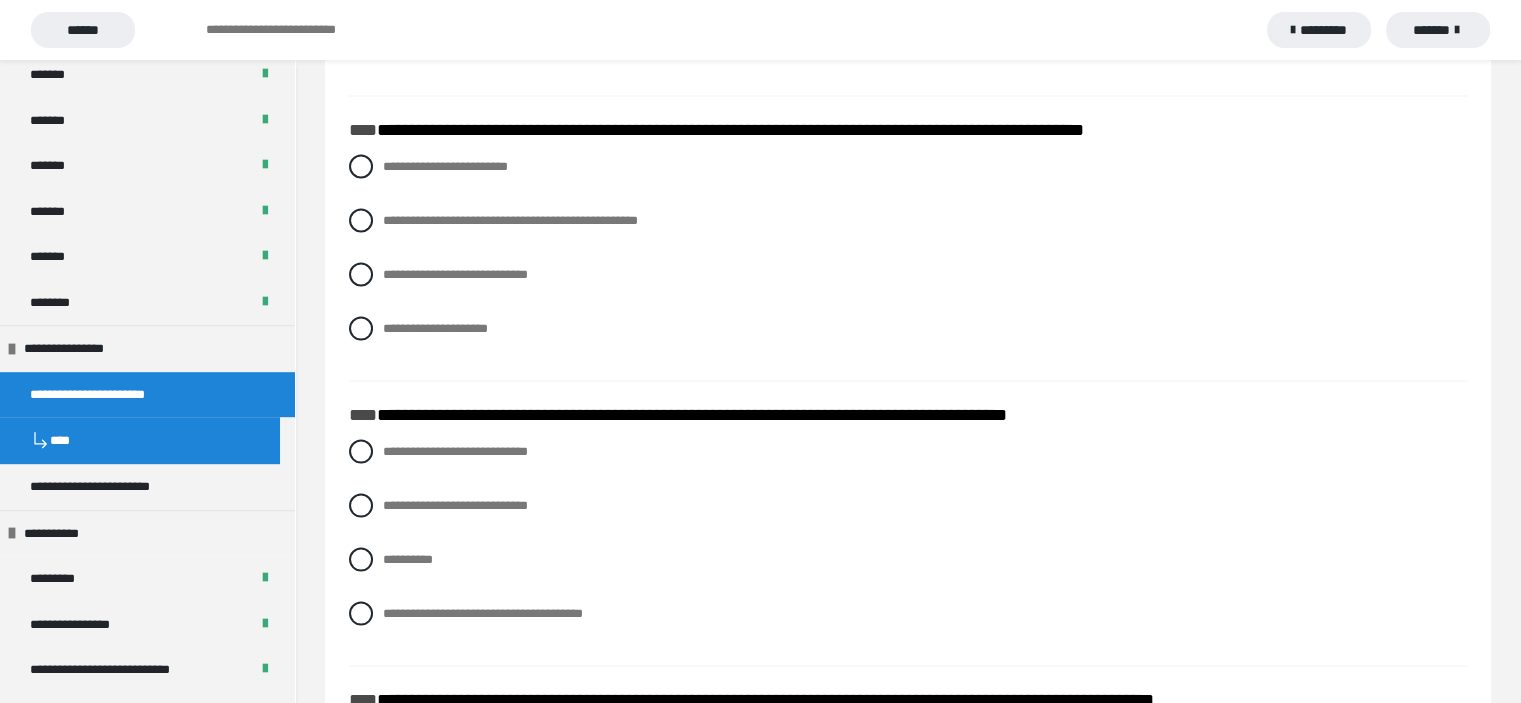 scroll, scrollTop: 3921, scrollLeft: 0, axis: vertical 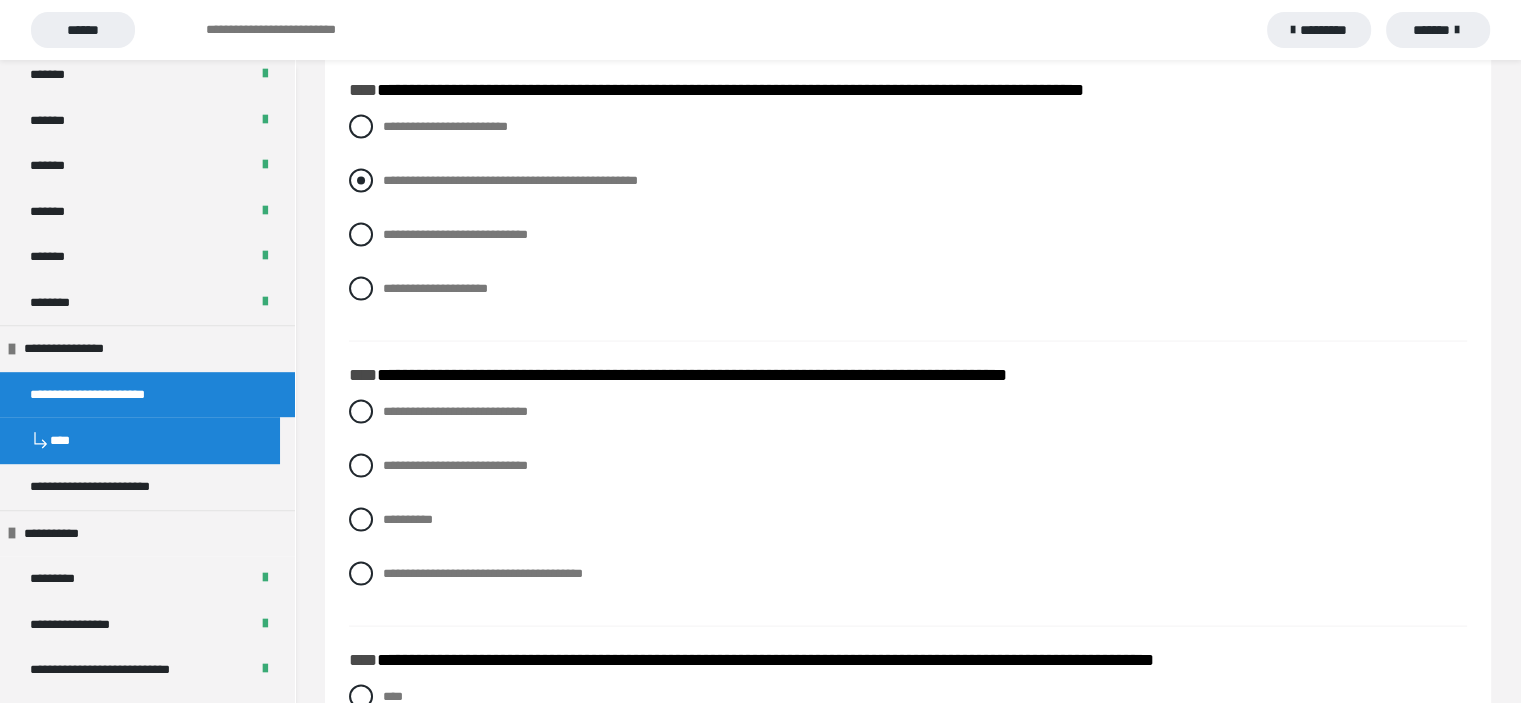 click at bounding box center (361, 181) 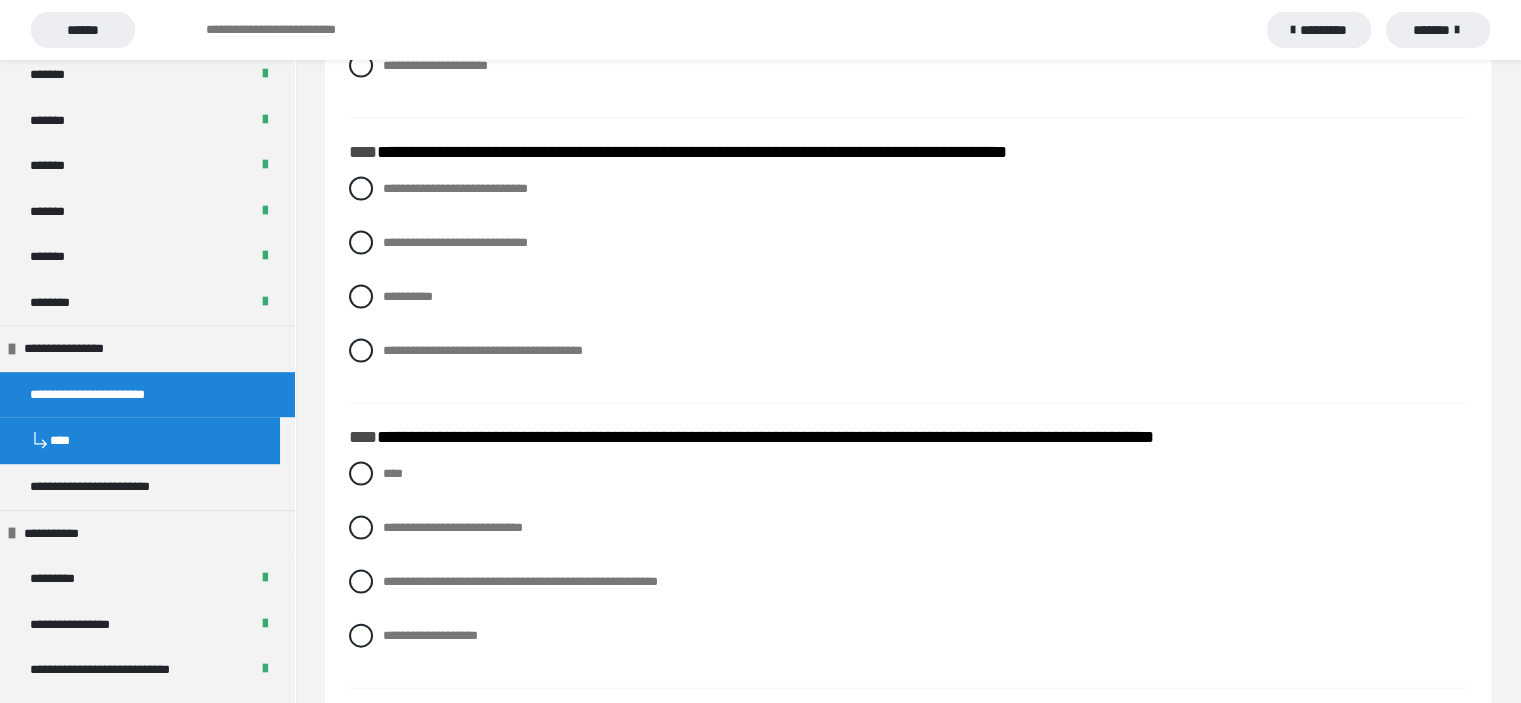 scroll, scrollTop: 4161, scrollLeft: 0, axis: vertical 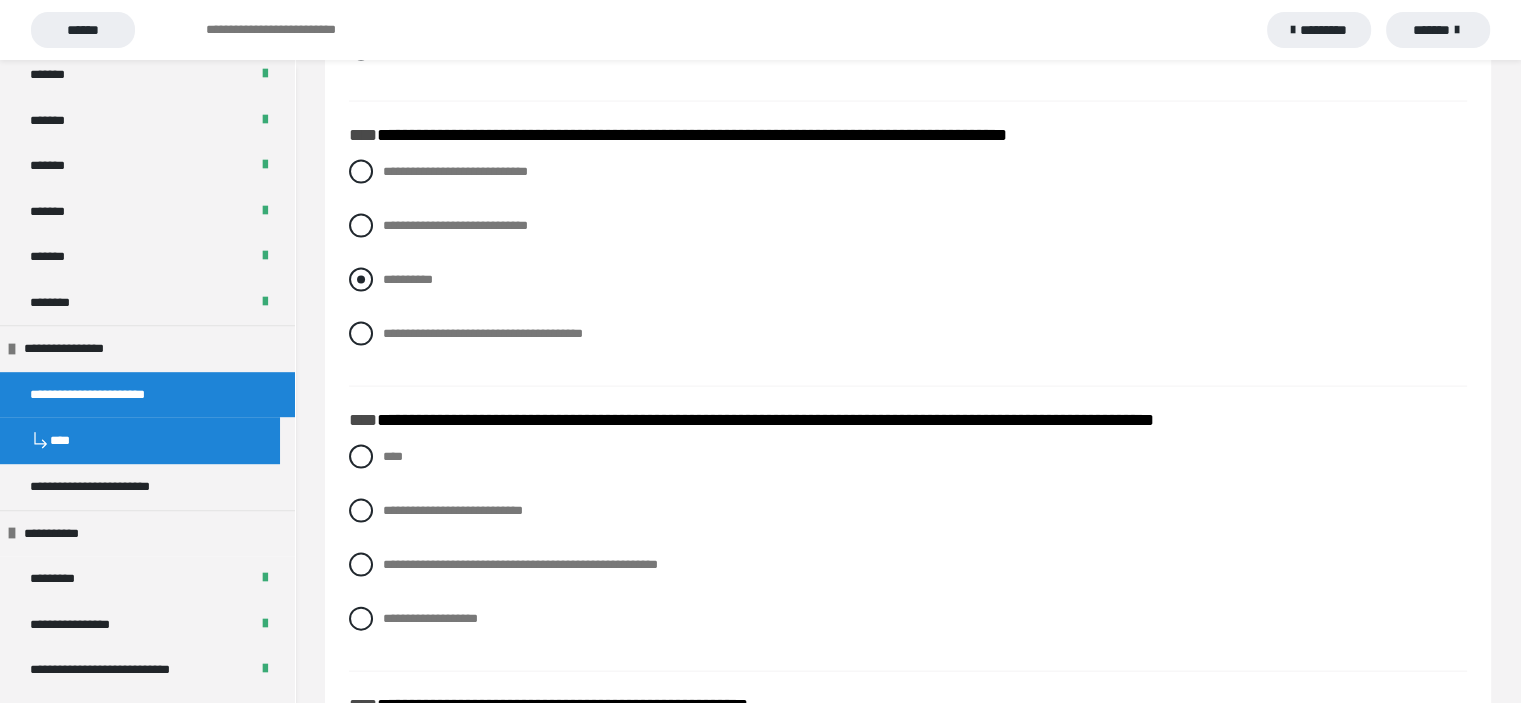 click at bounding box center [361, 280] 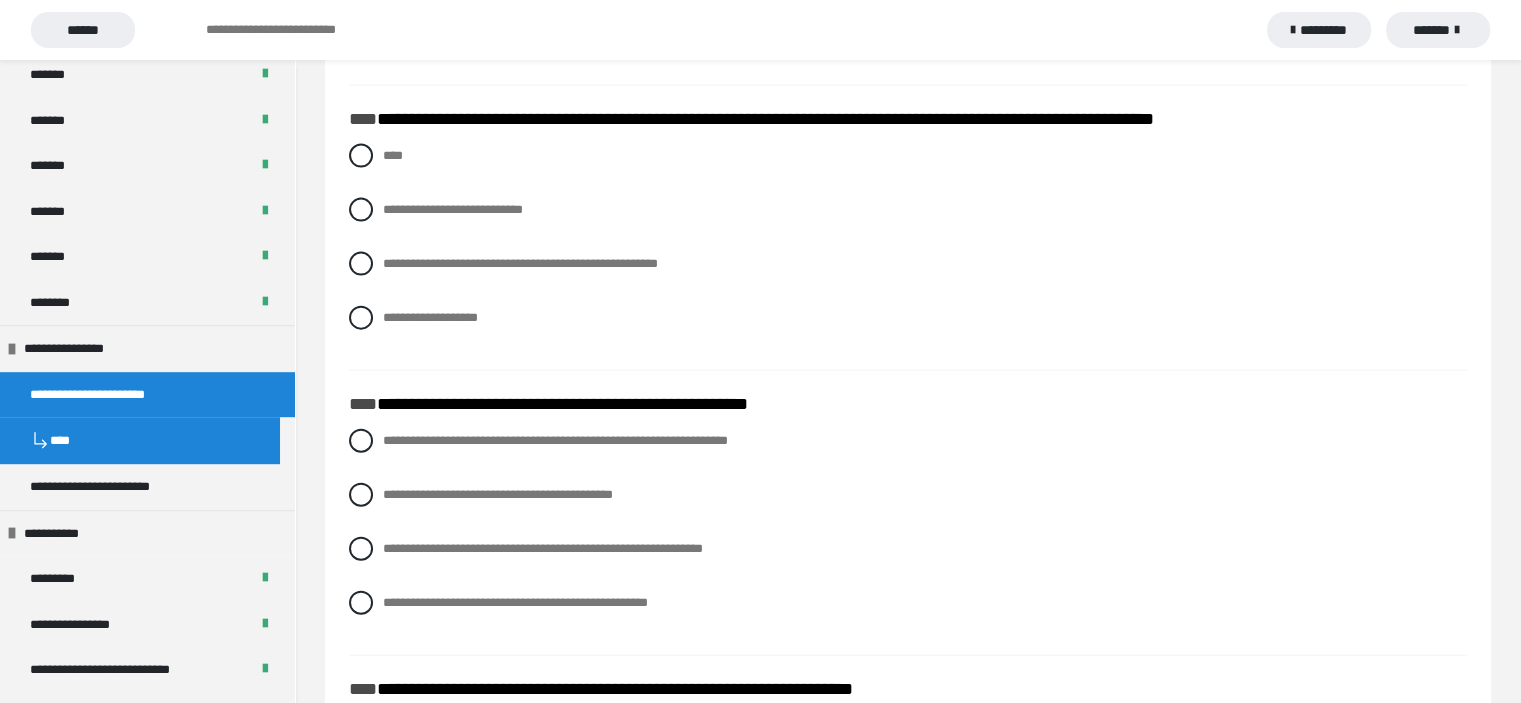 scroll, scrollTop: 4481, scrollLeft: 0, axis: vertical 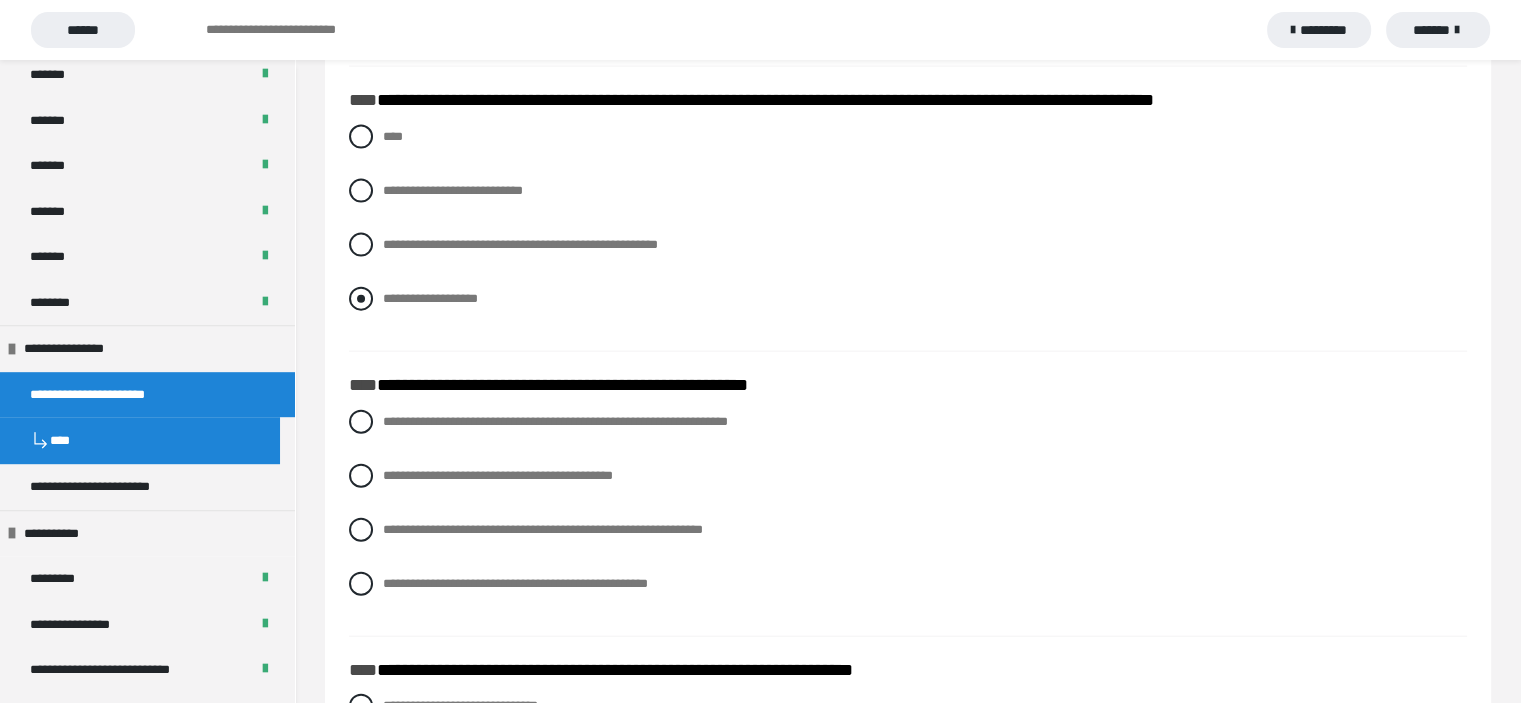 click at bounding box center (361, 299) 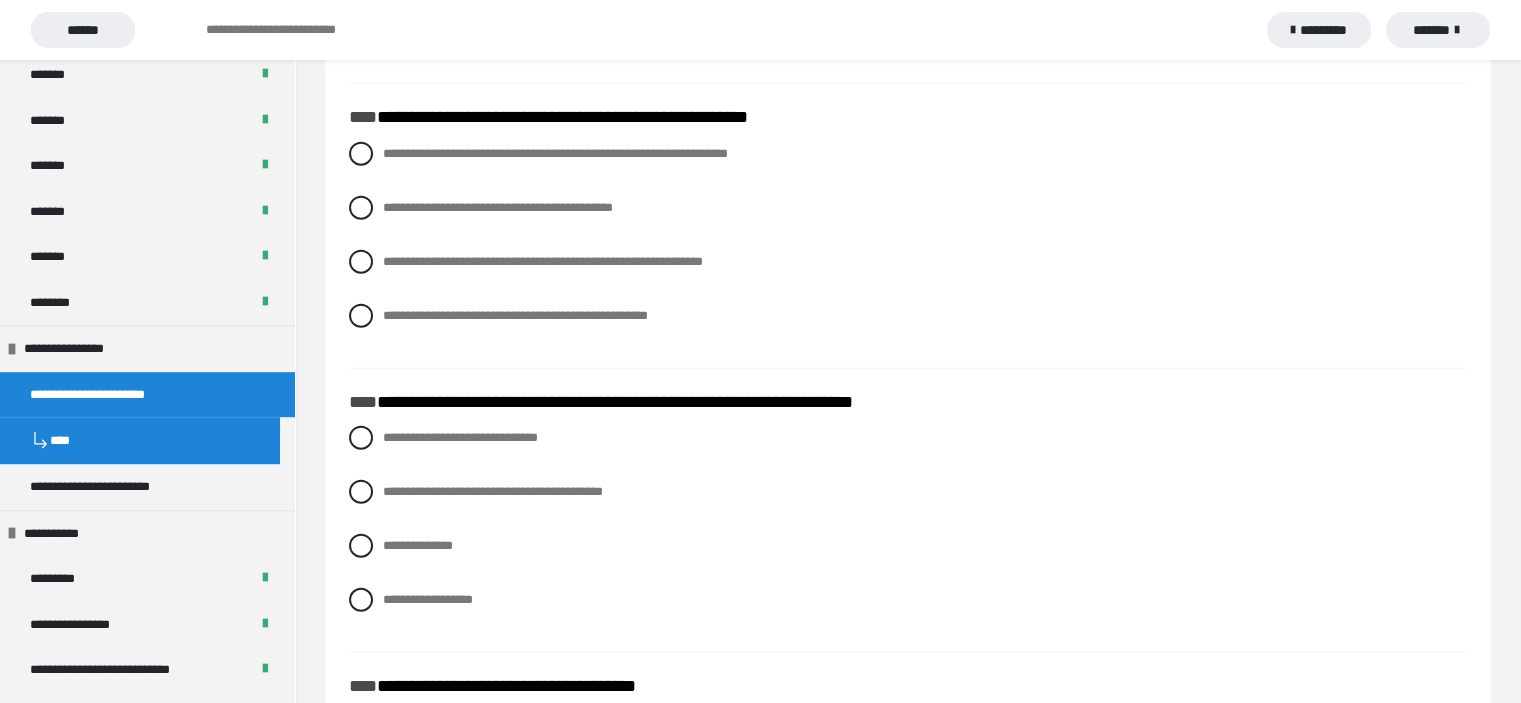 scroll, scrollTop: 4761, scrollLeft: 0, axis: vertical 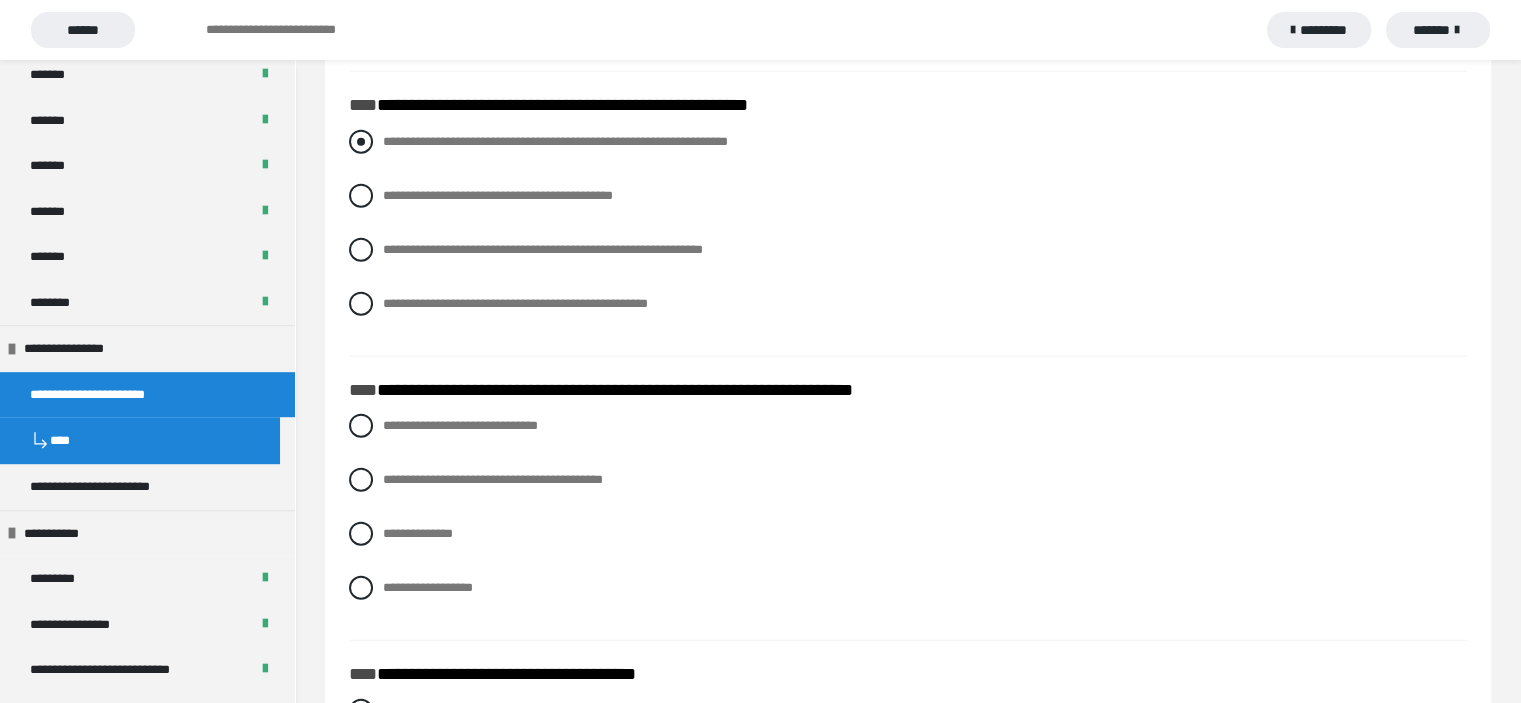click at bounding box center (361, 142) 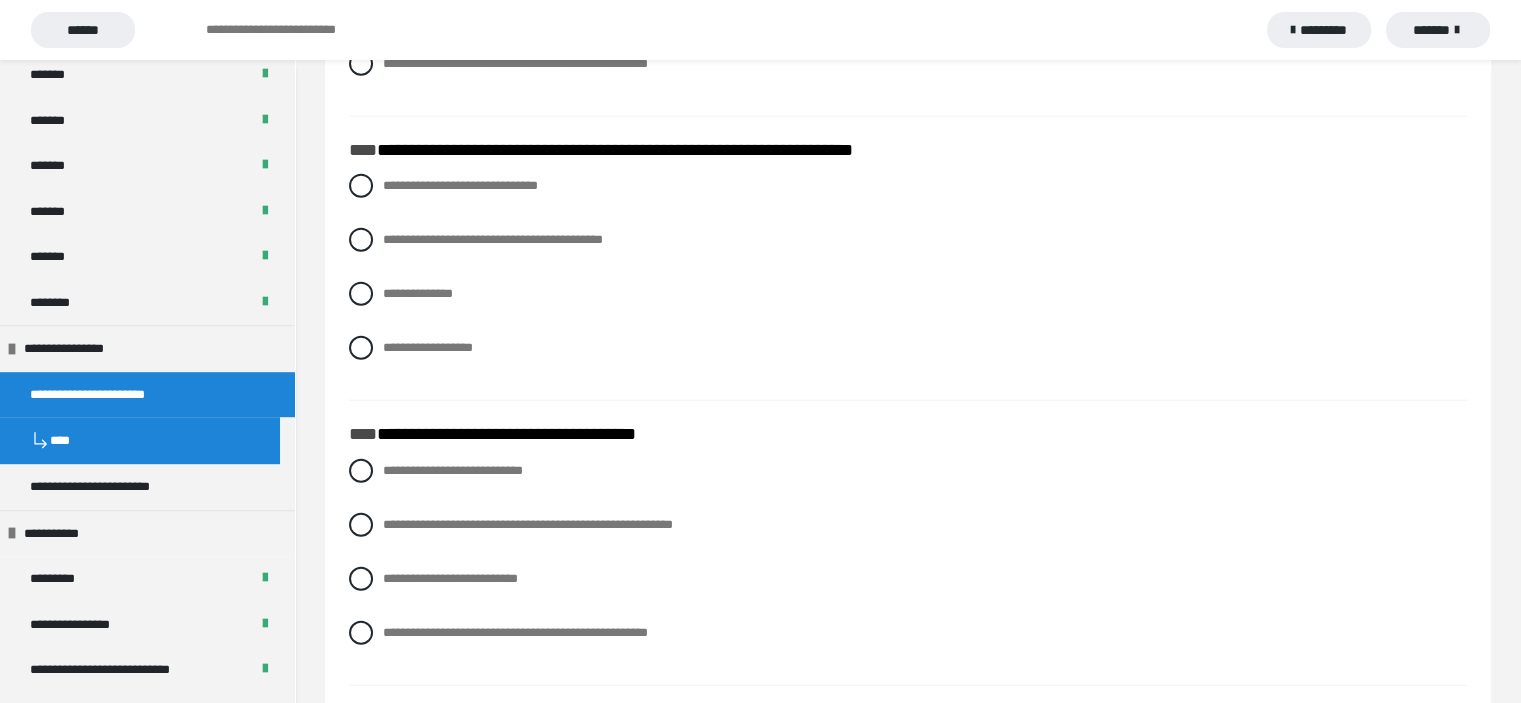 scroll, scrollTop: 5041, scrollLeft: 0, axis: vertical 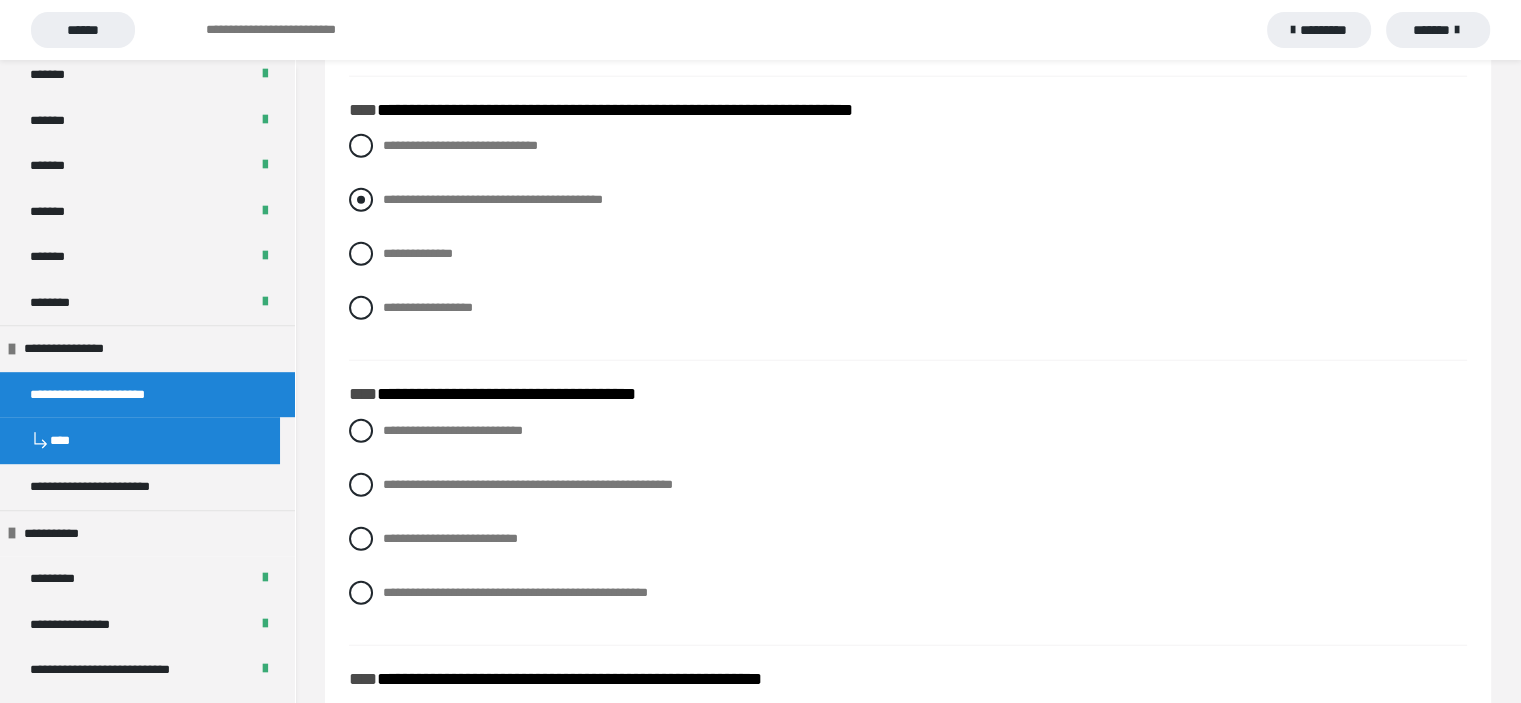 click at bounding box center [361, 200] 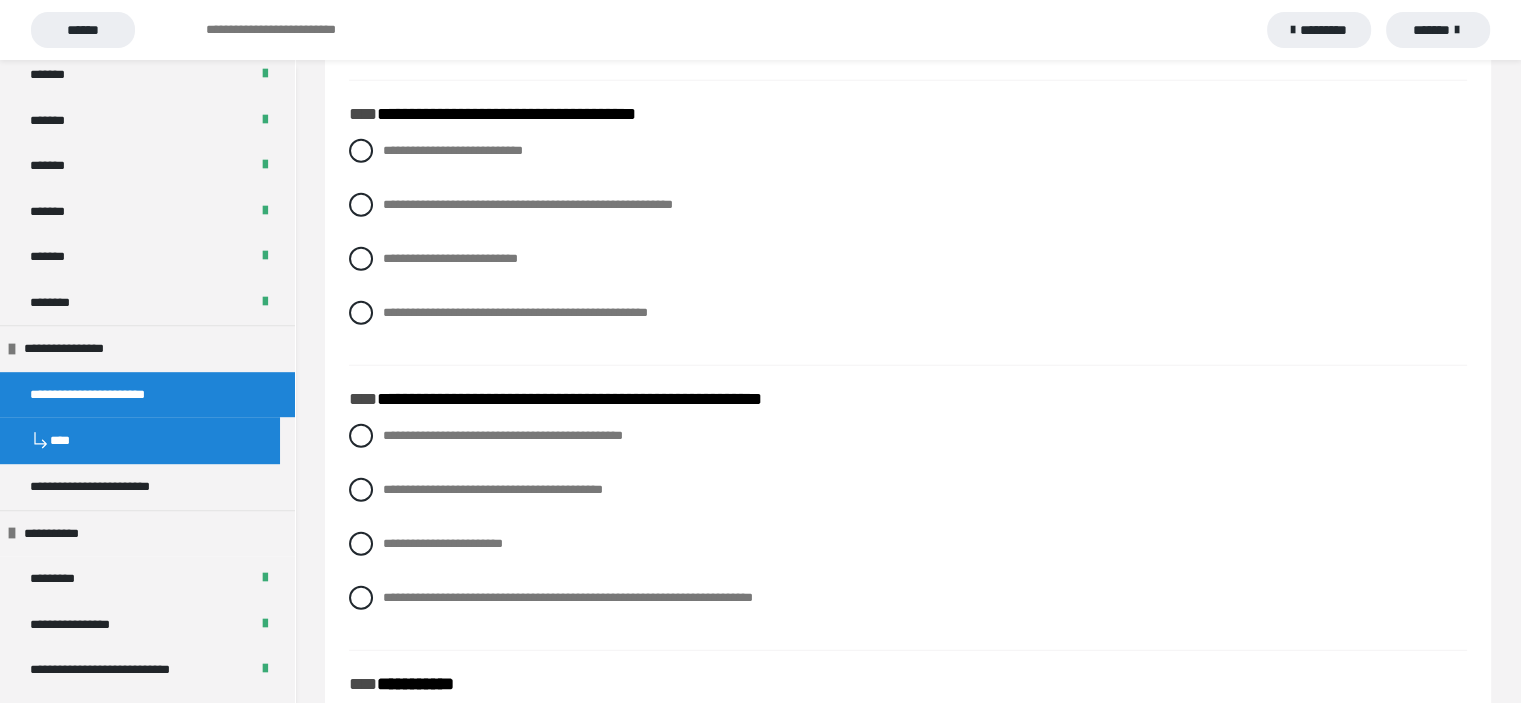 scroll, scrollTop: 5361, scrollLeft: 0, axis: vertical 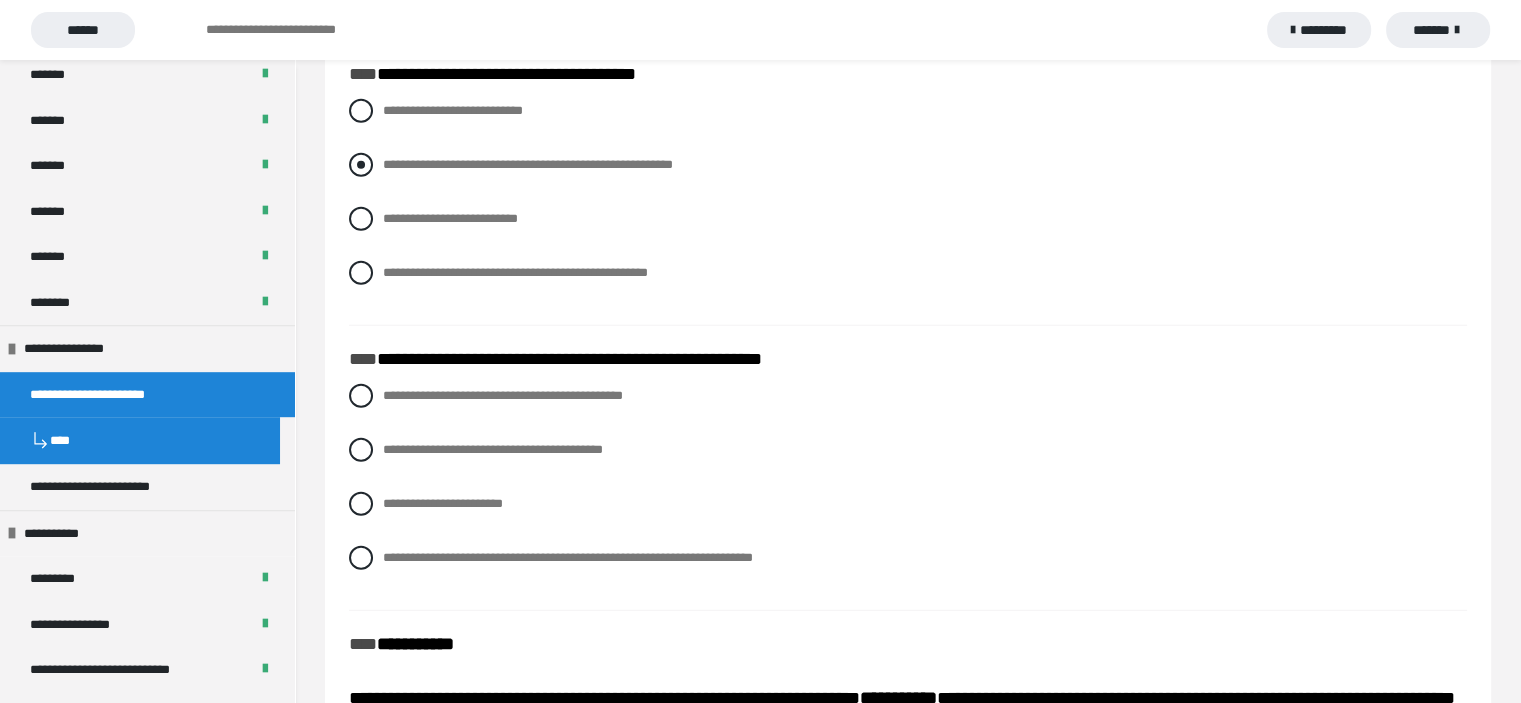 click at bounding box center [361, 165] 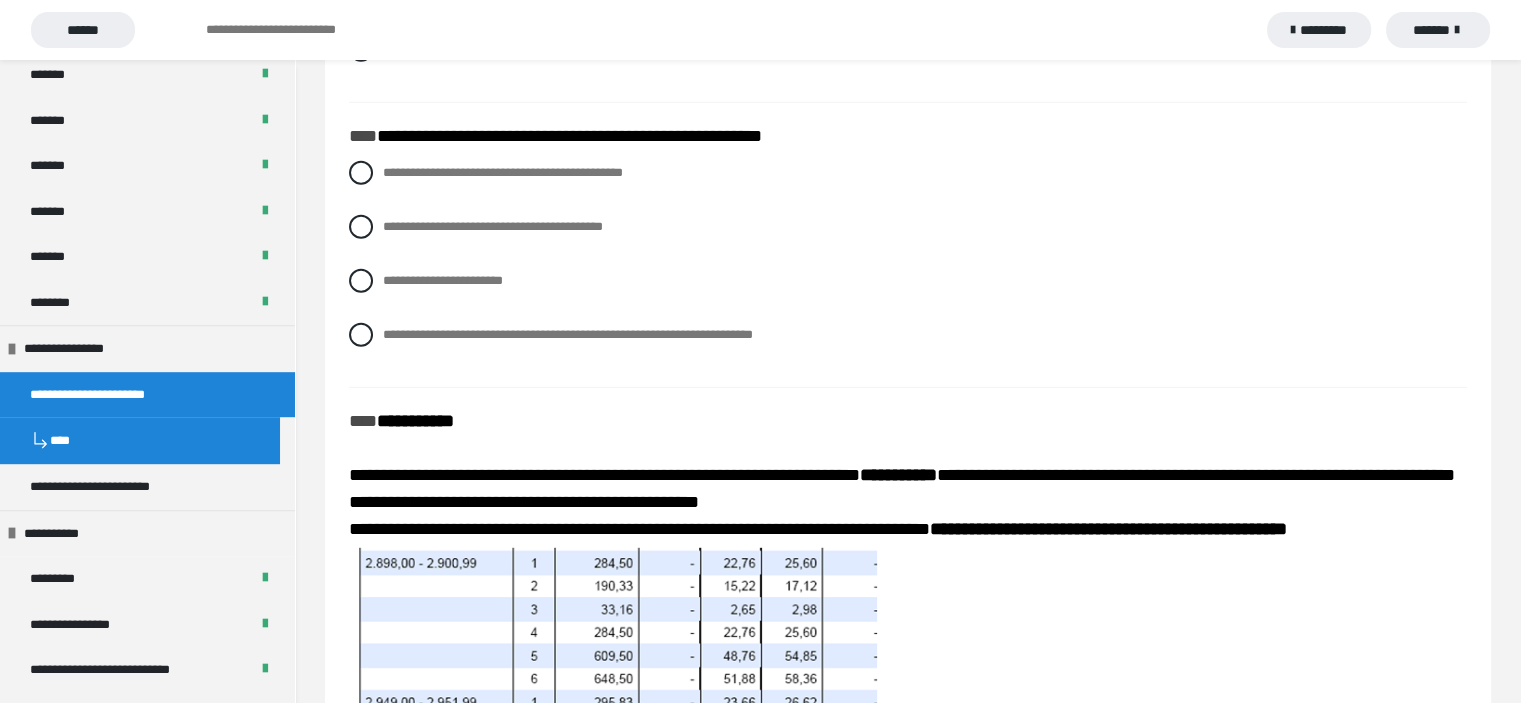 scroll, scrollTop: 5601, scrollLeft: 0, axis: vertical 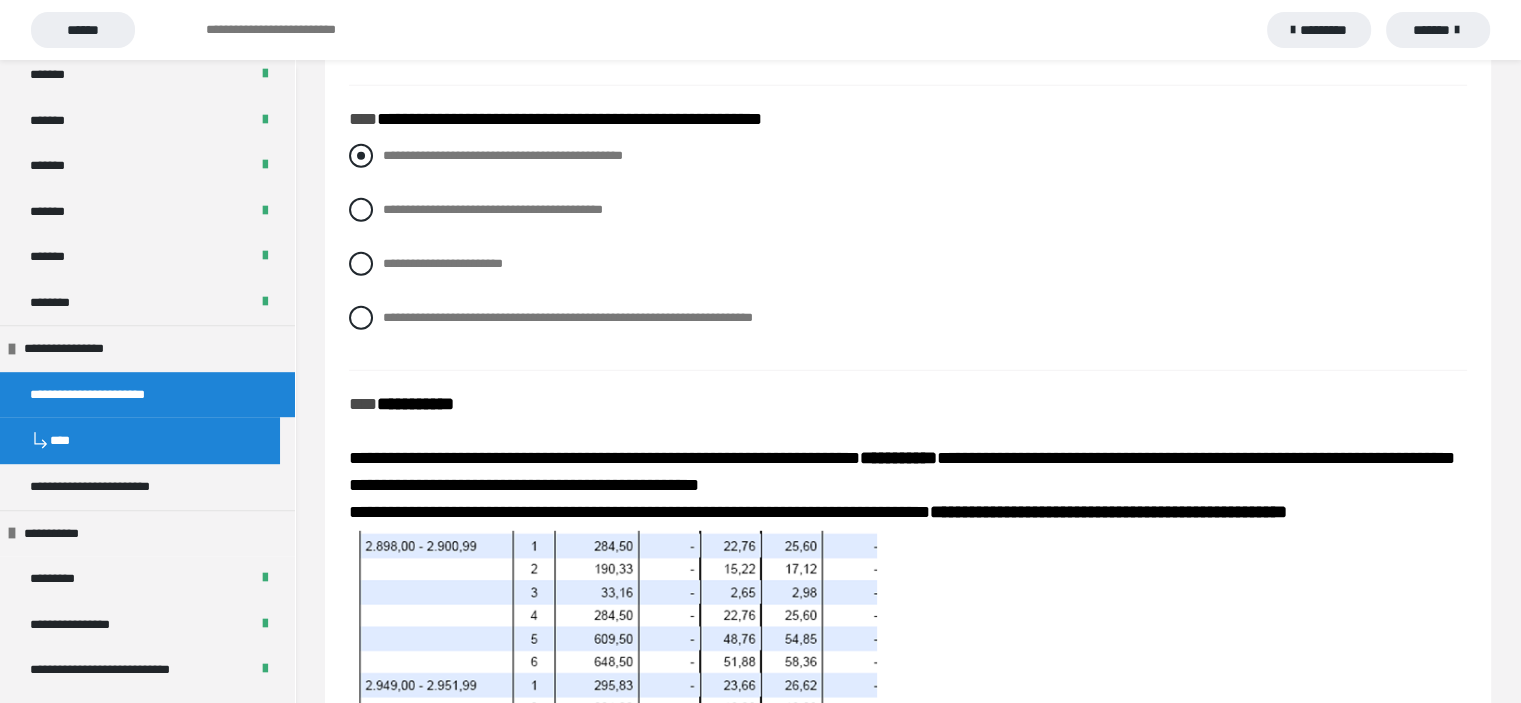 click at bounding box center (361, 156) 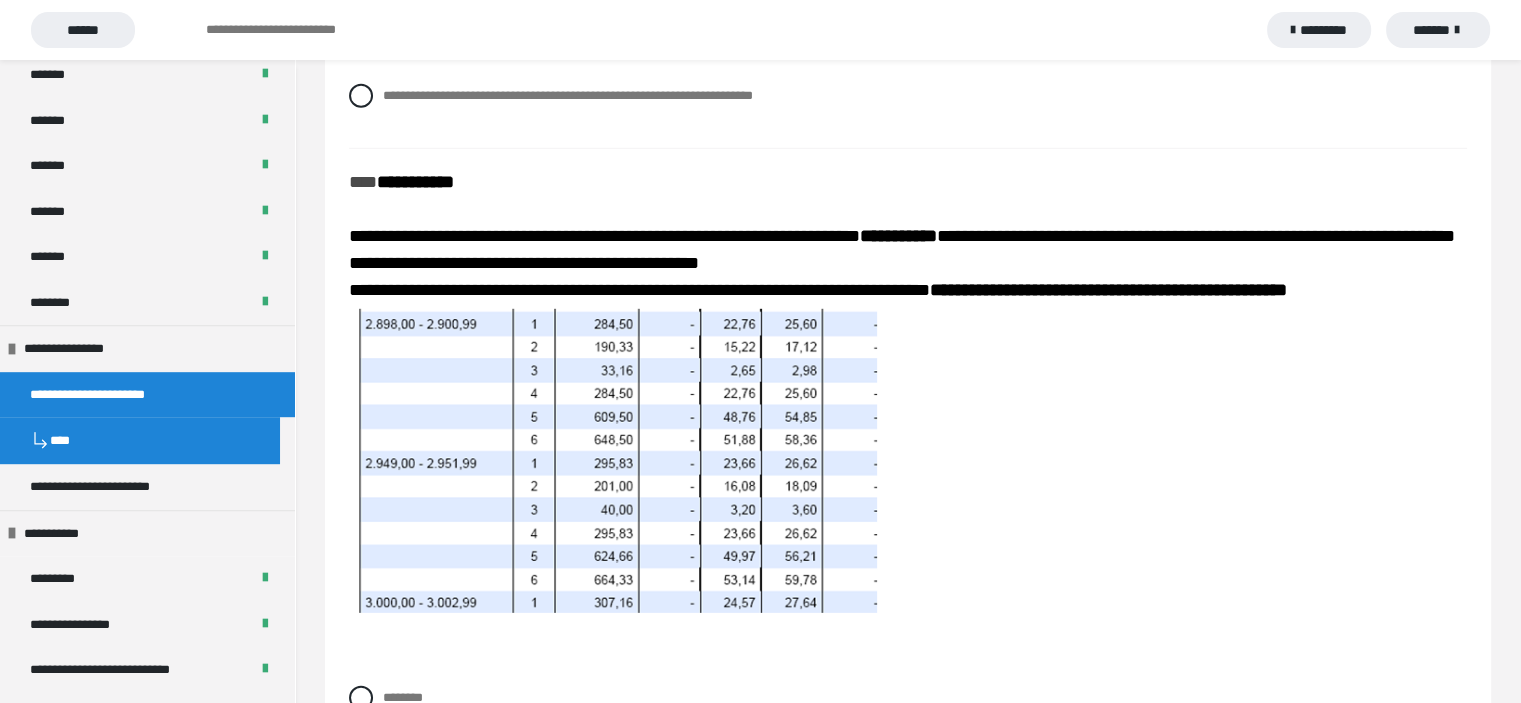 scroll, scrollTop: 5841, scrollLeft: 0, axis: vertical 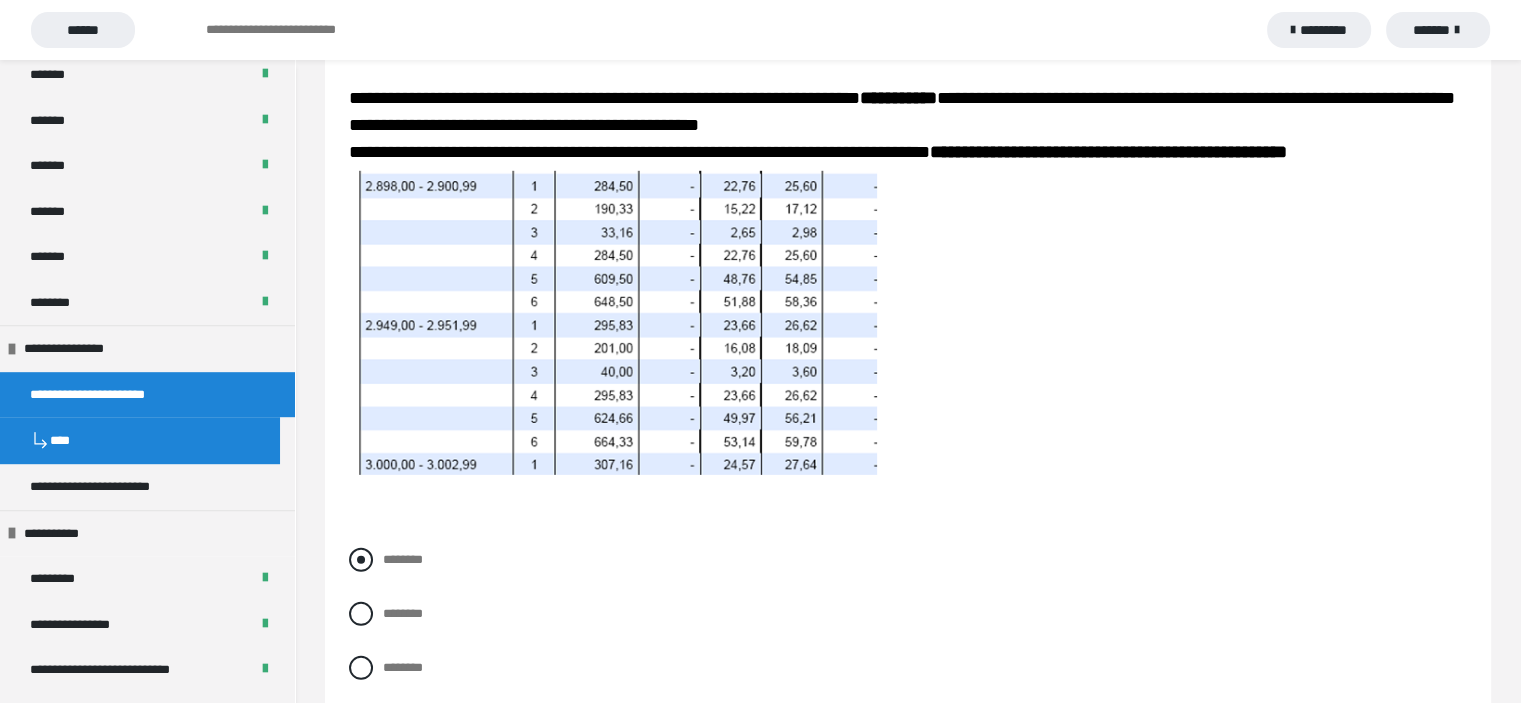 click at bounding box center (361, 560) 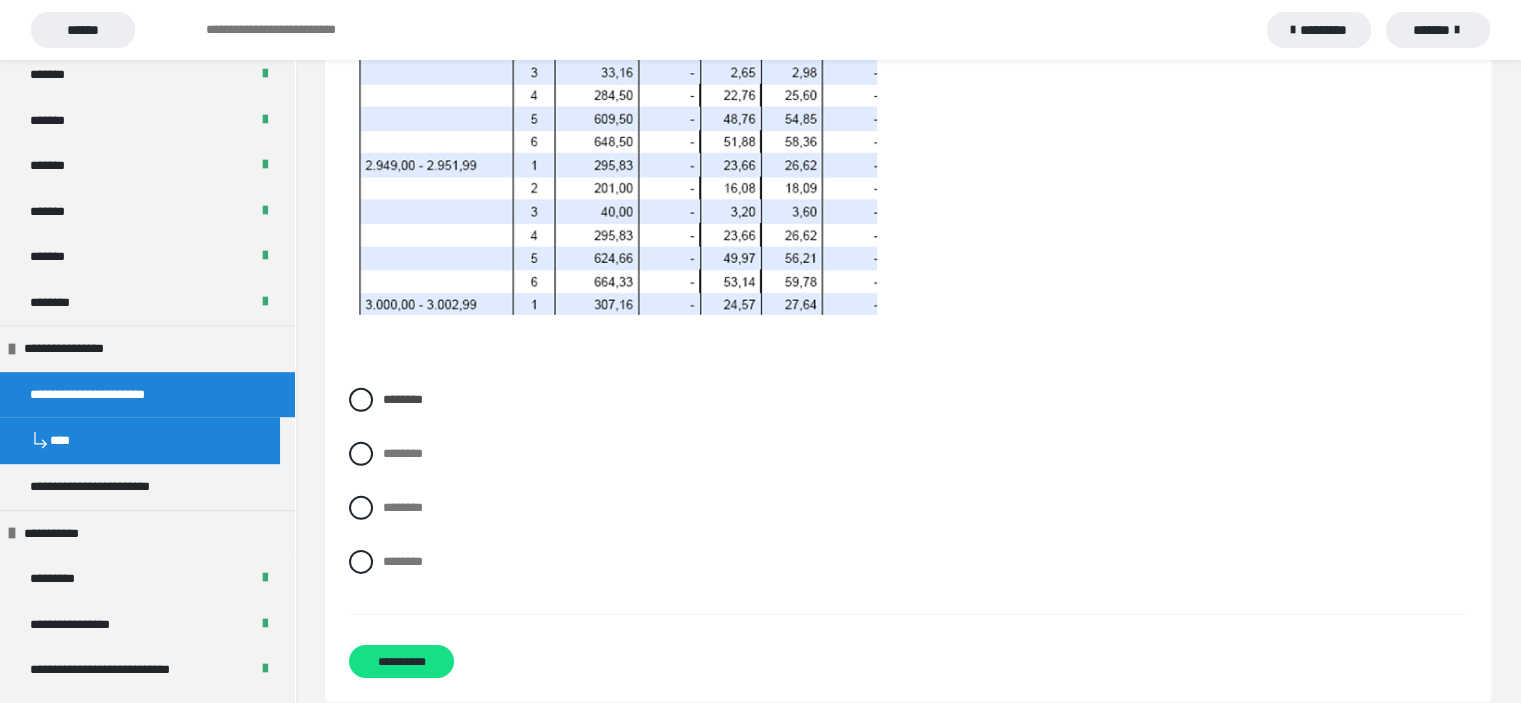scroll, scrollTop: 6148, scrollLeft: 0, axis: vertical 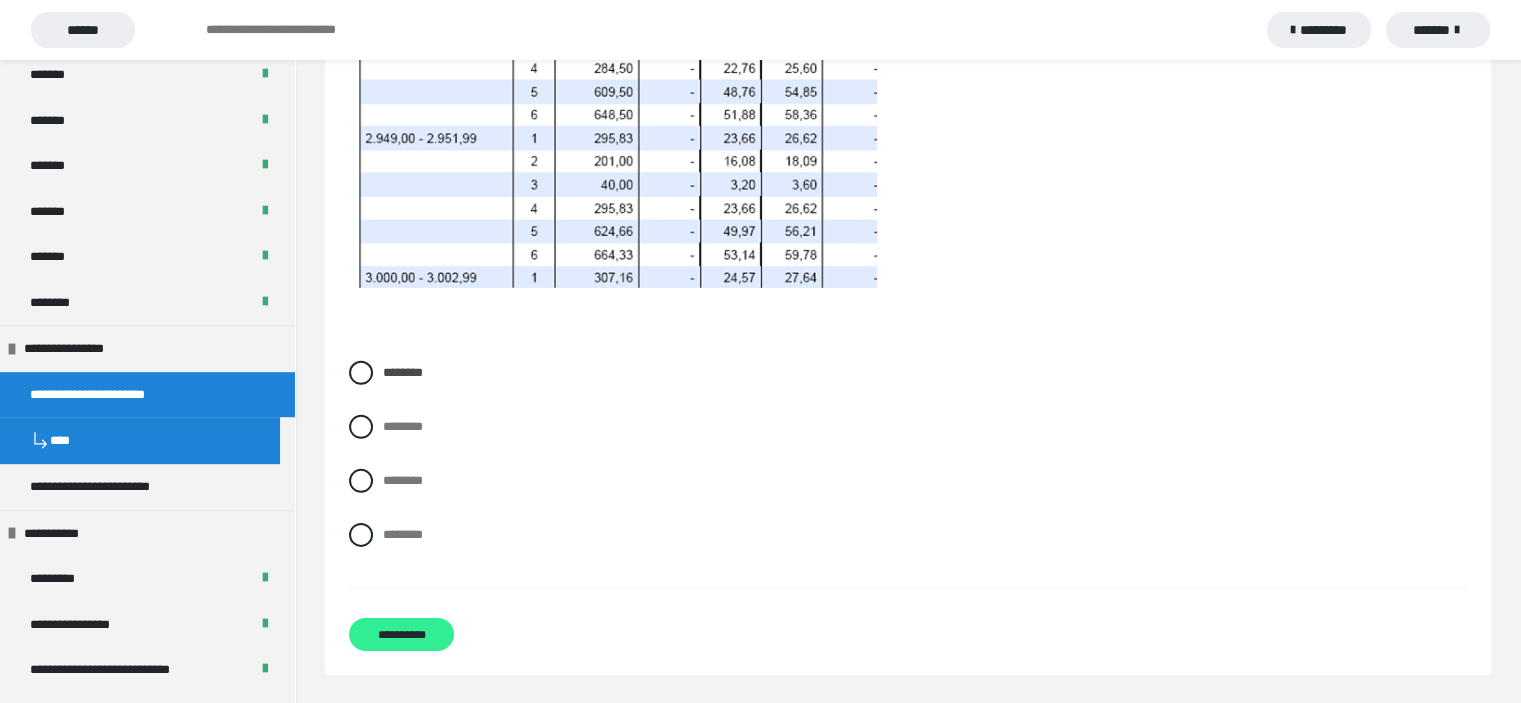 click on "**********" at bounding box center [401, 634] 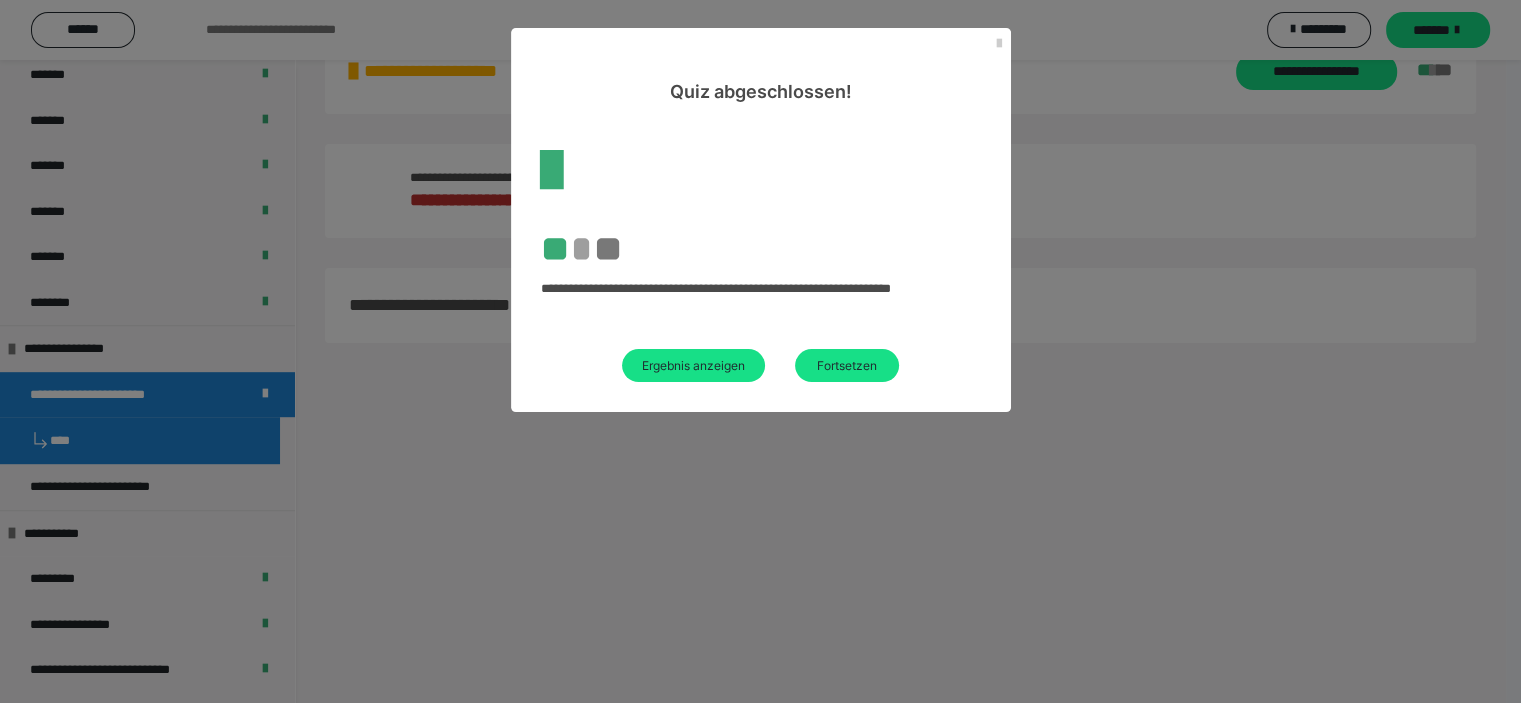 scroll, scrollTop: 604, scrollLeft: 0, axis: vertical 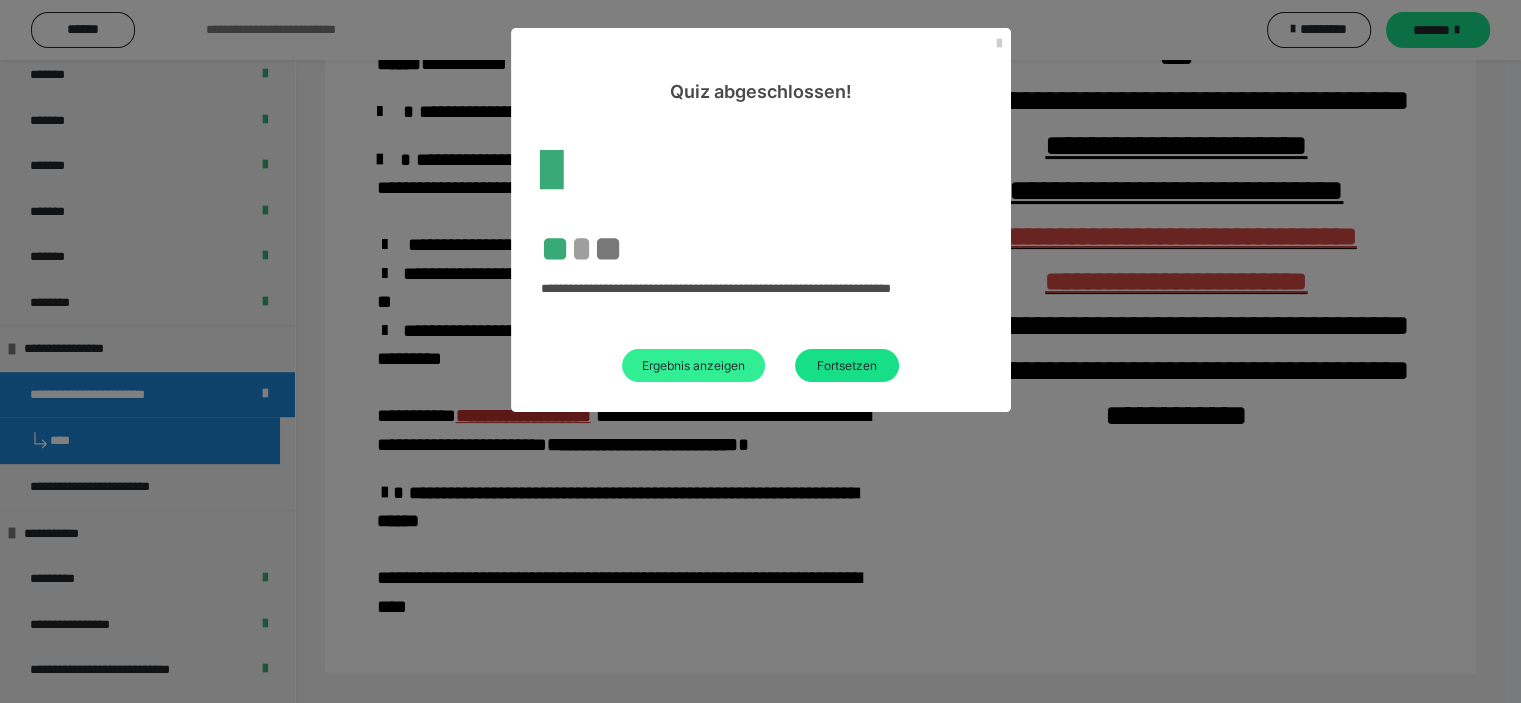 click on "Ergebnis anzeigen" at bounding box center [693, 365] 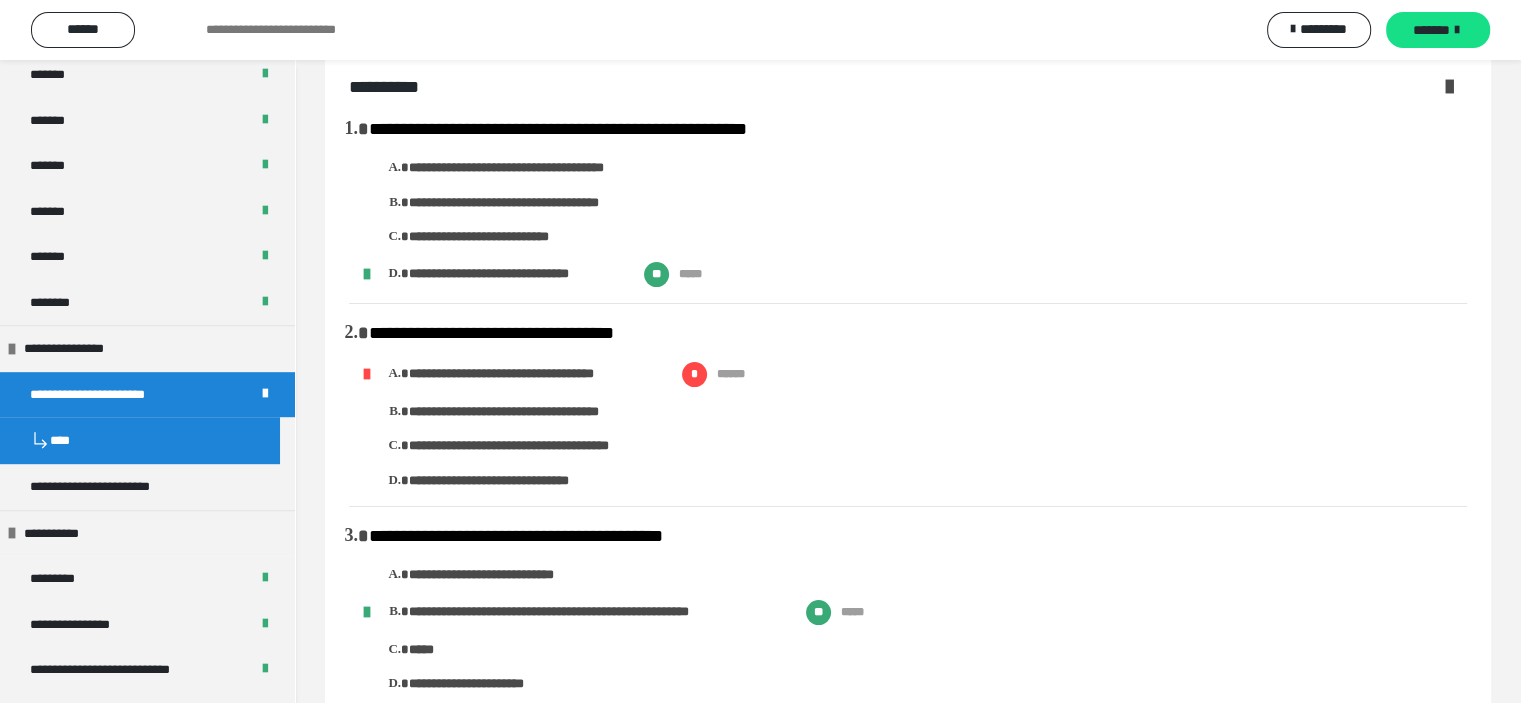 scroll, scrollTop: 0, scrollLeft: 0, axis: both 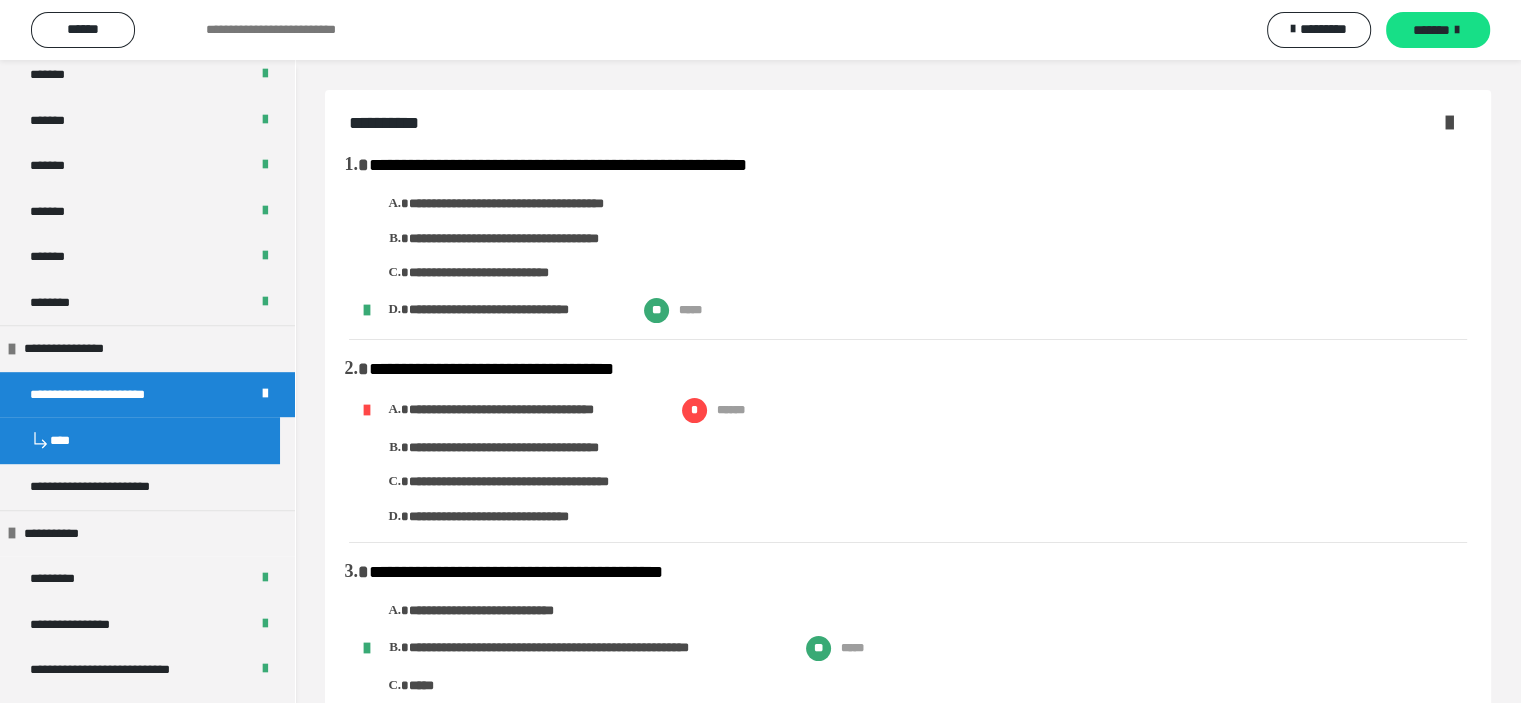 click at bounding box center [1449, 122] 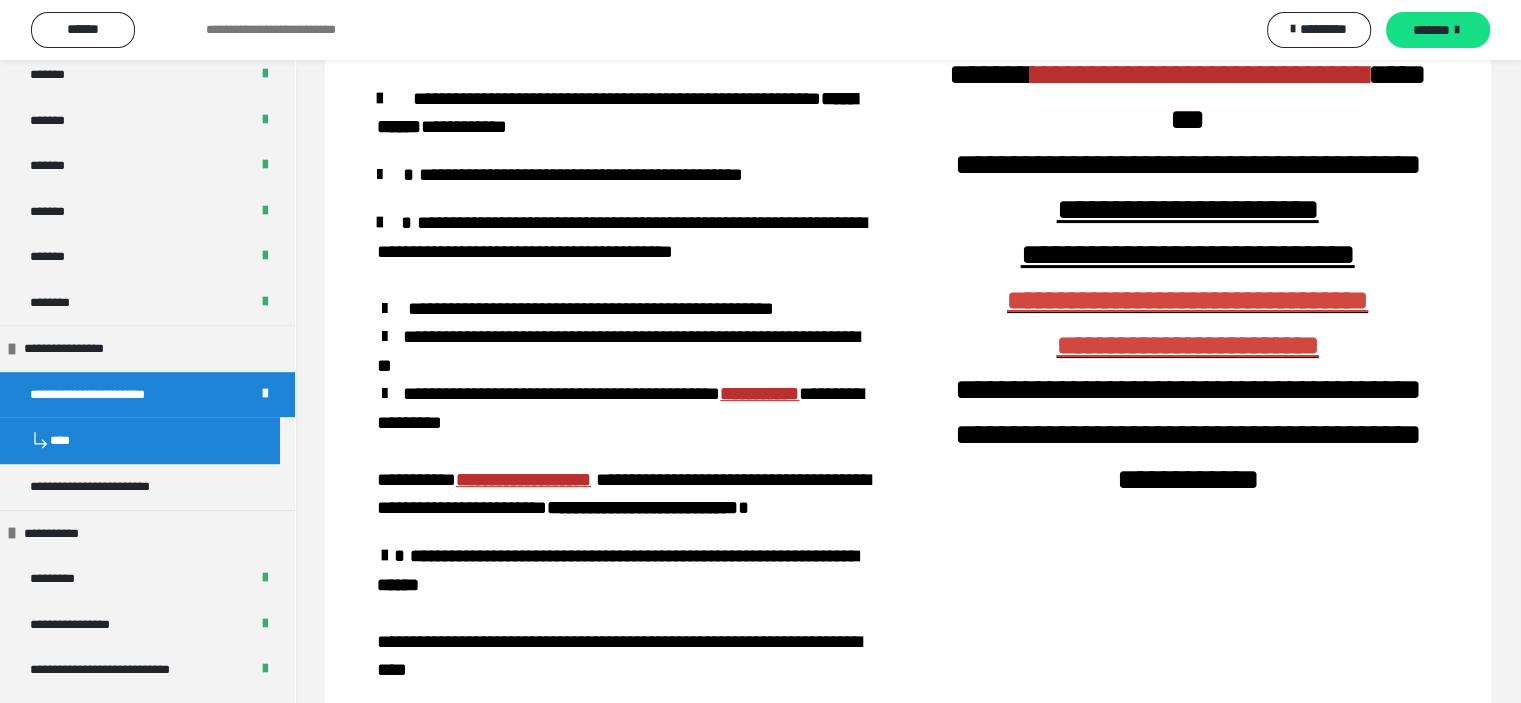 scroll, scrollTop: 604, scrollLeft: 0, axis: vertical 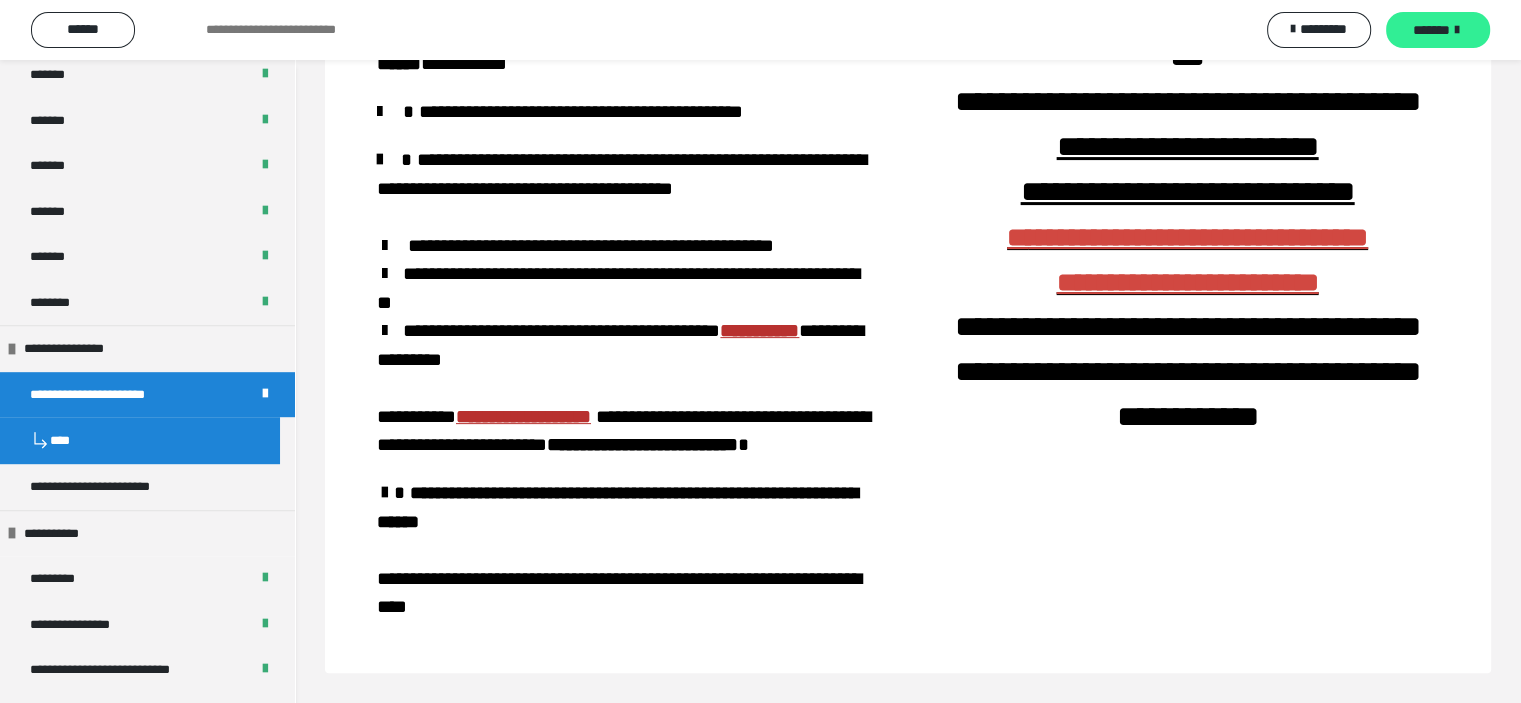 click on "*******" at bounding box center [1431, 30] 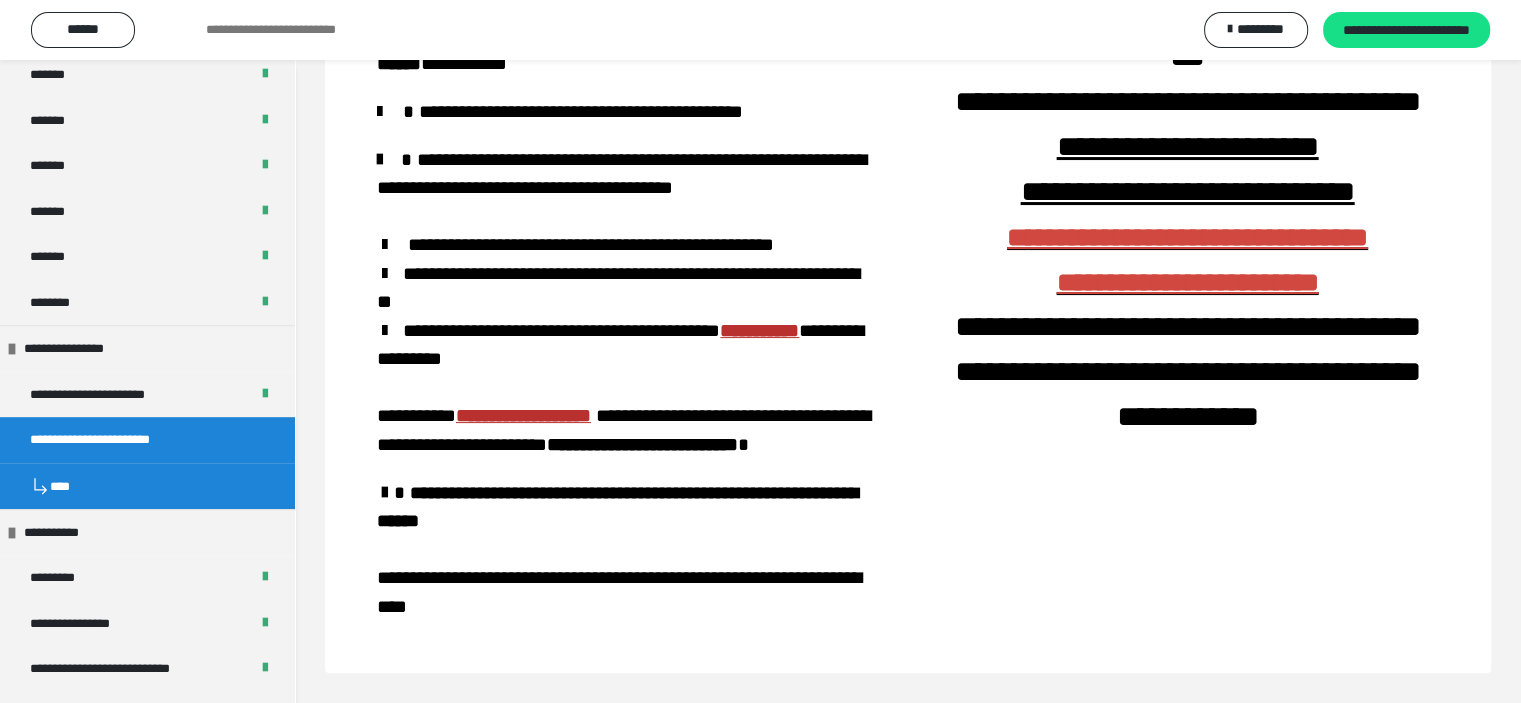 scroll, scrollTop: 366, scrollLeft: 0, axis: vertical 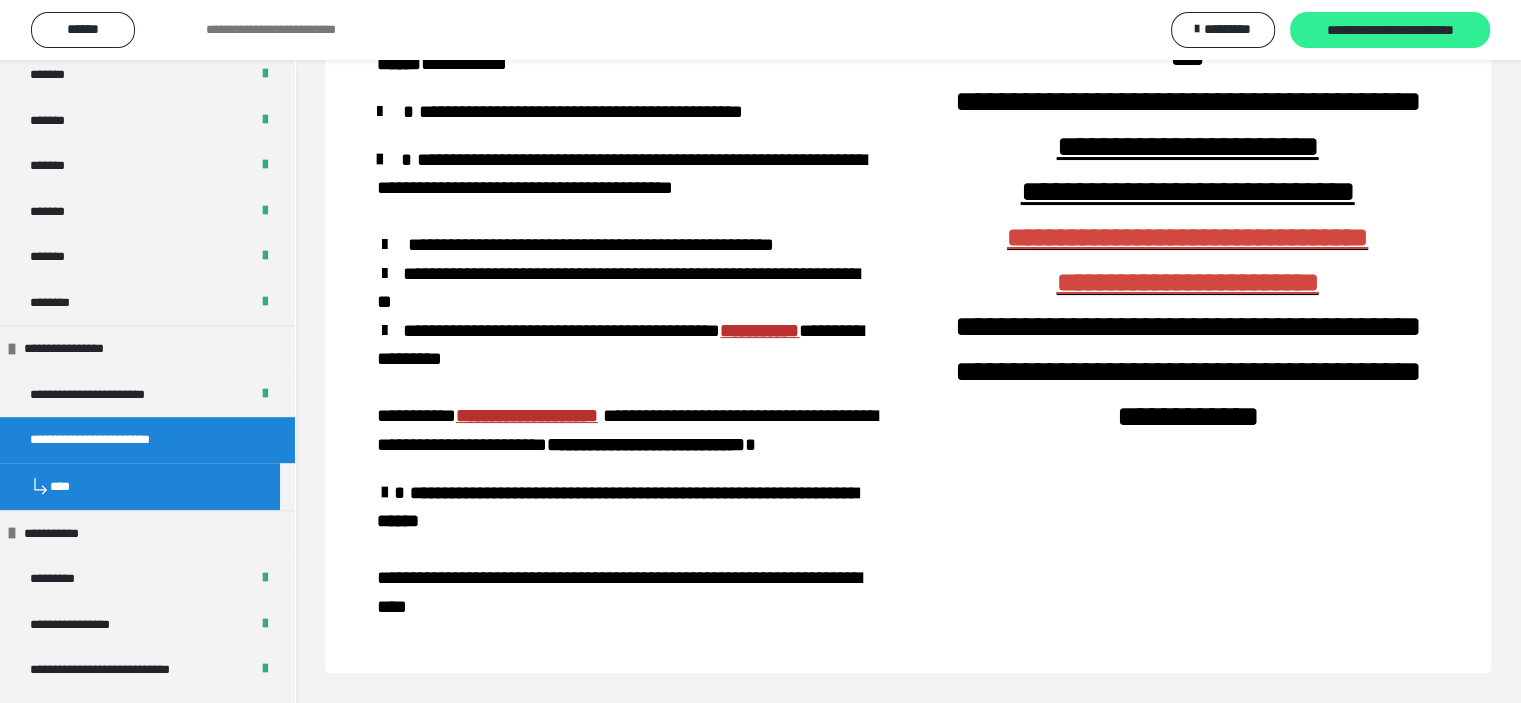 click on "**********" at bounding box center [1390, 31] 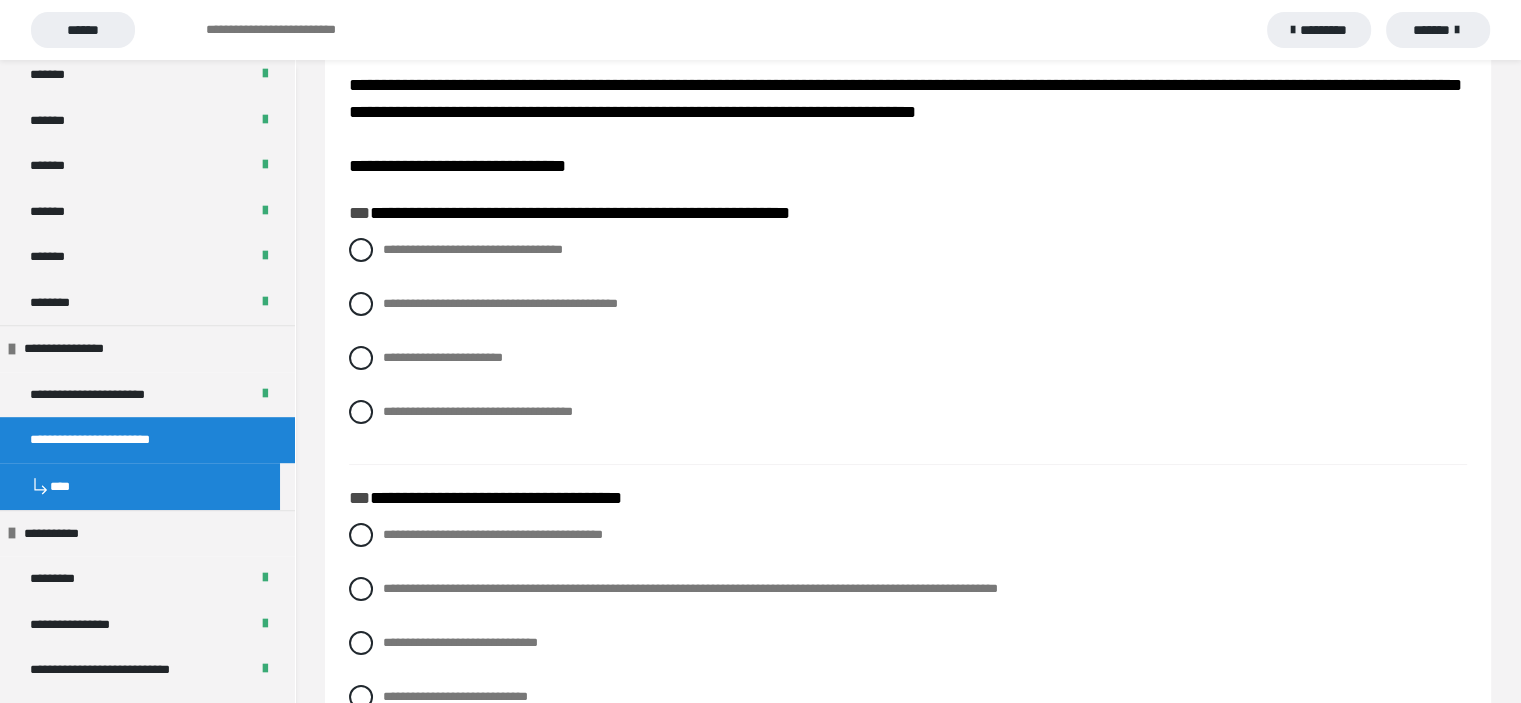 scroll, scrollTop: 72, scrollLeft: 0, axis: vertical 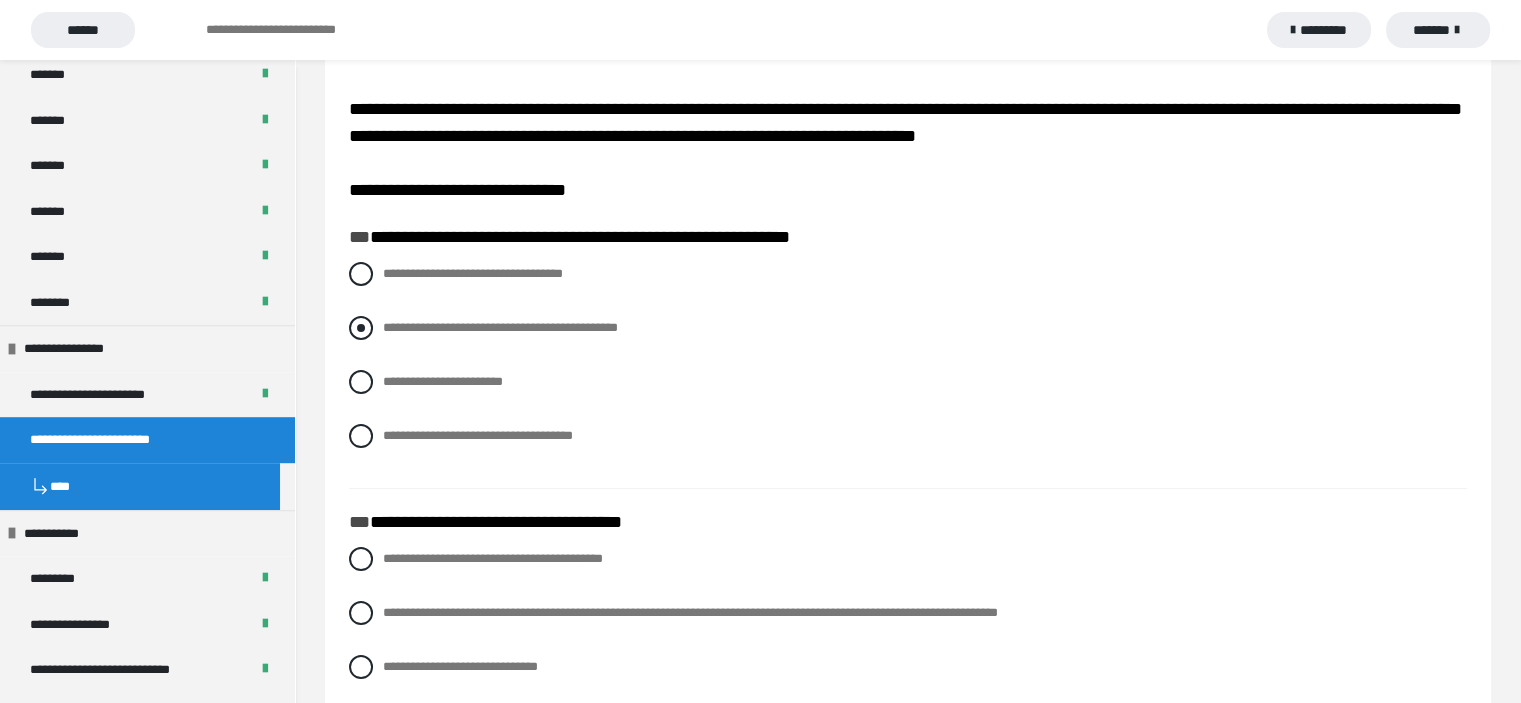 click at bounding box center (361, 328) 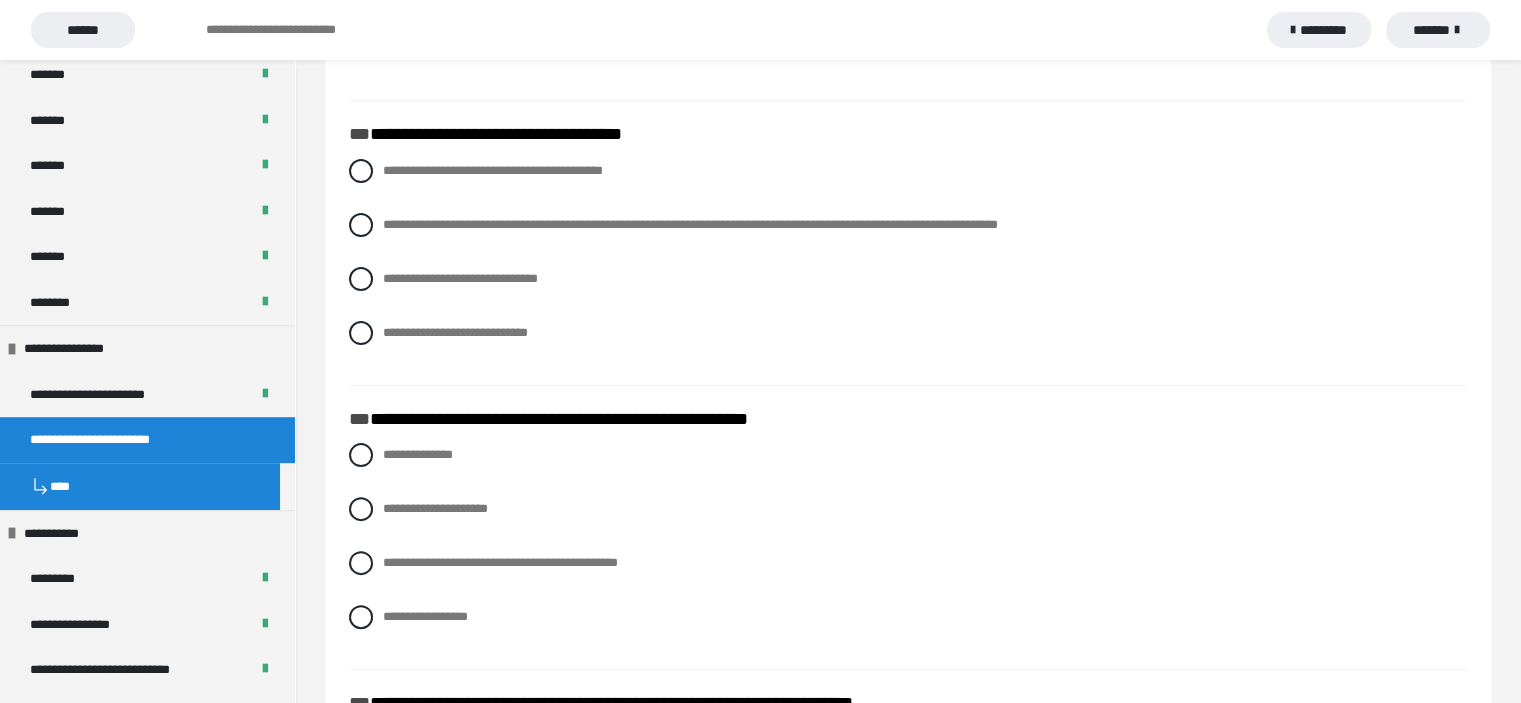 scroll, scrollTop: 472, scrollLeft: 0, axis: vertical 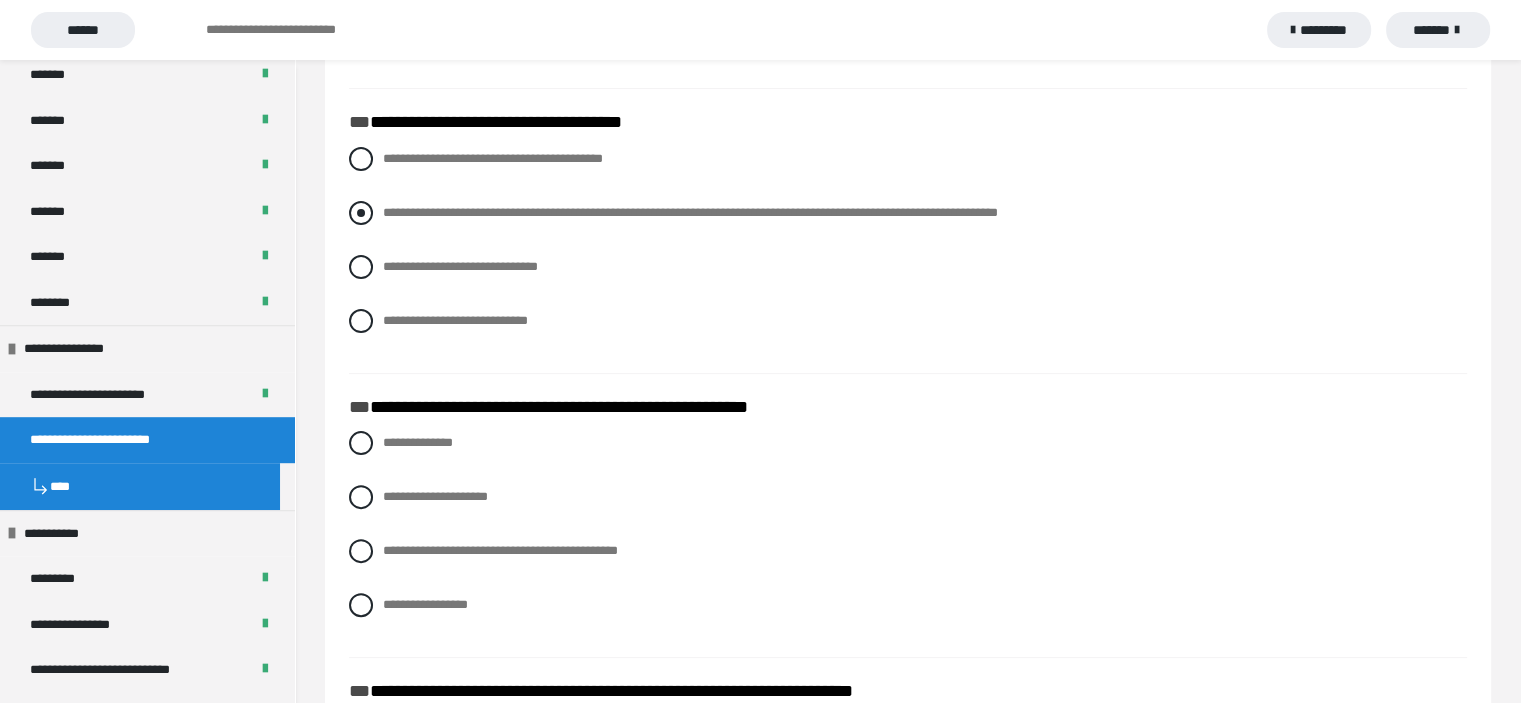 click at bounding box center [361, 213] 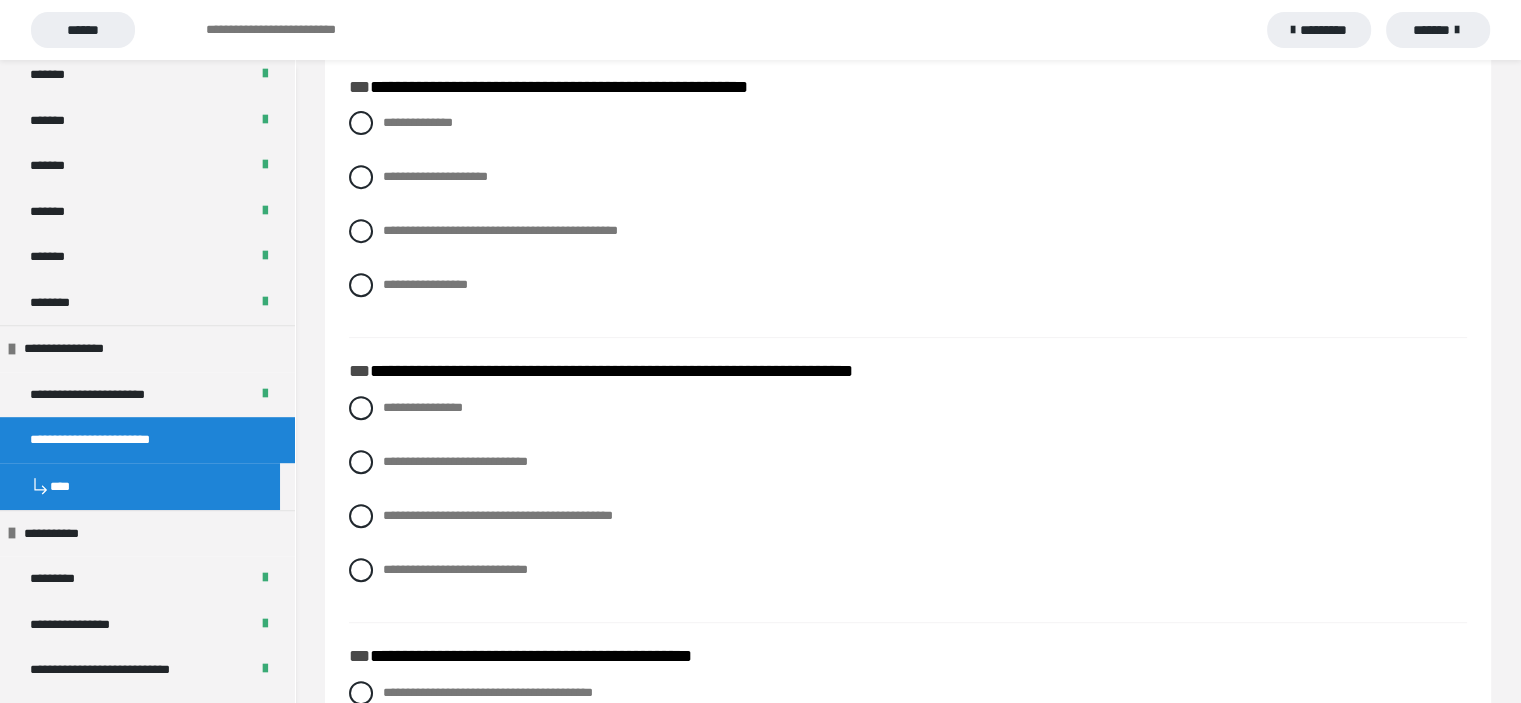 scroll, scrollTop: 792, scrollLeft: 0, axis: vertical 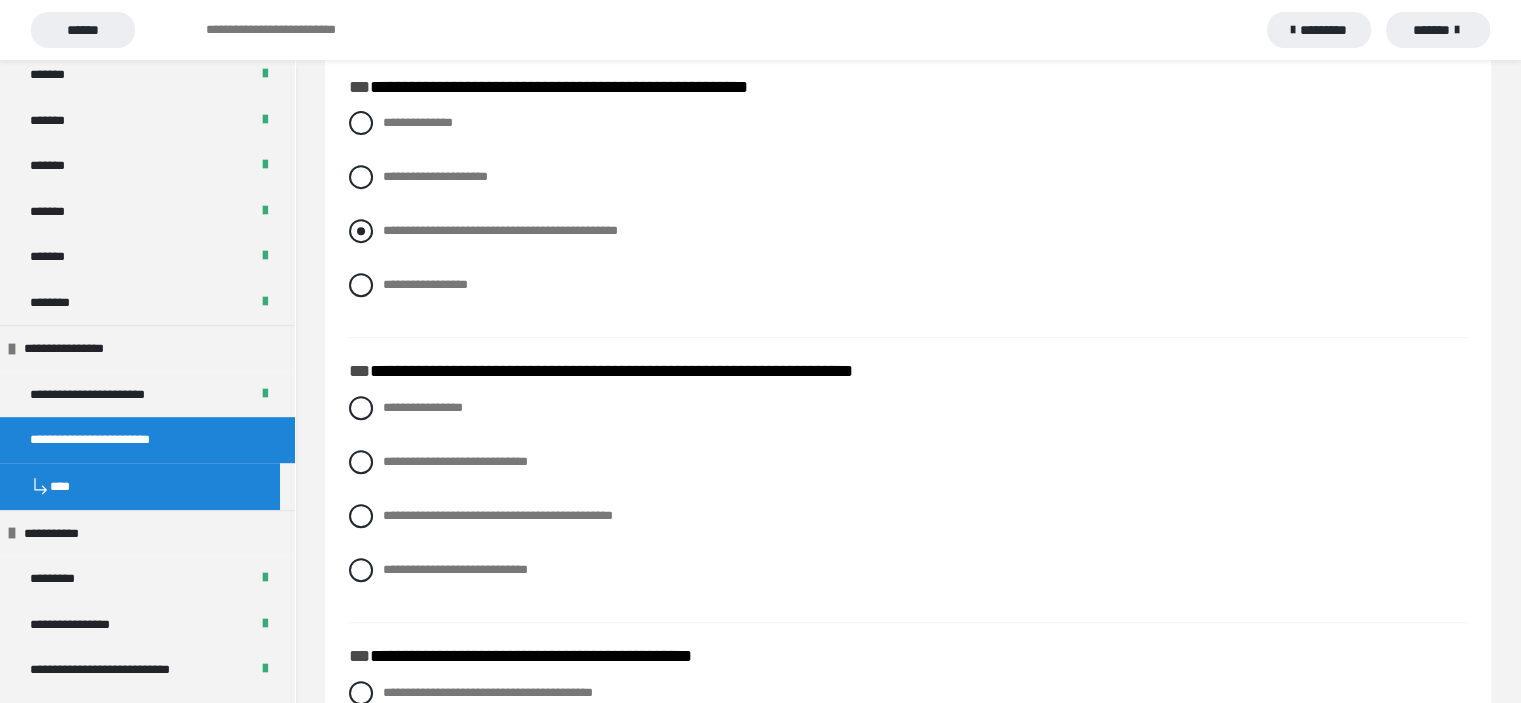 click at bounding box center (361, 231) 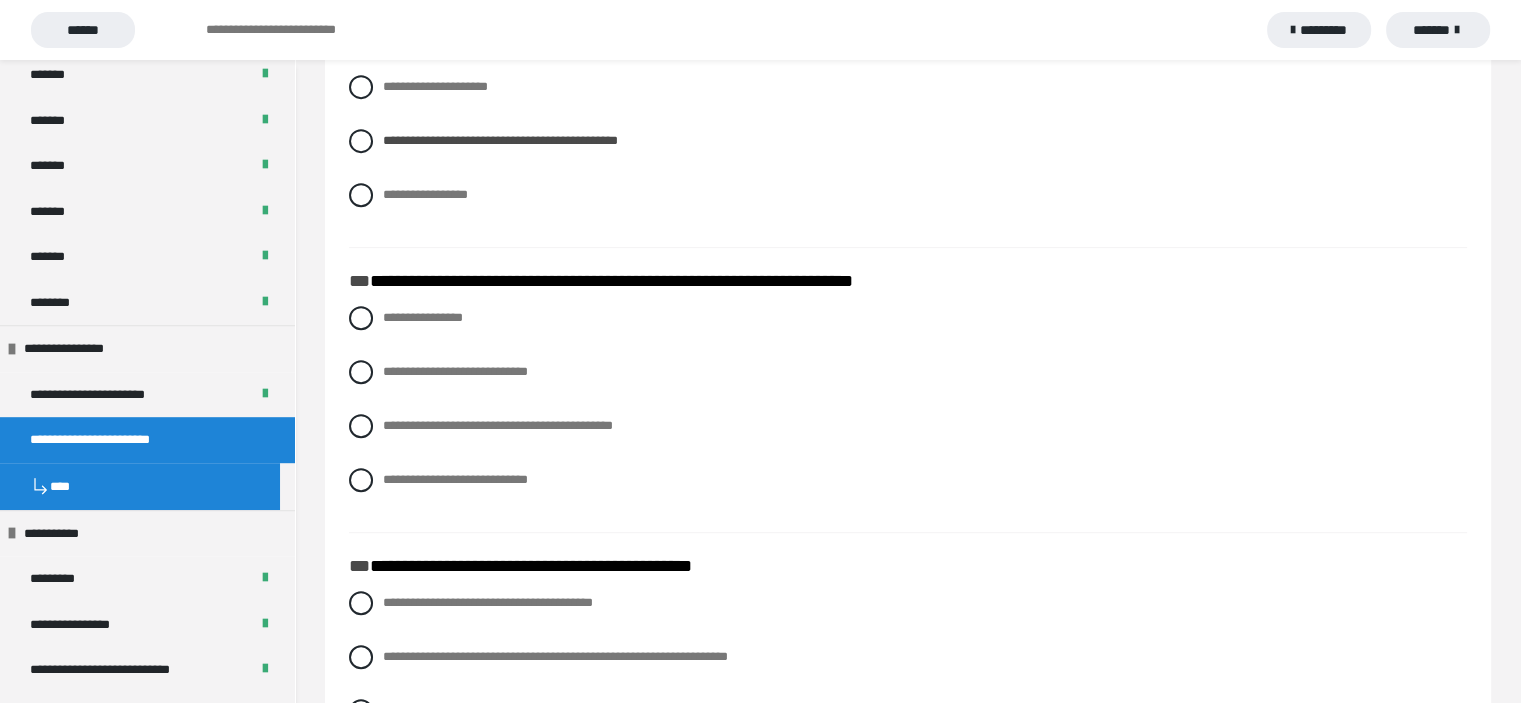 scroll, scrollTop: 835, scrollLeft: 0, axis: vertical 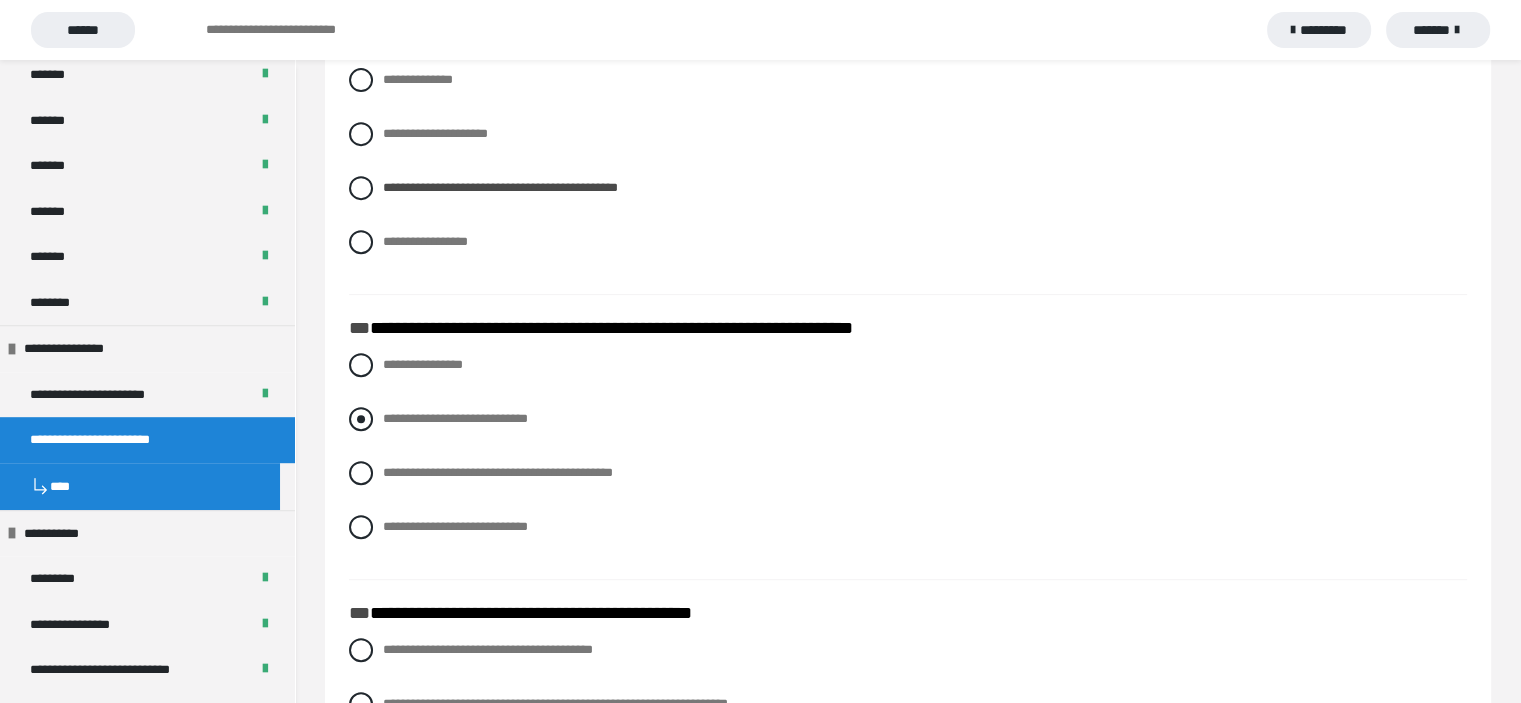 click at bounding box center [361, 419] 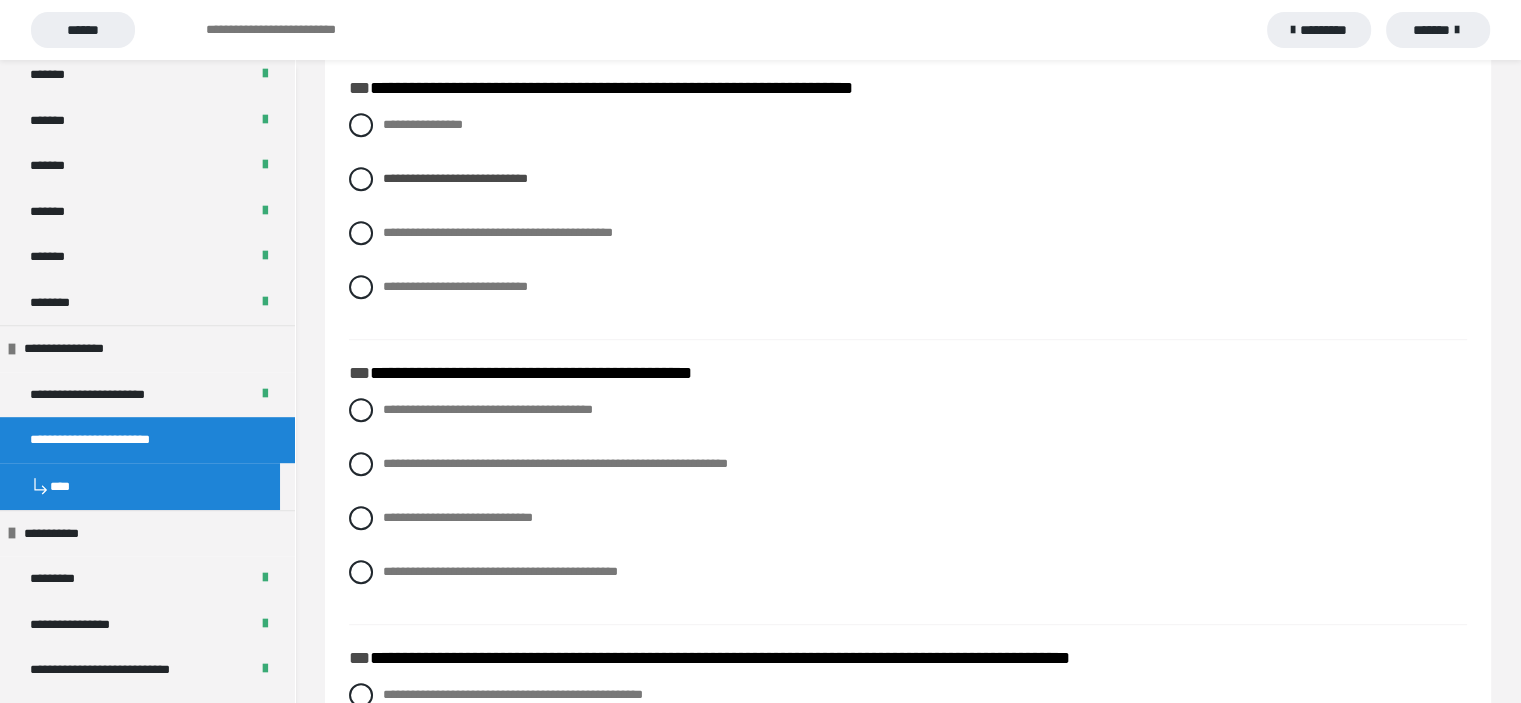 scroll, scrollTop: 1690, scrollLeft: 0, axis: vertical 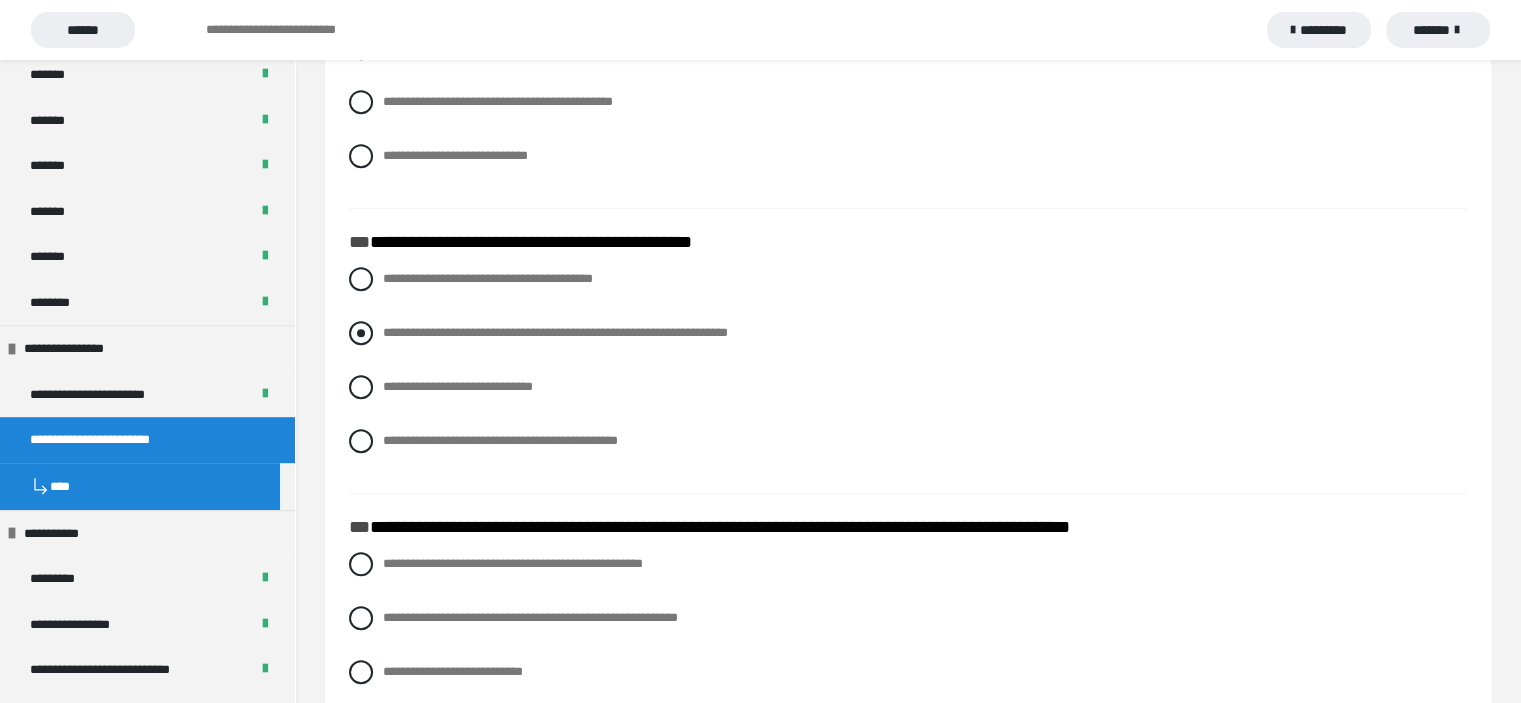 click at bounding box center [361, 333] 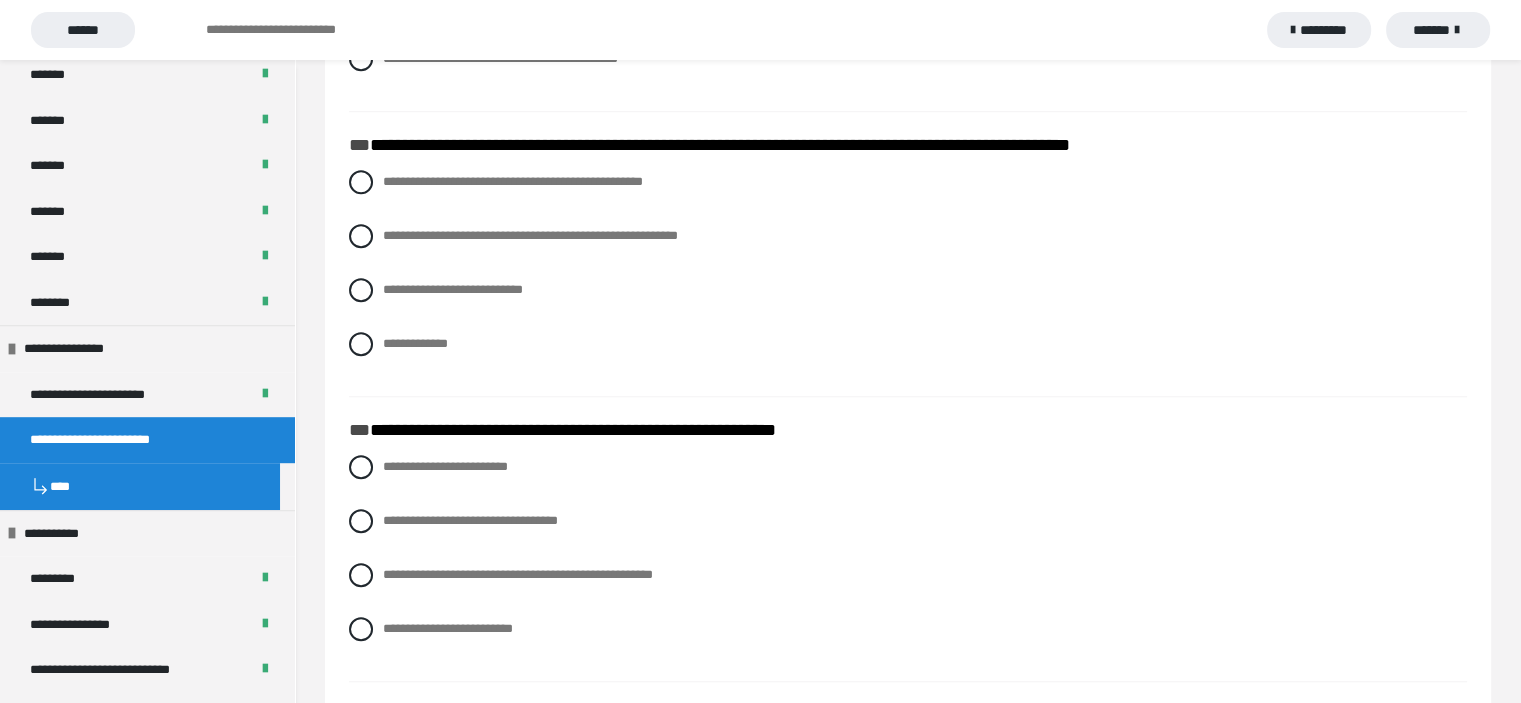 scroll, scrollTop: 1606, scrollLeft: 0, axis: vertical 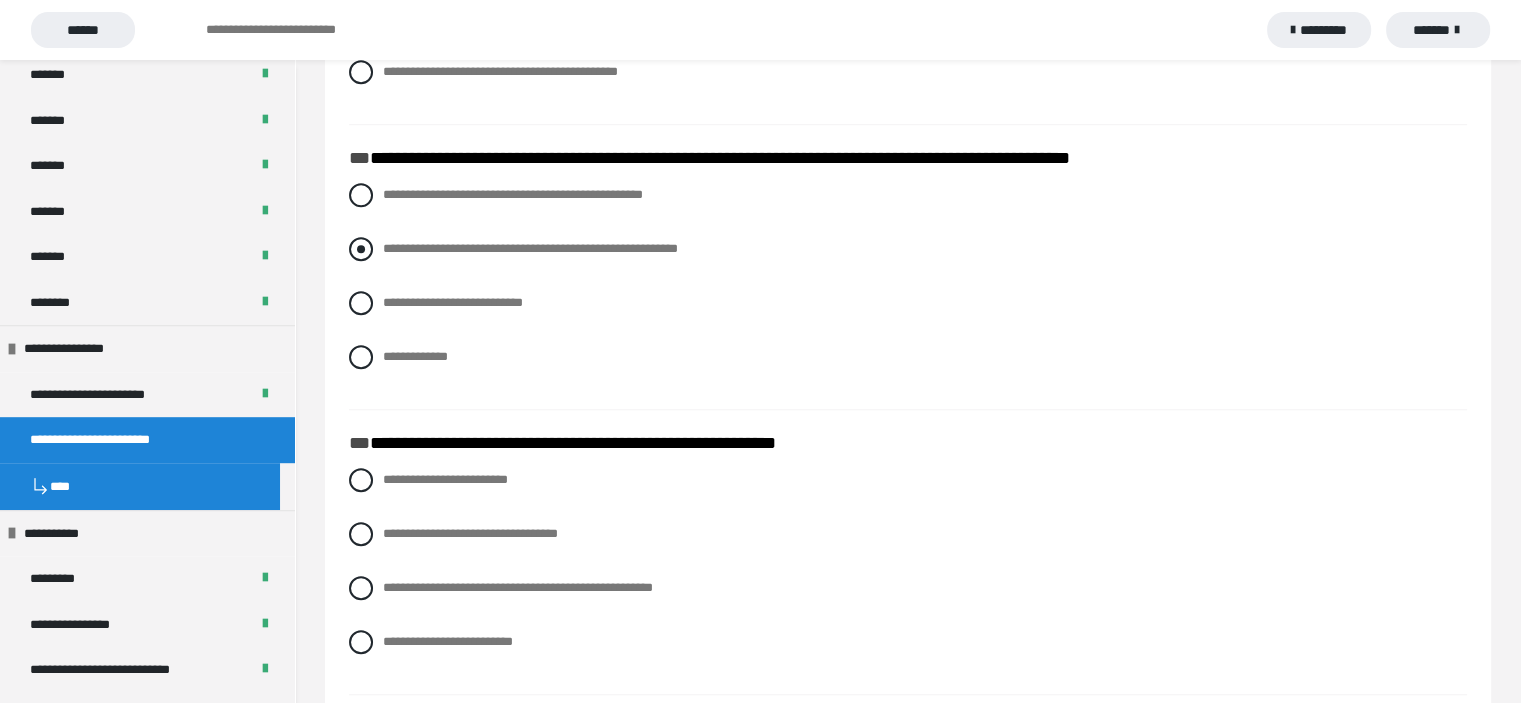 click at bounding box center (361, 249) 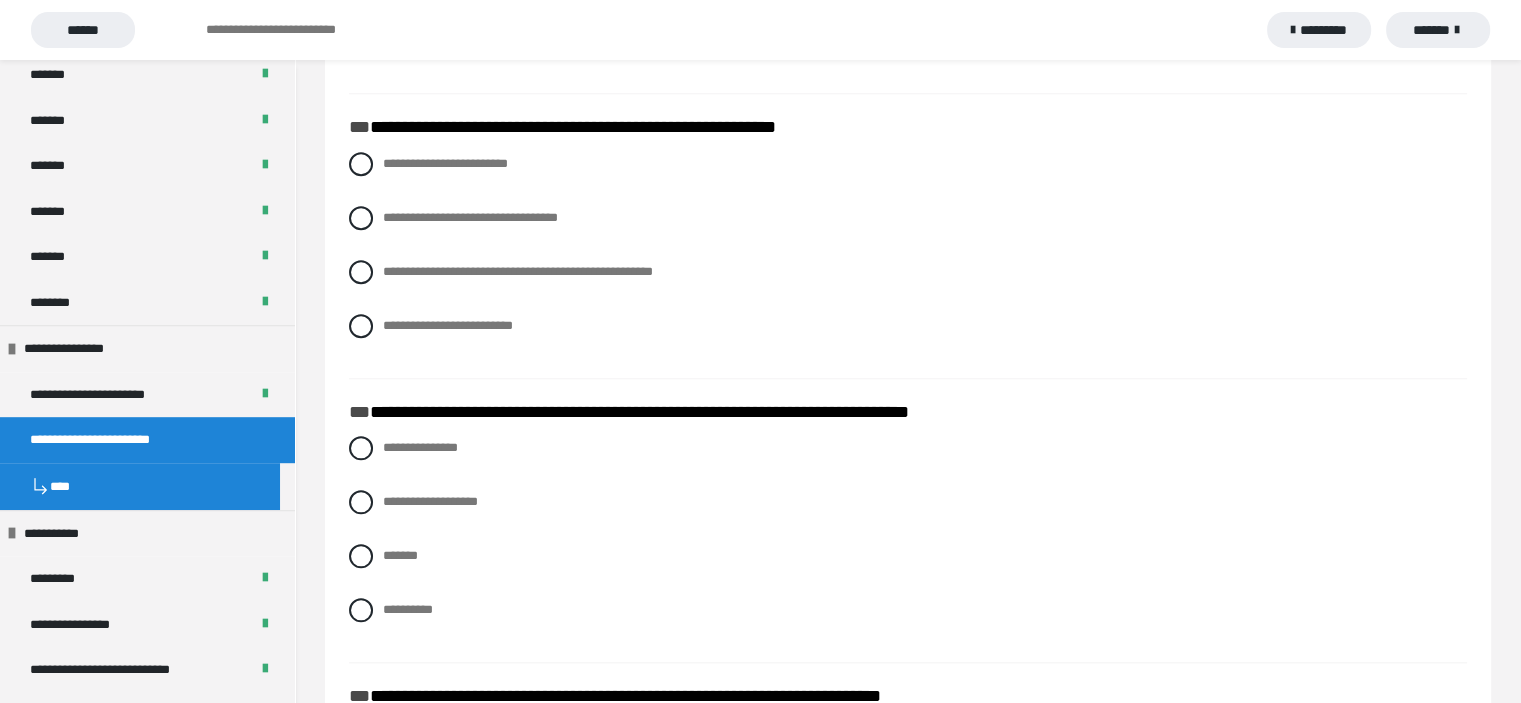 scroll, scrollTop: 1895, scrollLeft: 0, axis: vertical 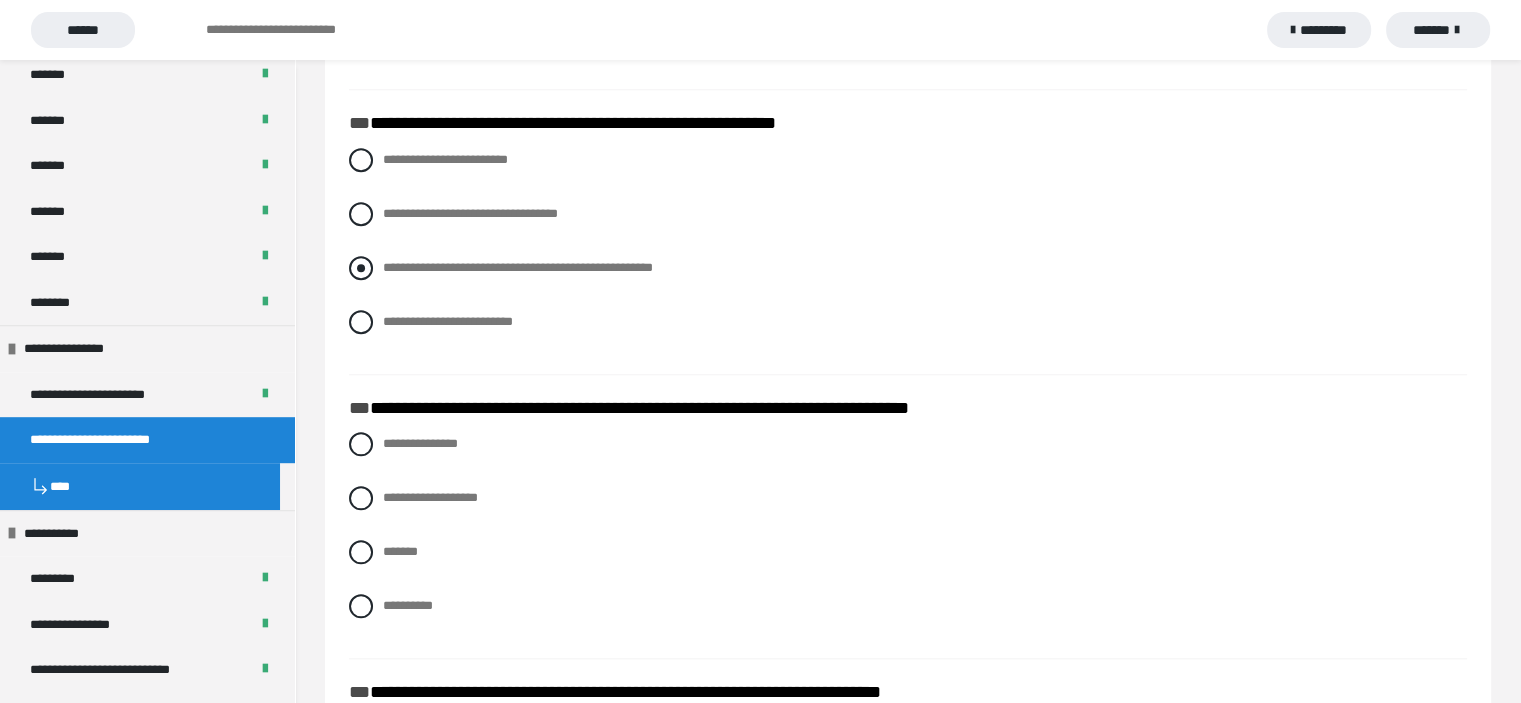click at bounding box center (361, 268) 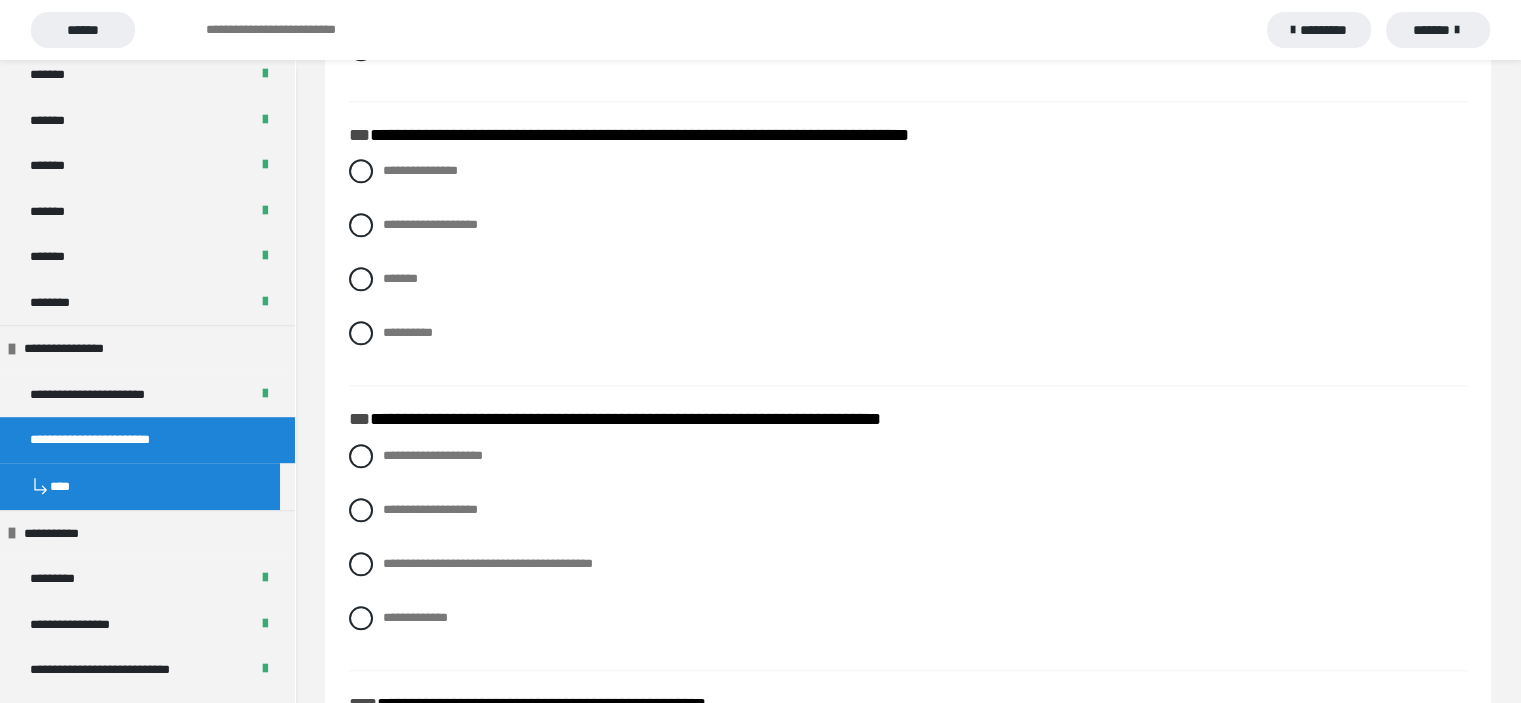 scroll, scrollTop: 2175, scrollLeft: 0, axis: vertical 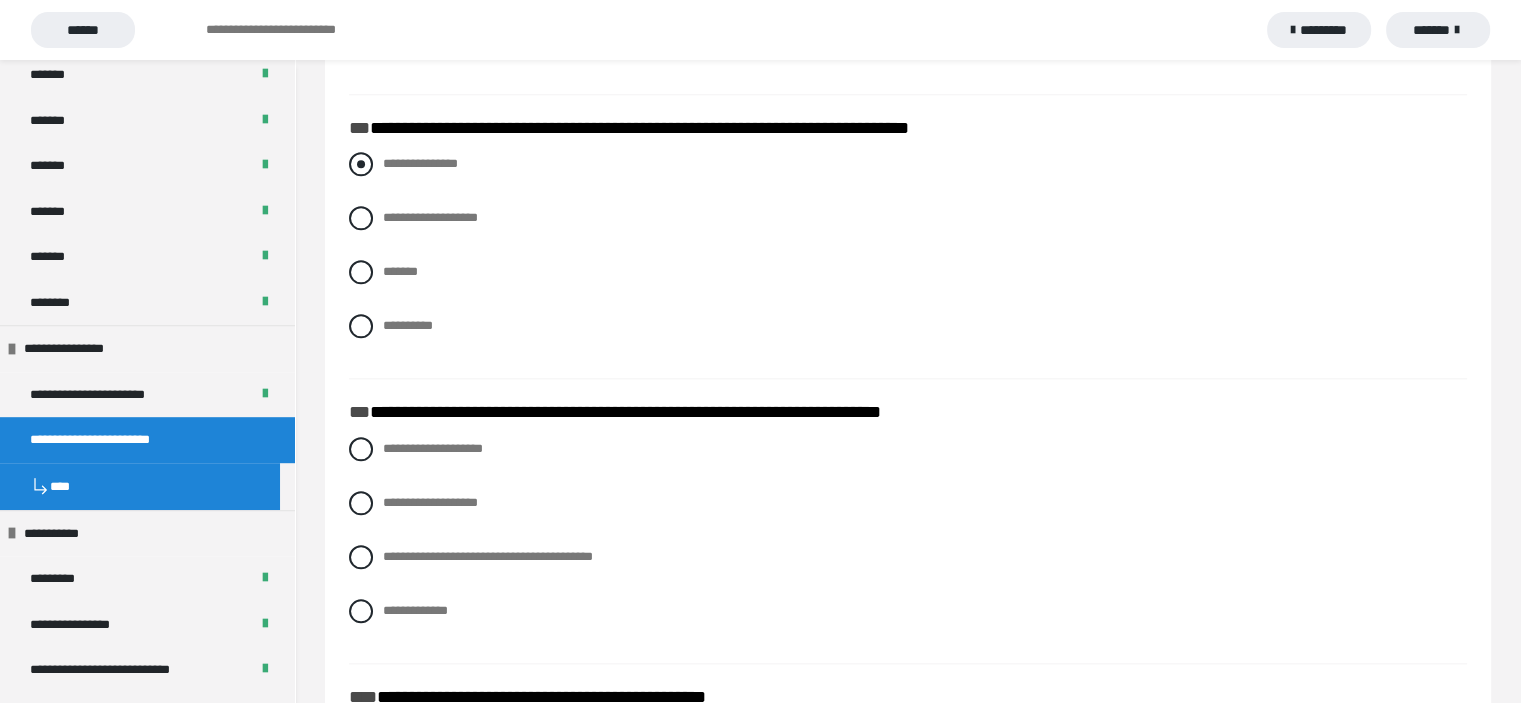 click at bounding box center (361, 164) 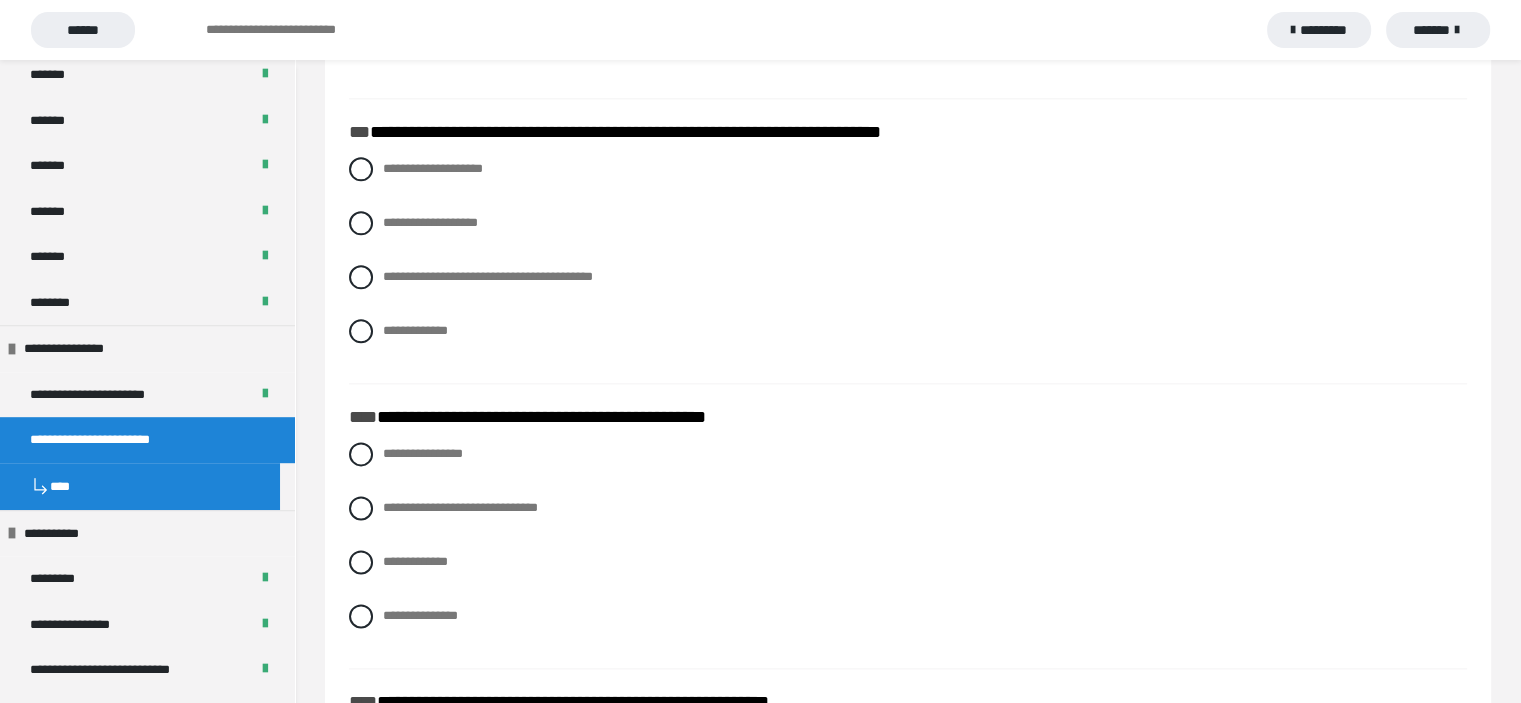 scroll, scrollTop: 2495, scrollLeft: 0, axis: vertical 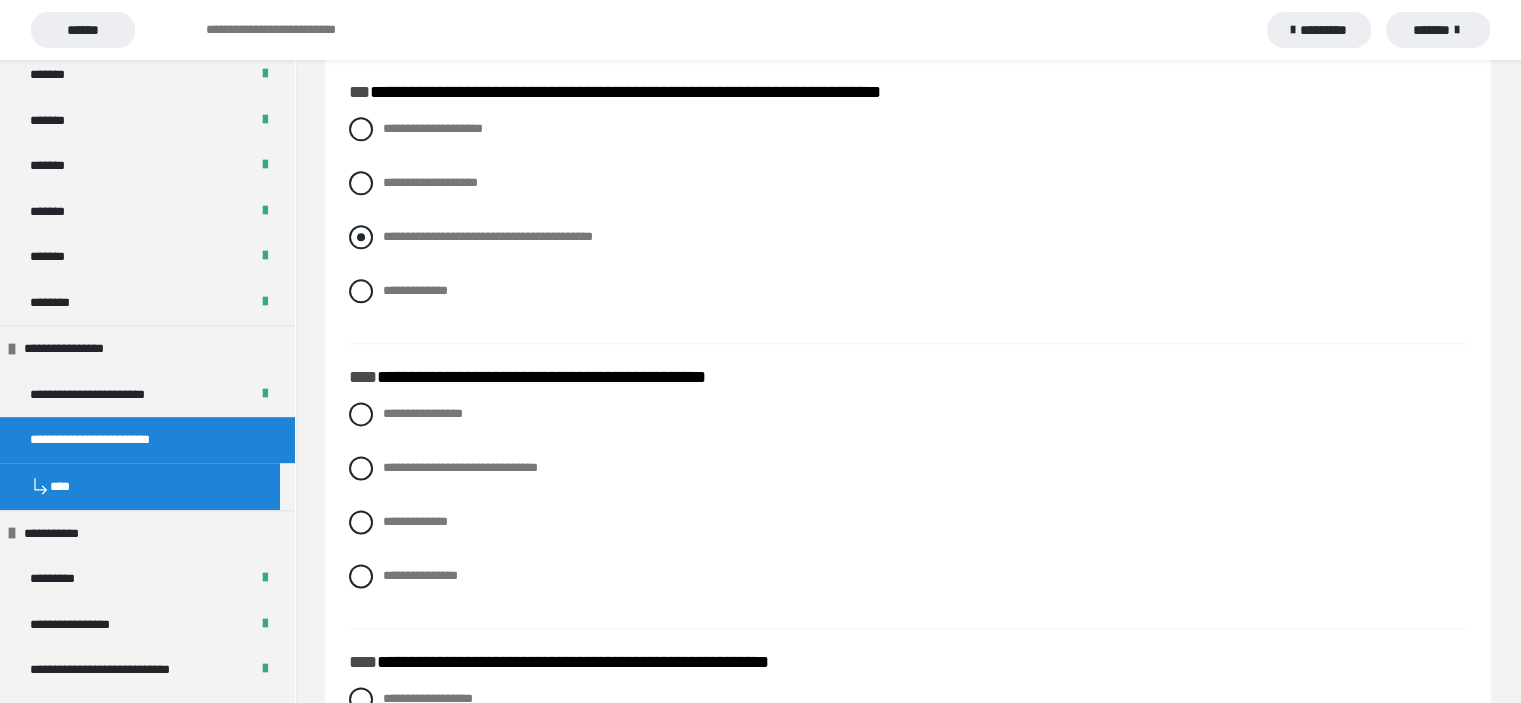 click at bounding box center (361, 237) 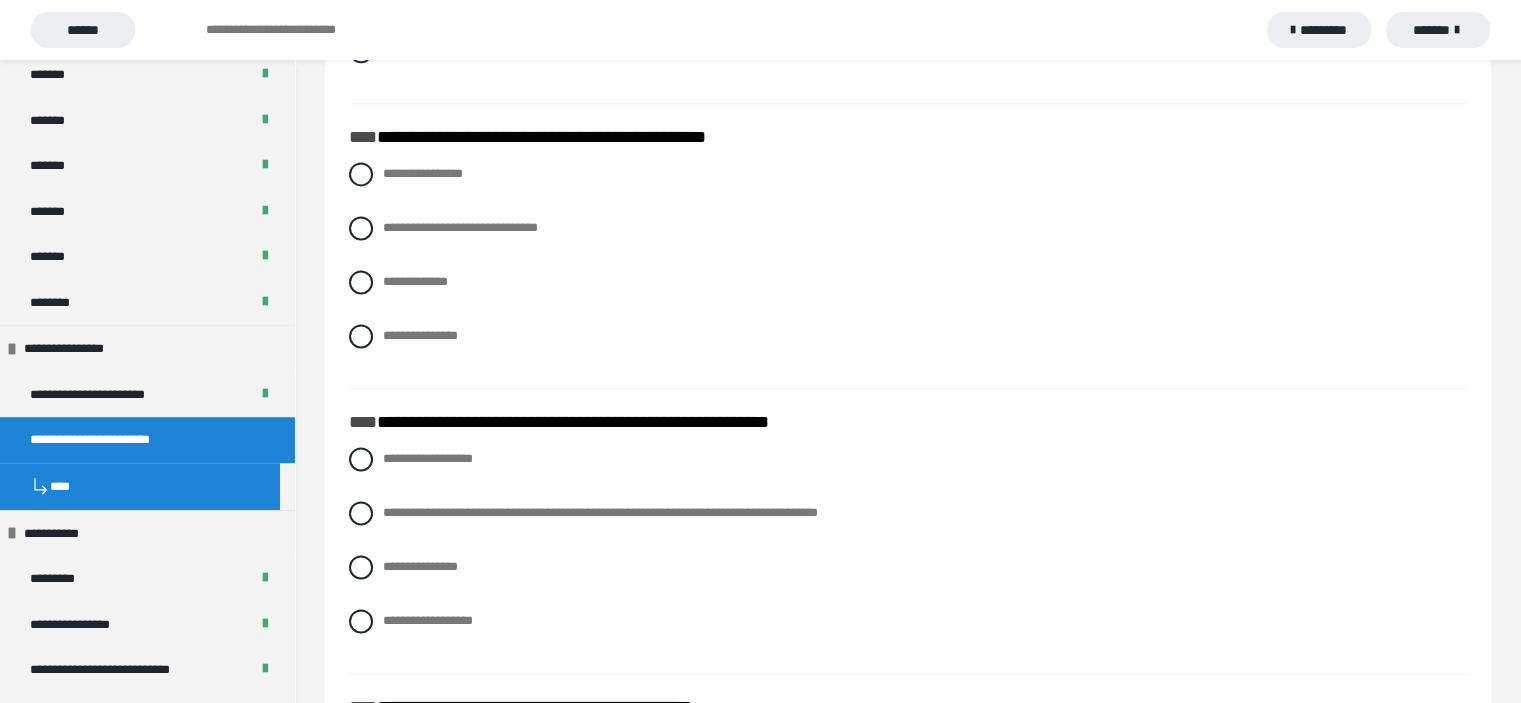 scroll, scrollTop: 2775, scrollLeft: 0, axis: vertical 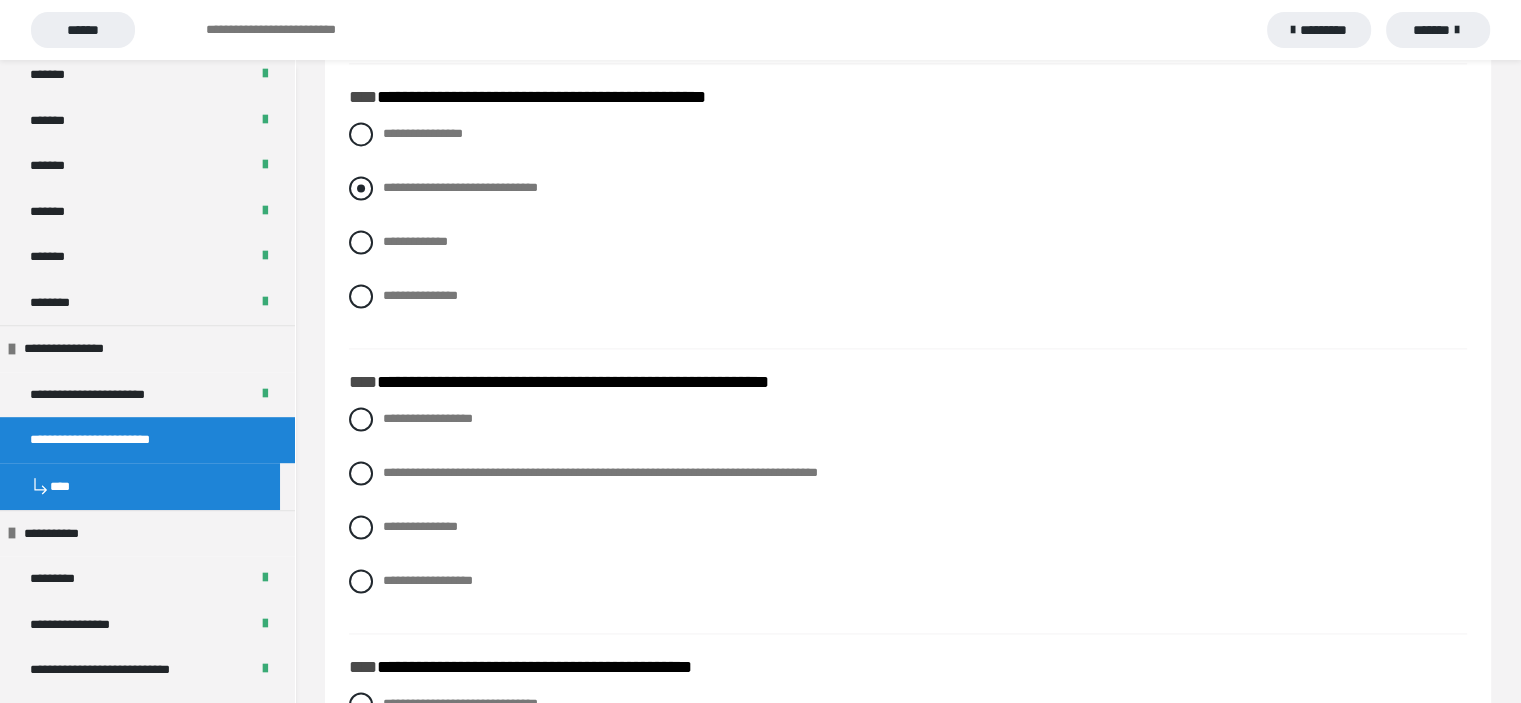 click at bounding box center (361, 188) 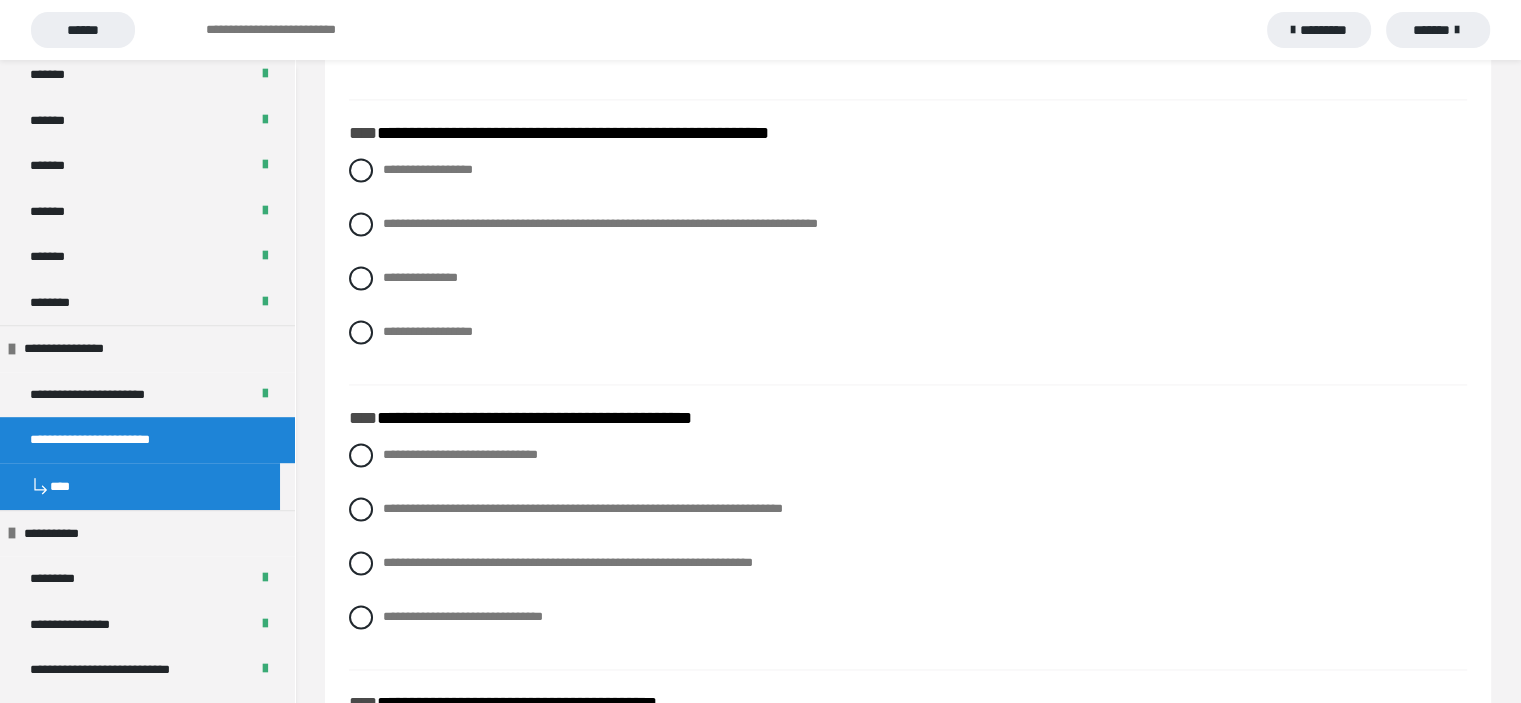 scroll, scrollTop: 3055, scrollLeft: 0, axis: vertical 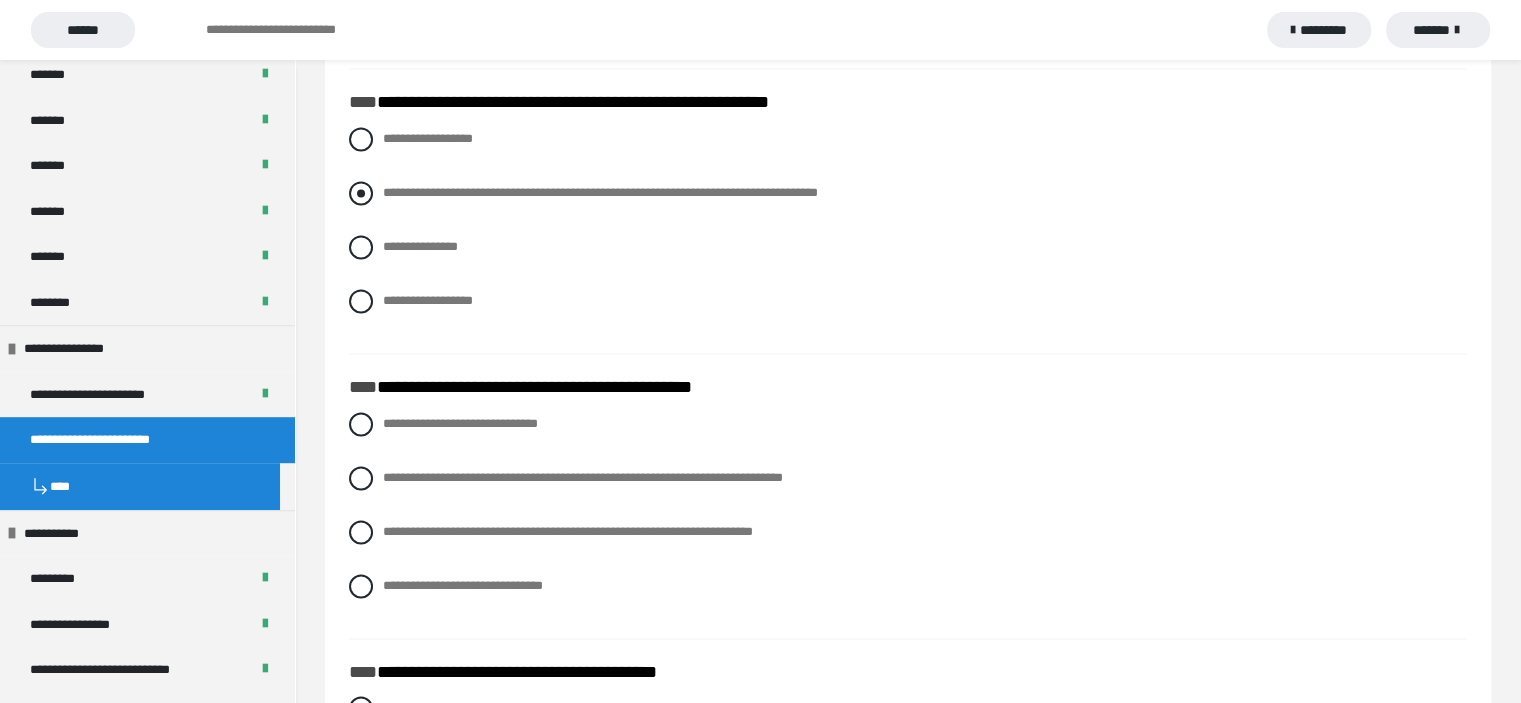 click at bounding box center (361, 193) 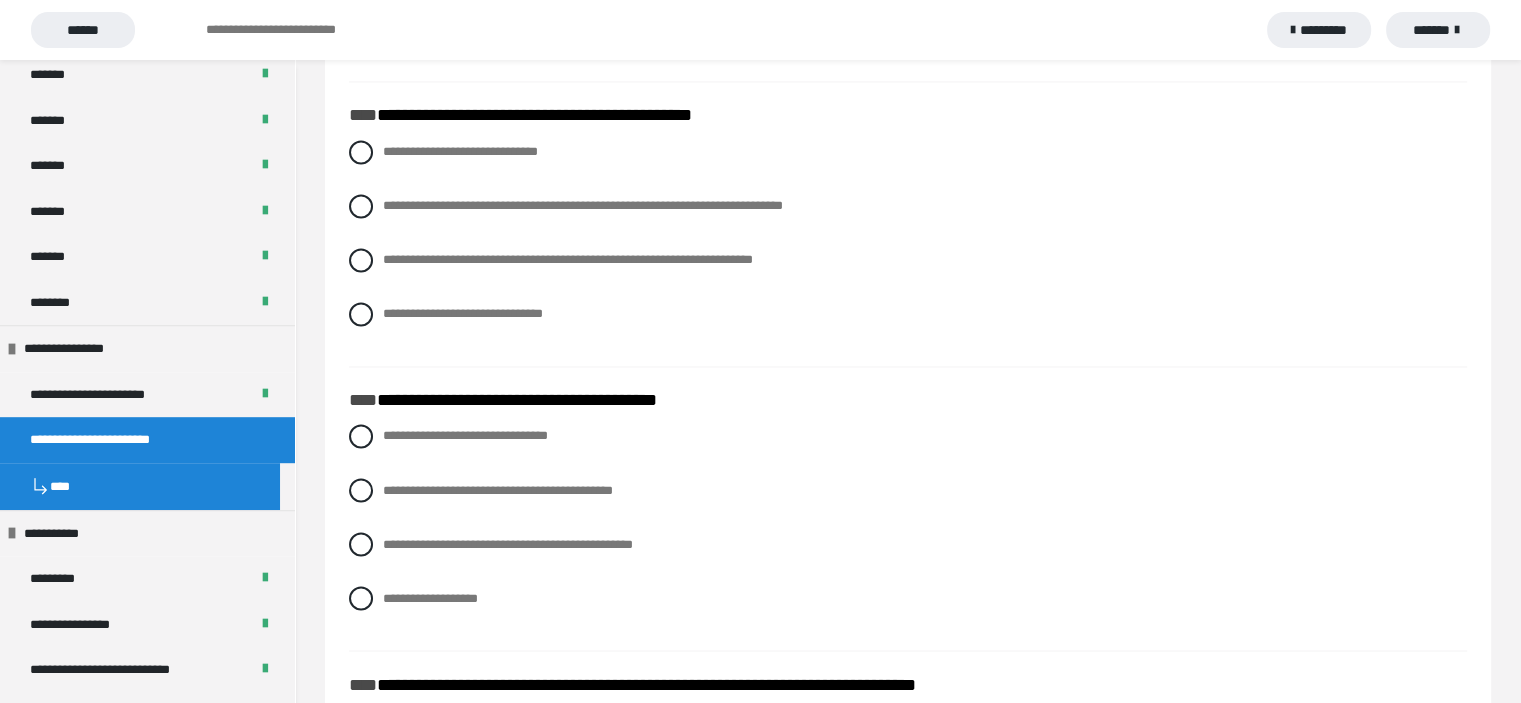 scroll, scrollTop: 3335, scrollLeft: 0, axis: vertical 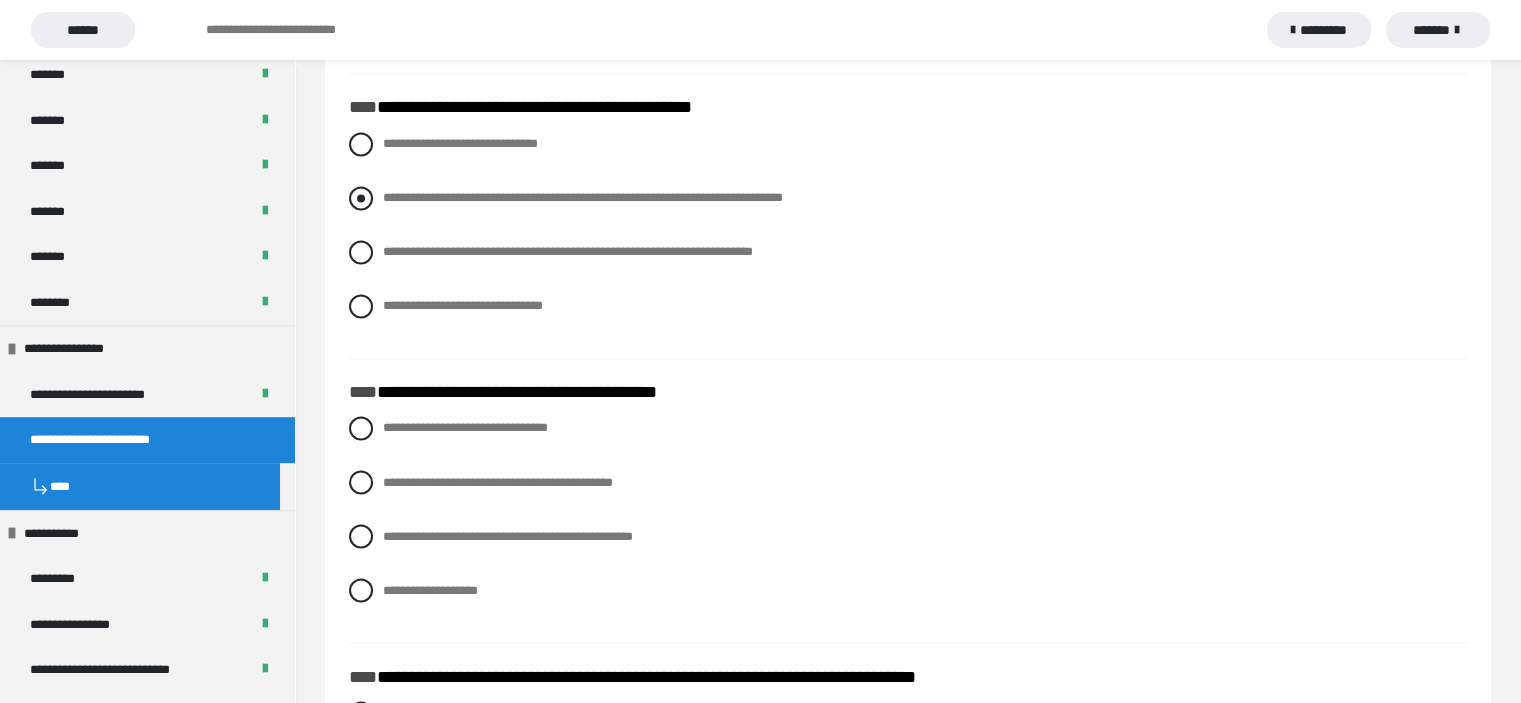 click at bounding box center (361, 198) 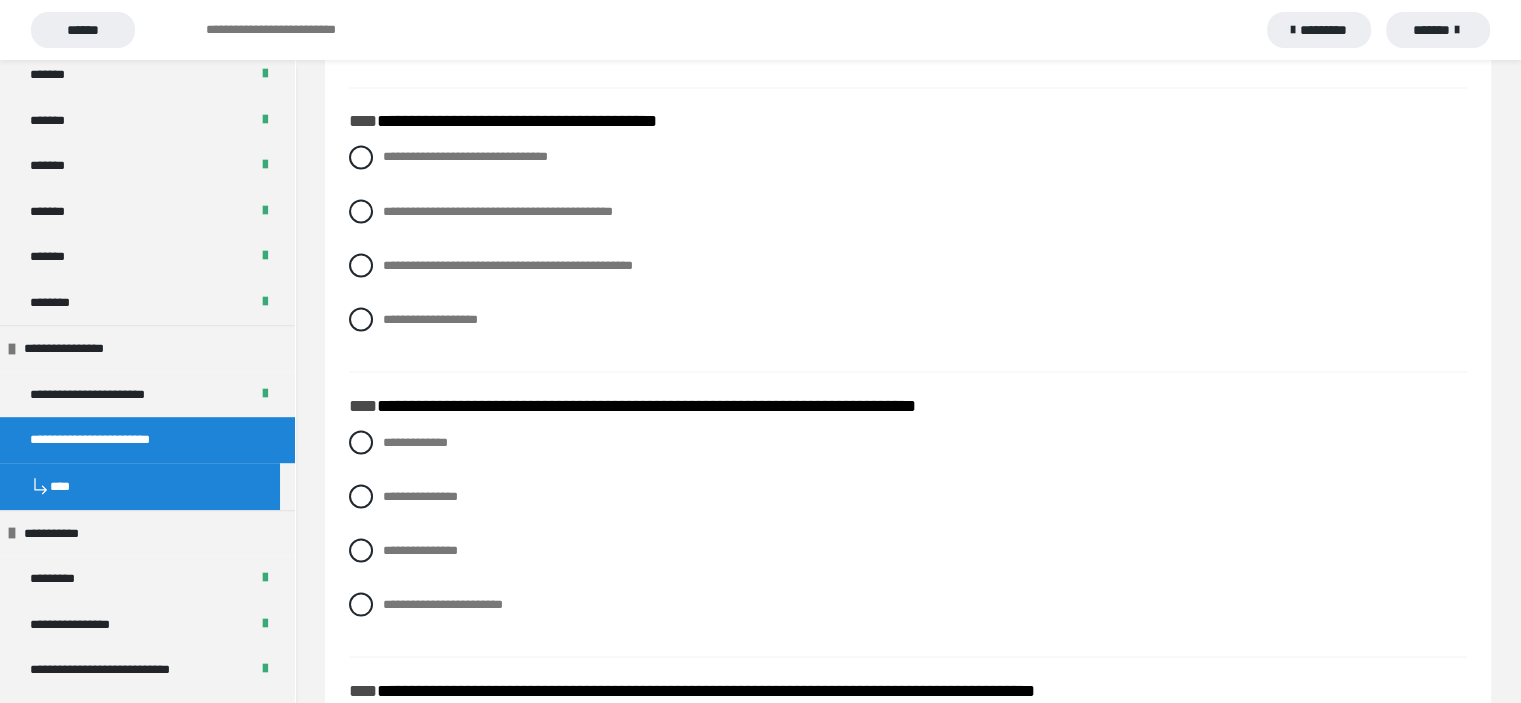 scroll, scrollTop: 3615, scrollLeft: 0, axis: vertical 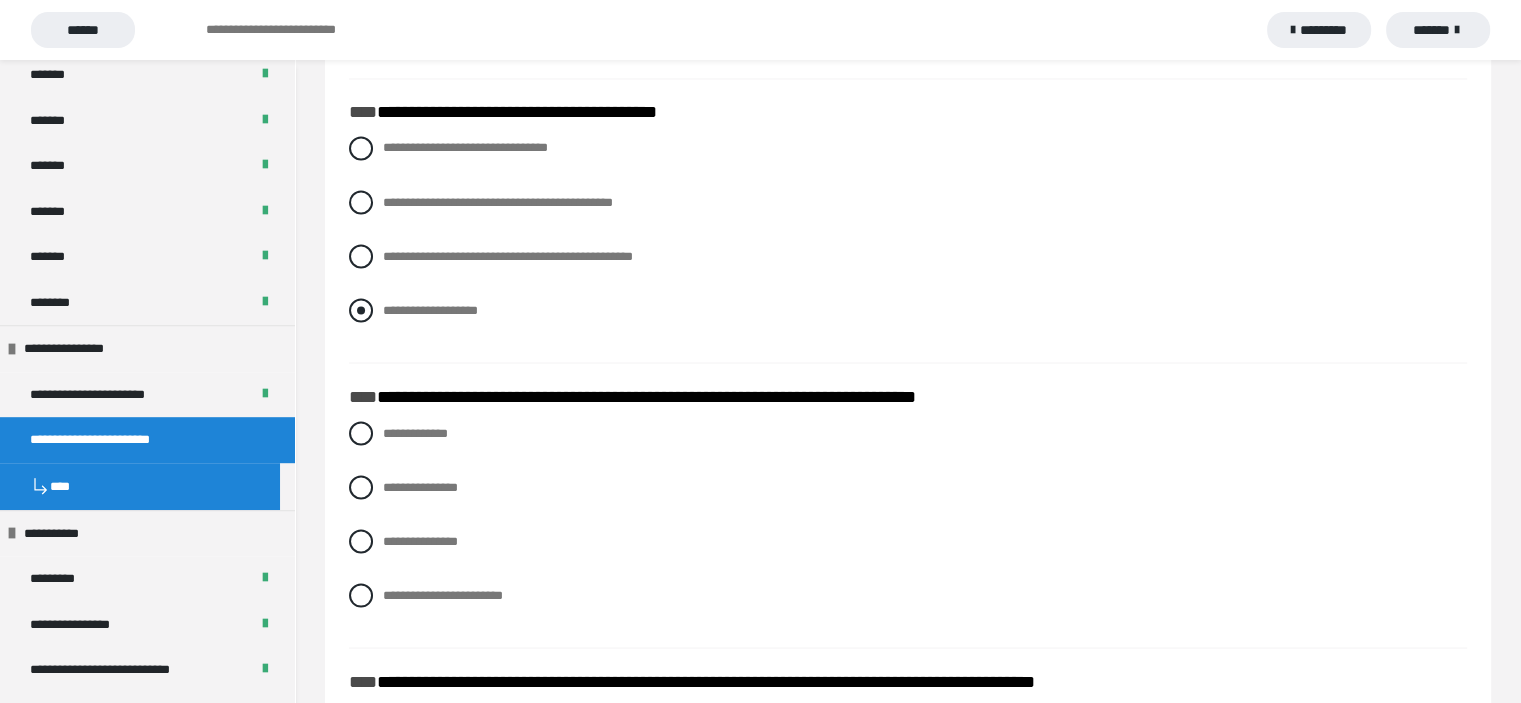 click at bounding box center [361, 310] 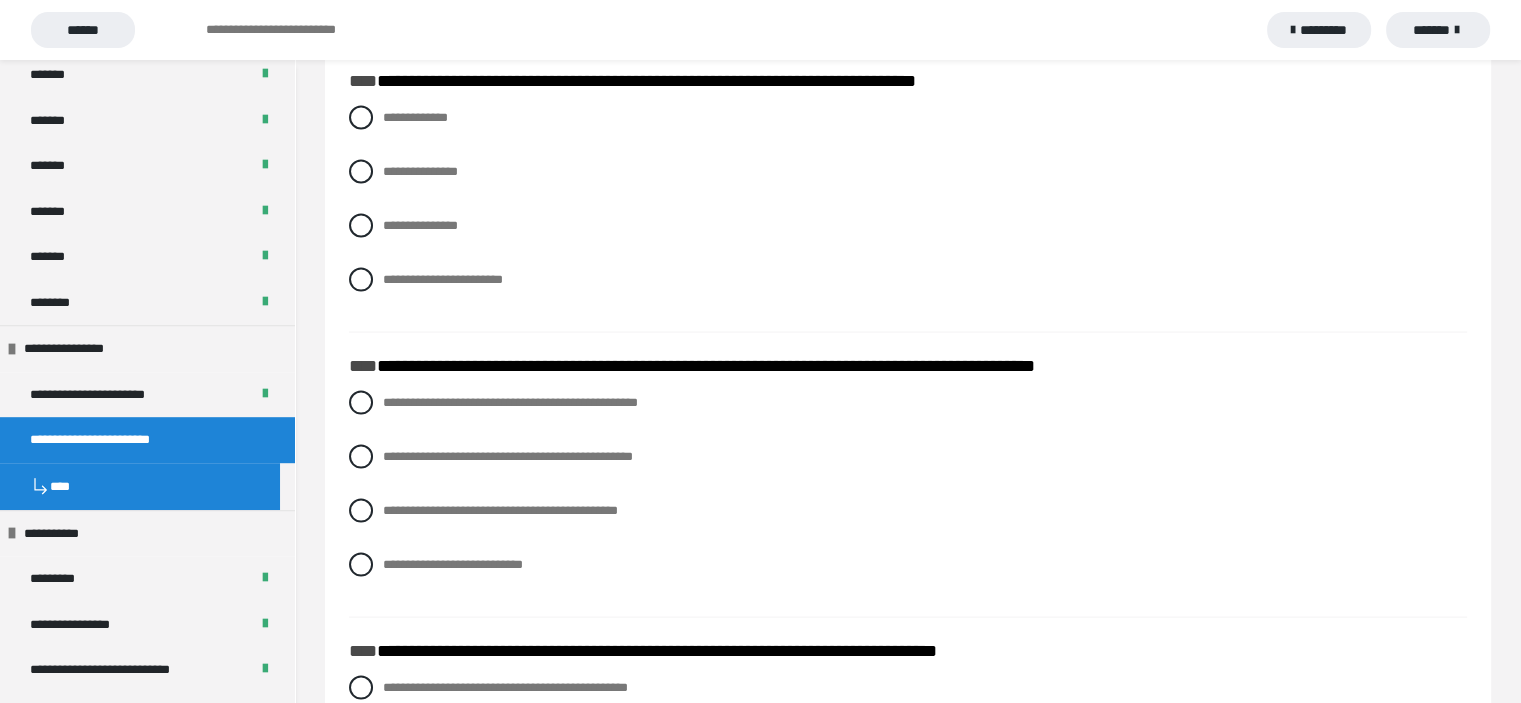 scroll, scrollTop: 3935, scrollLeft: 0, axis: vertical 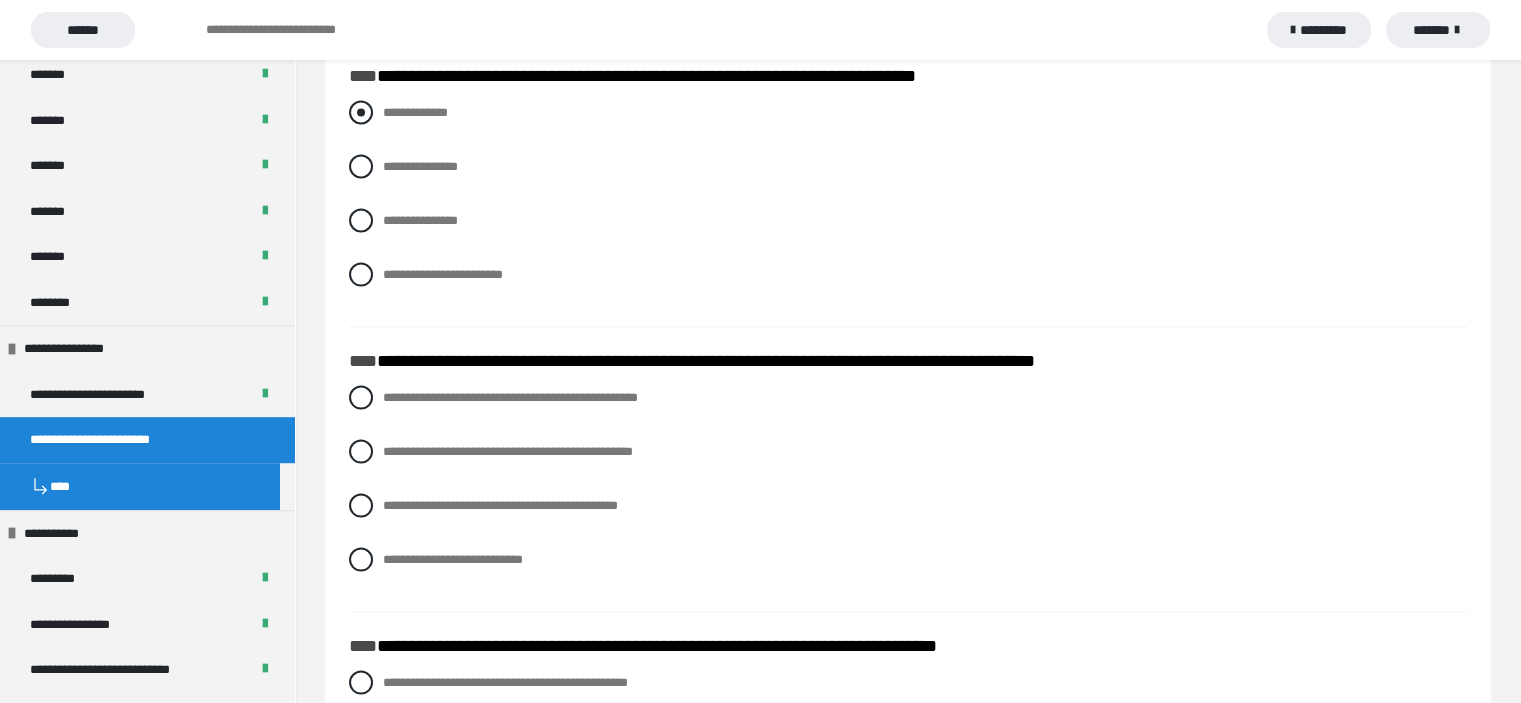 click at bounding box center (361, 113) 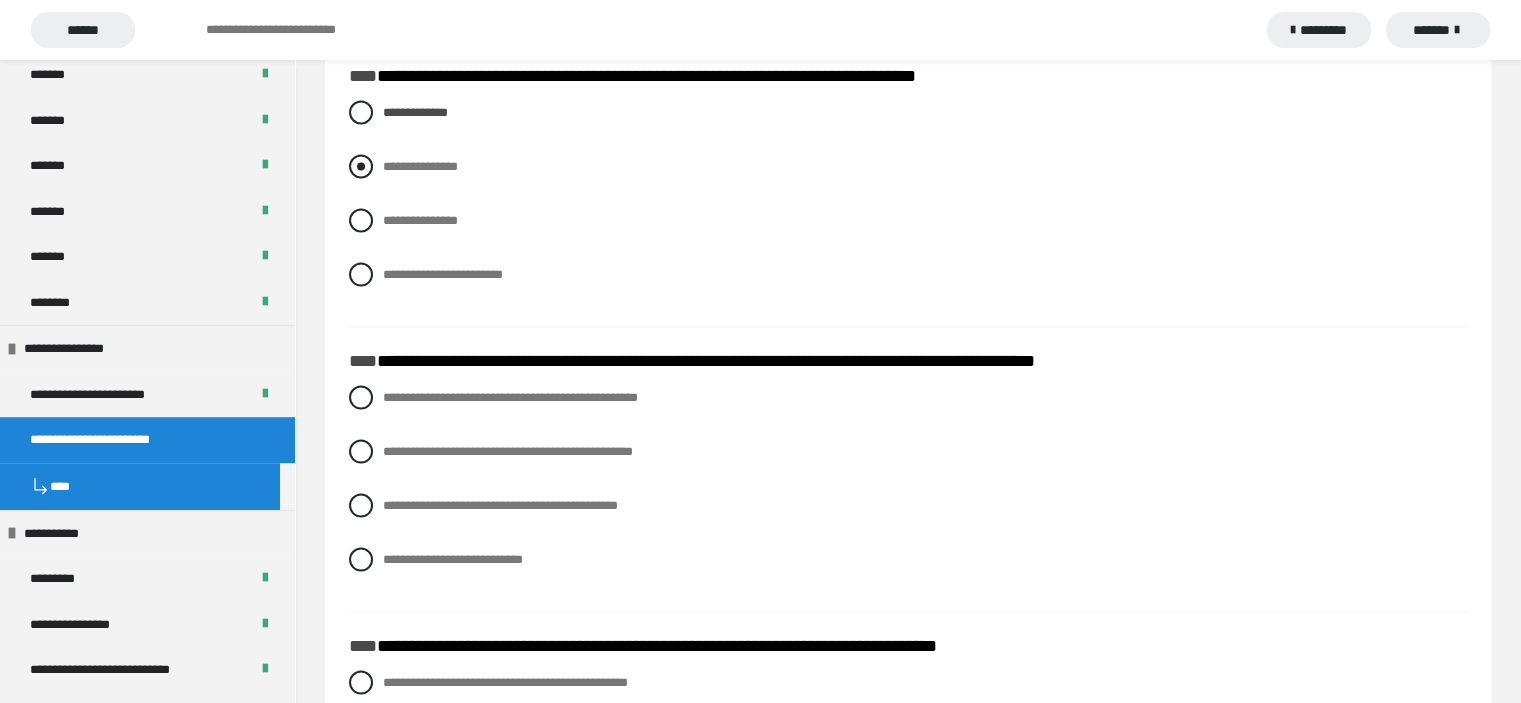 click at bounding box center [361, 167] 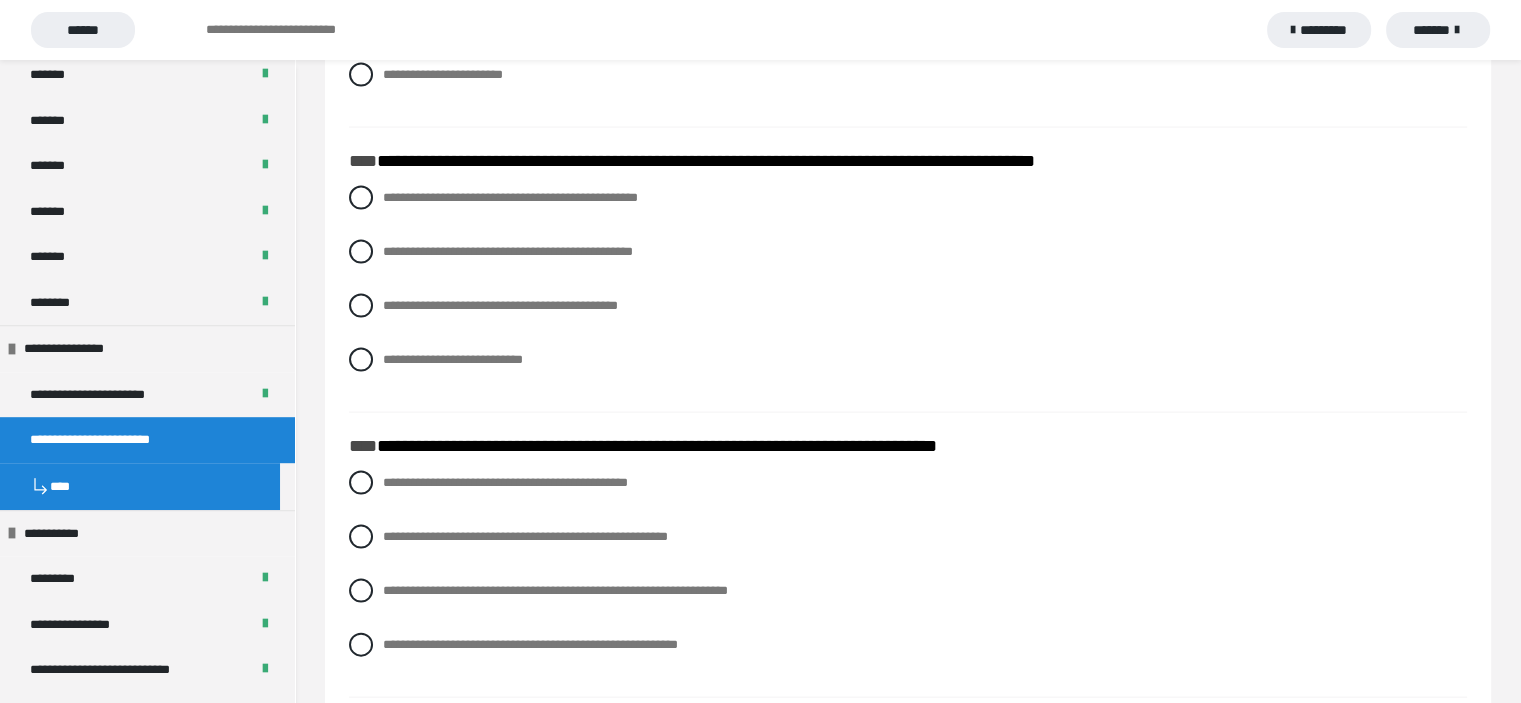 scroll, scrollTop: 4175, scrollLeft: 0, axis: vertical 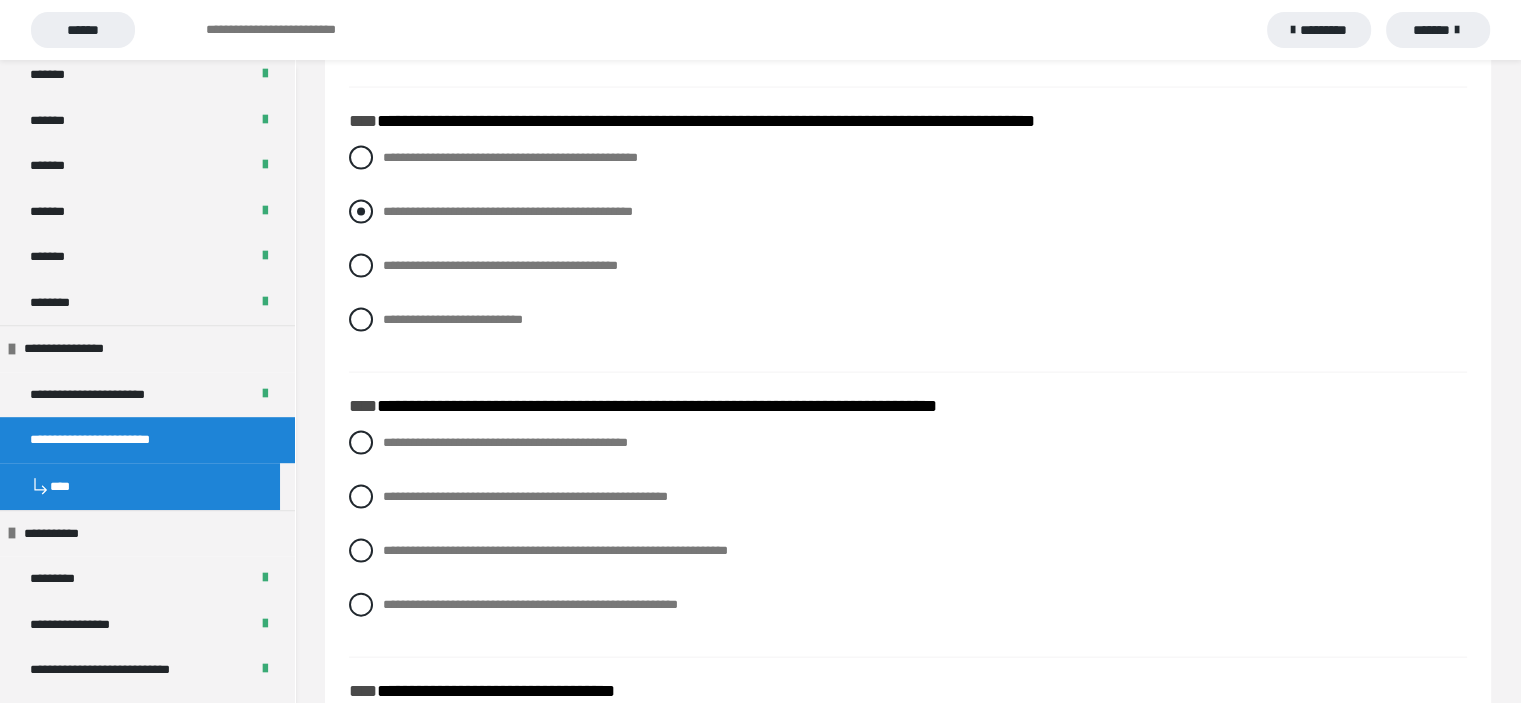 click at bounding box center (361, 212) 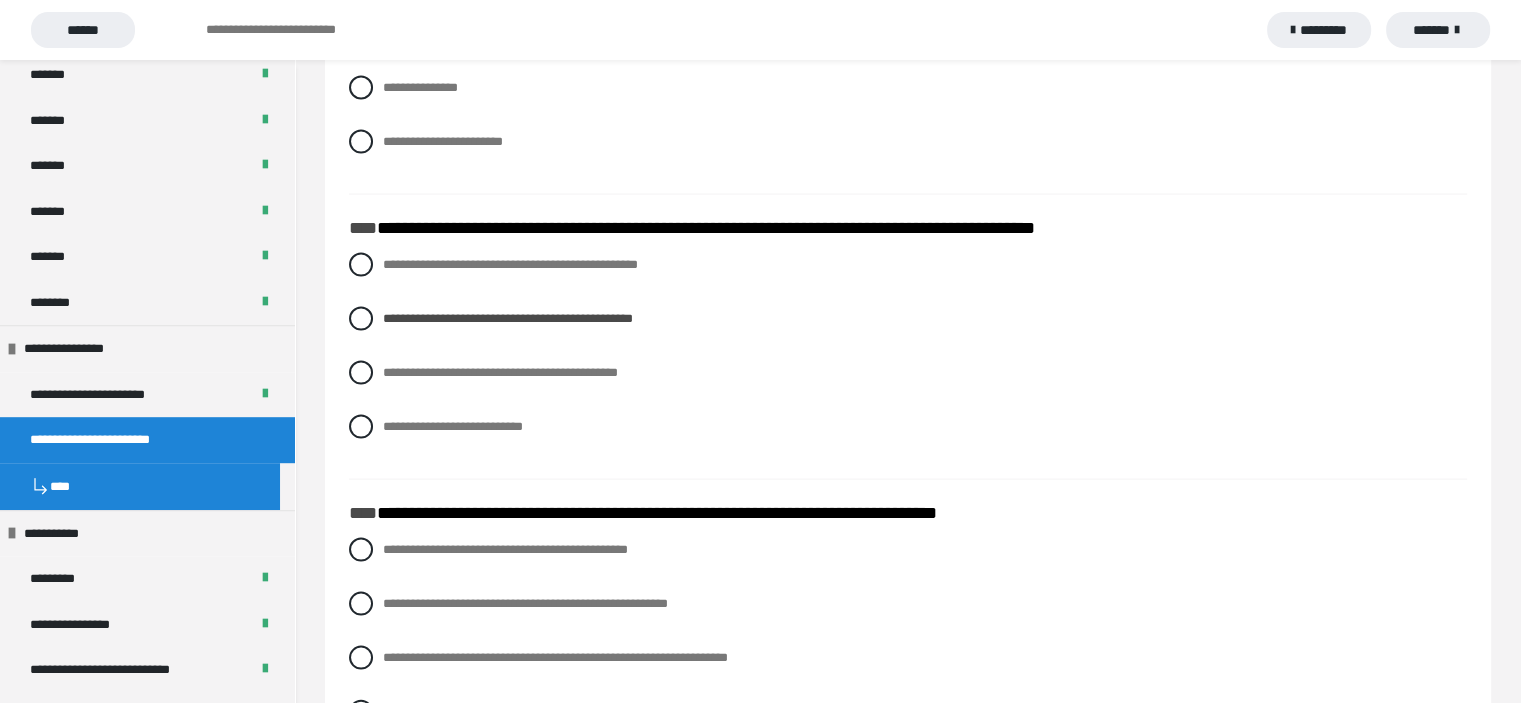 scroll, scrollTop: 3995, scrollLeft: 0, axis: vertical 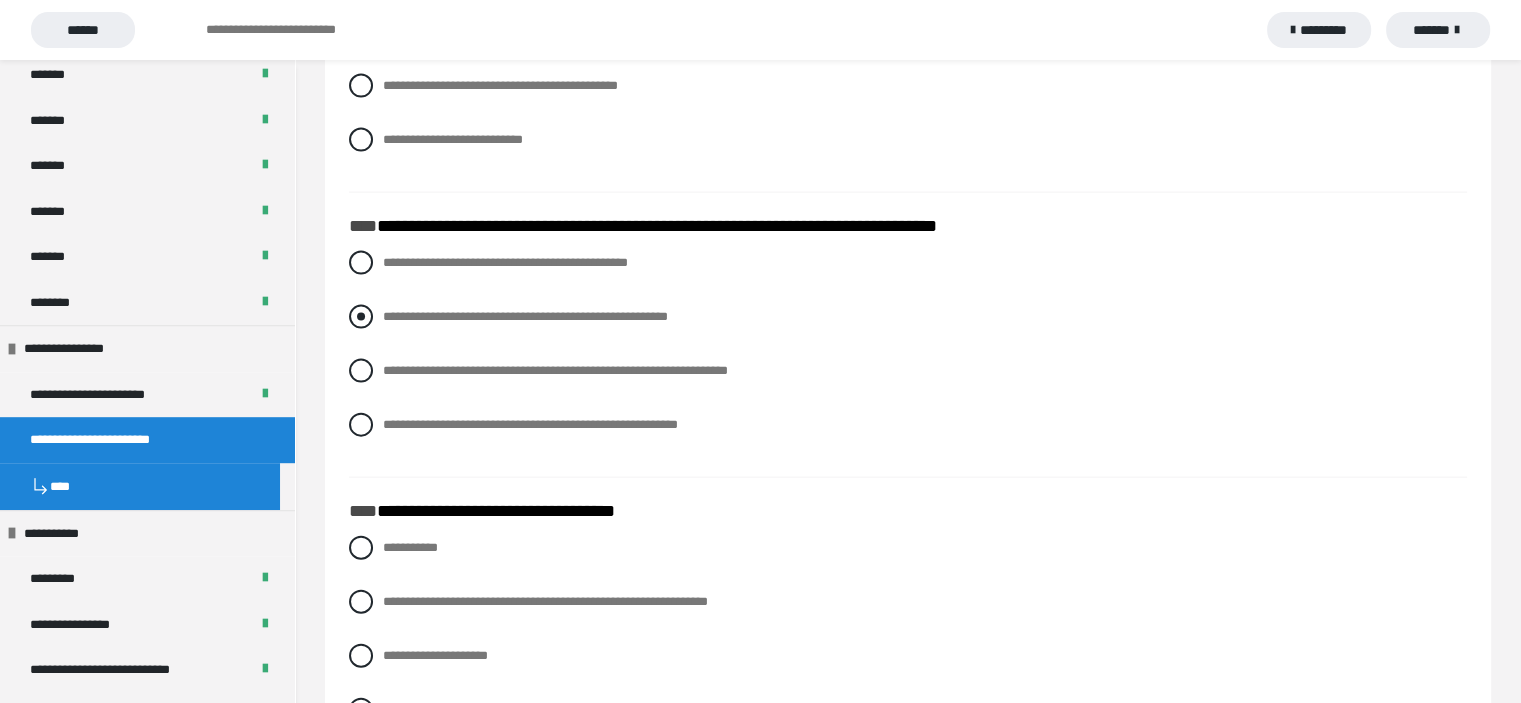 click at bounding box center [361, 317] 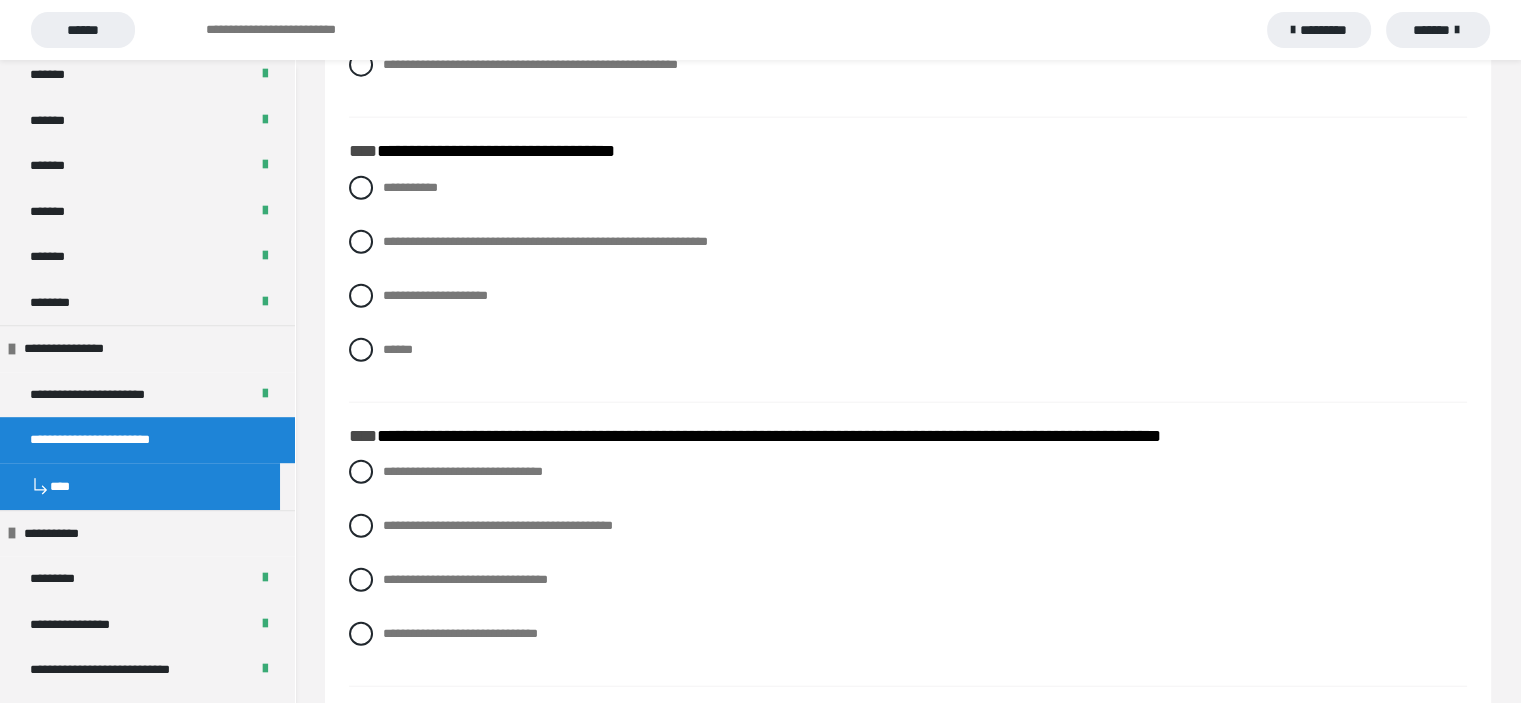scroll, scrollTop: 4755, scrollLeft: 0, axis: vertical 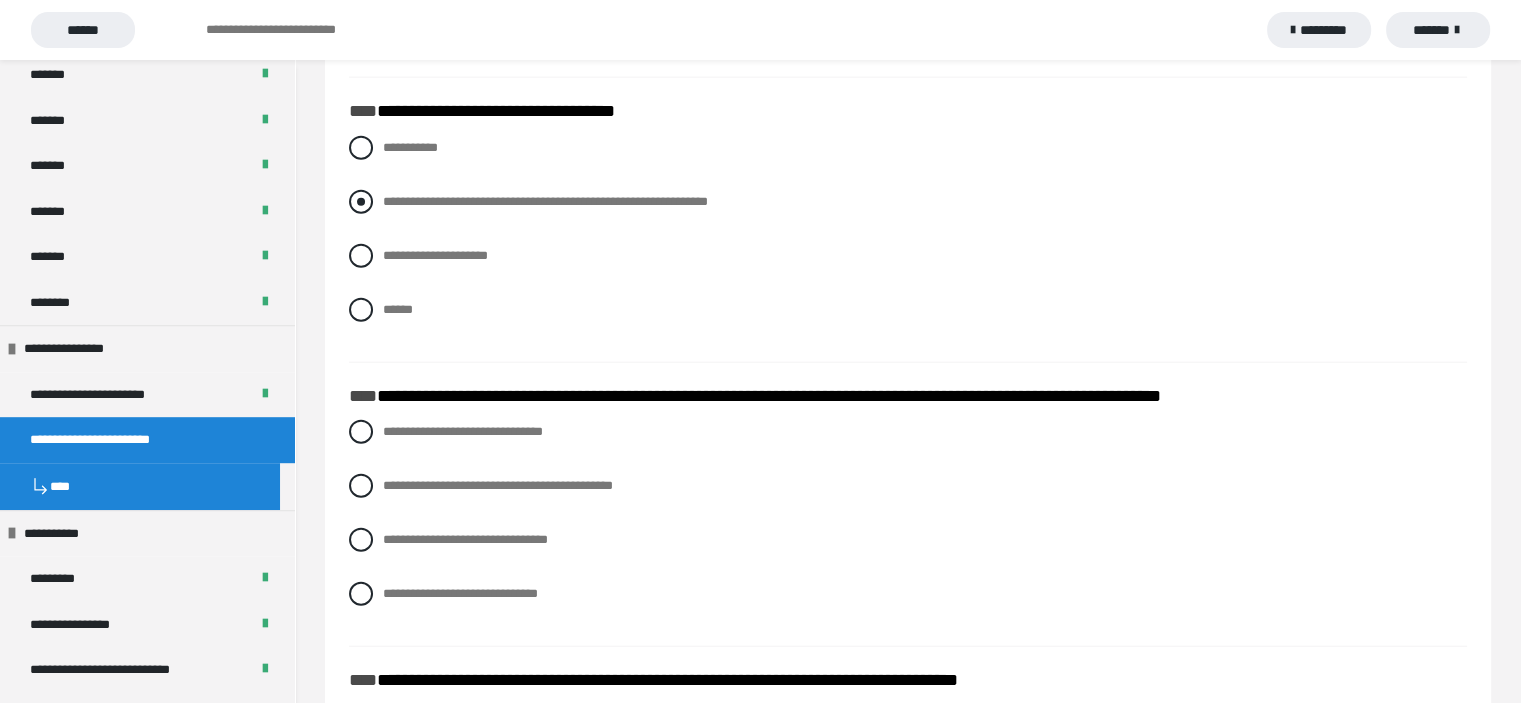 click at bounding box center [361, 202] 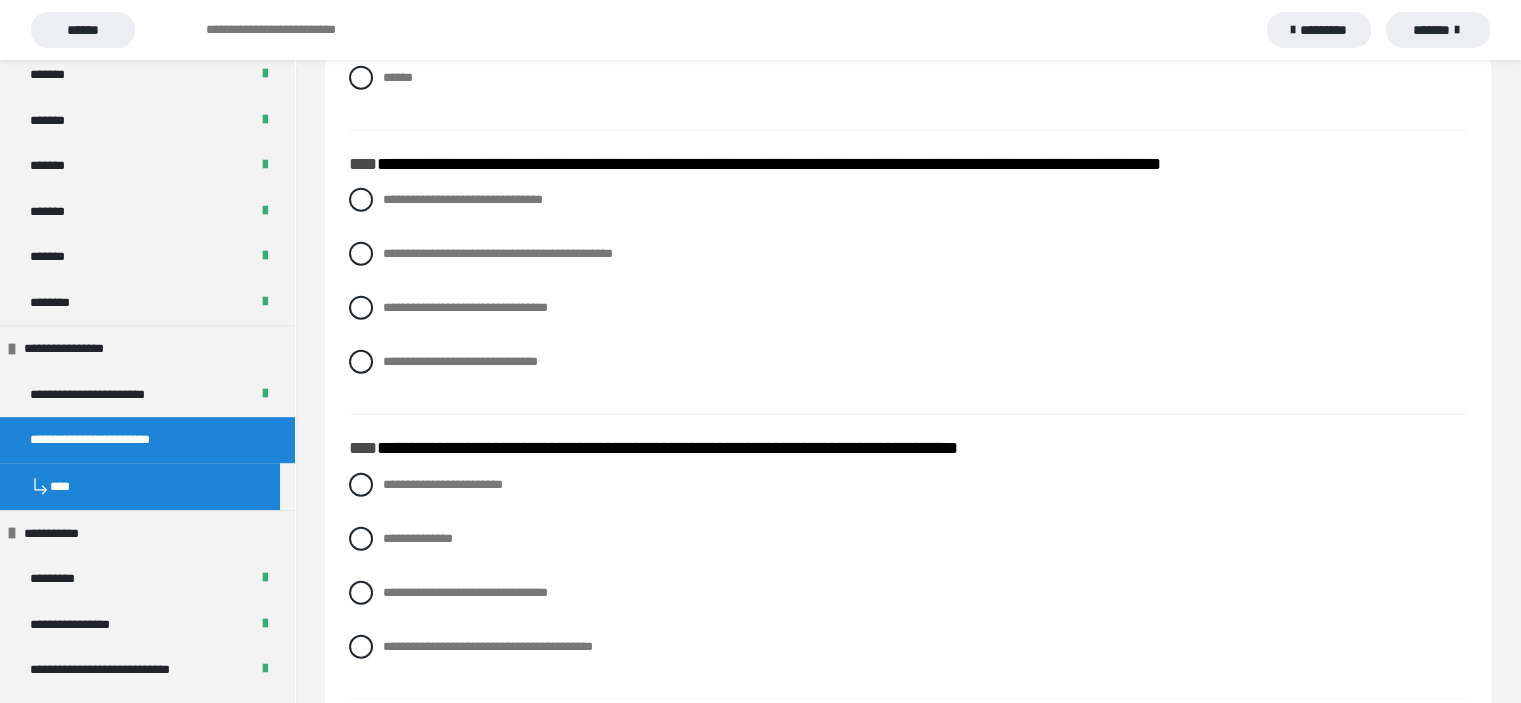 scroll, scrollTop: 4995, scrollLeft: 0, axis: vertical 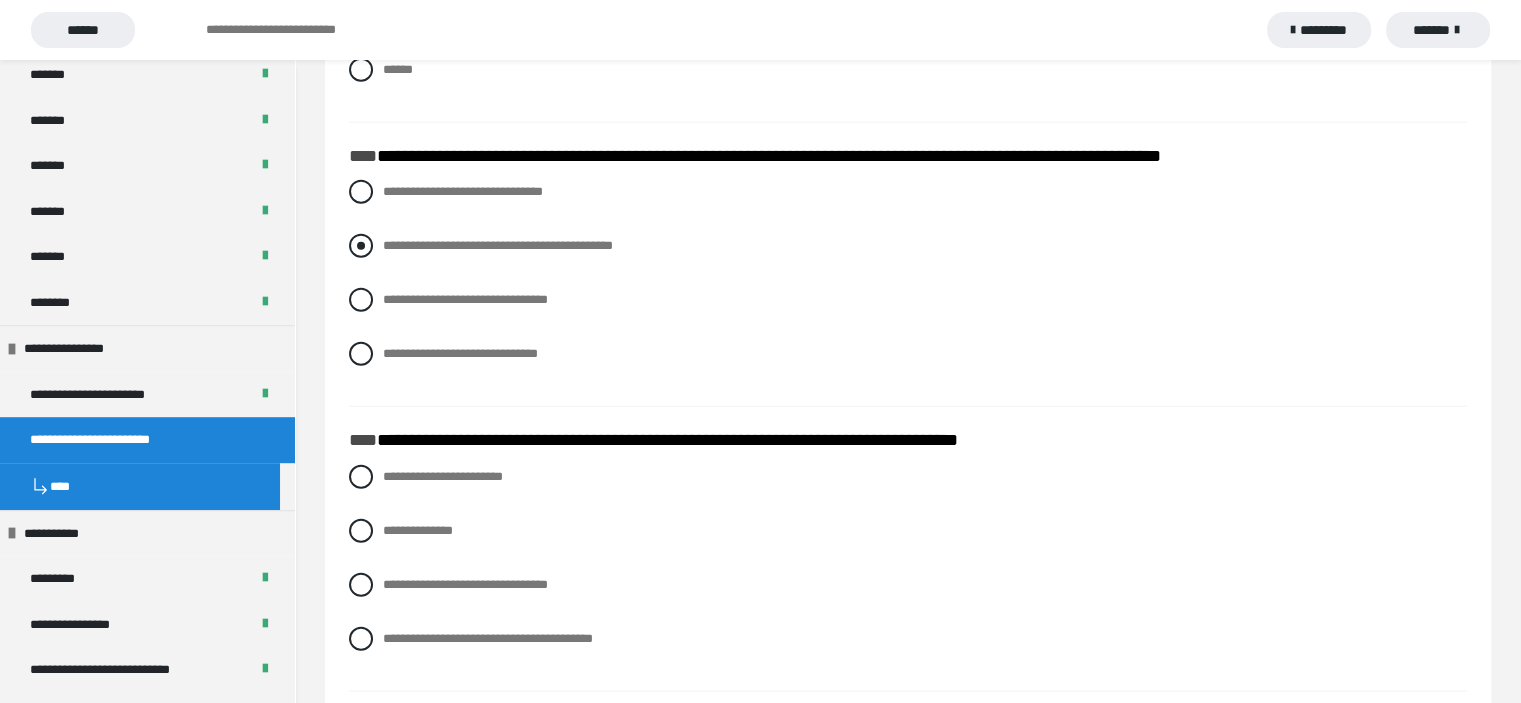 click at bounding box center (361, 246) 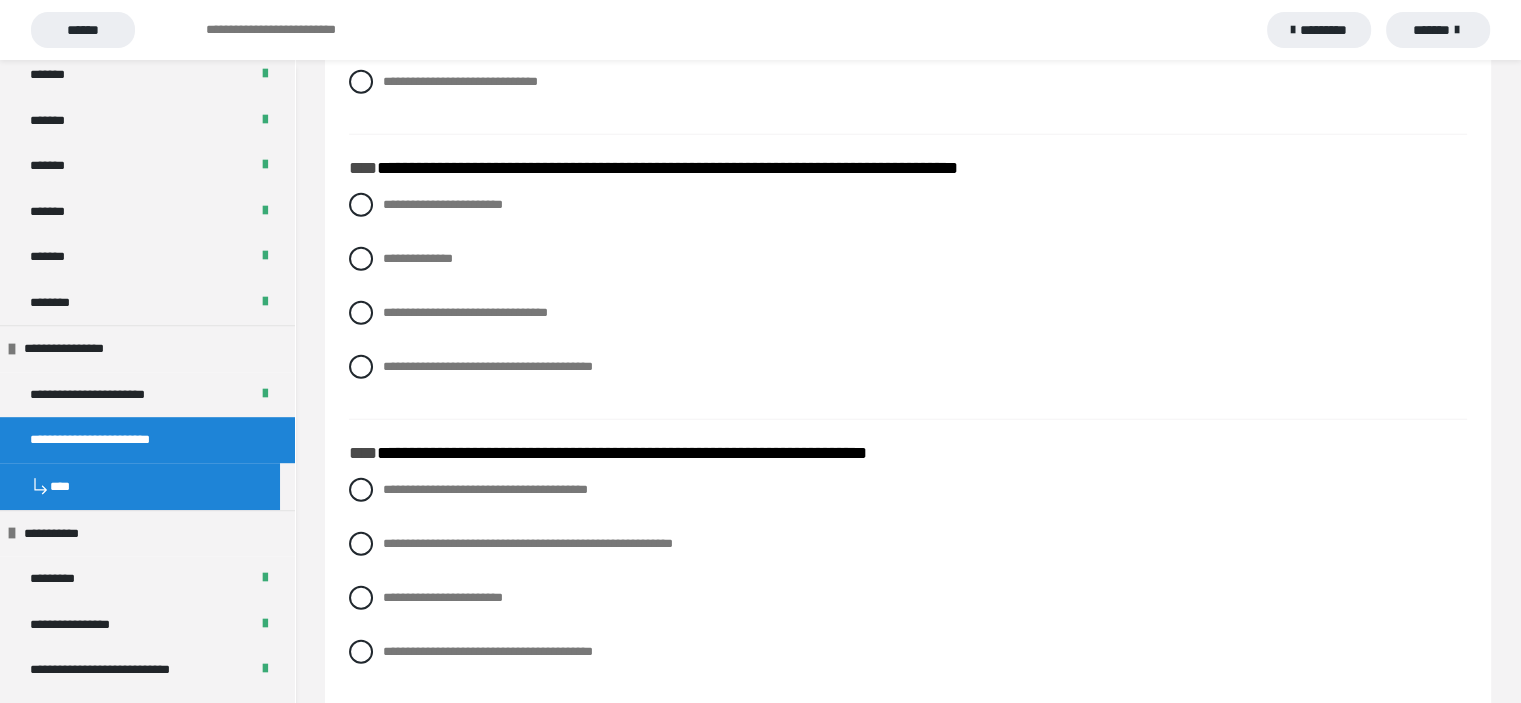 scroll, scrollTop: 5275, scrollLeft: 0, axis: vertical 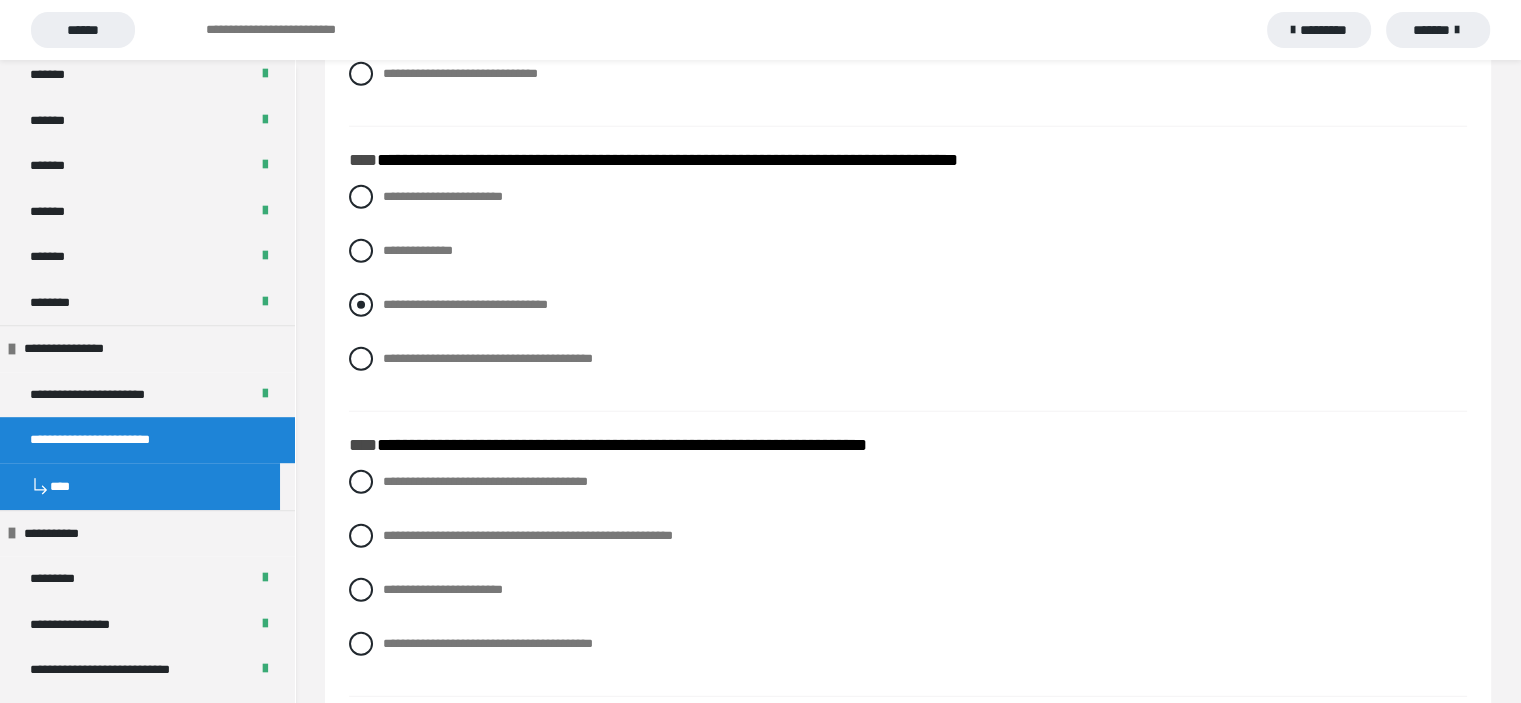 click at bounding box center [361, 305] 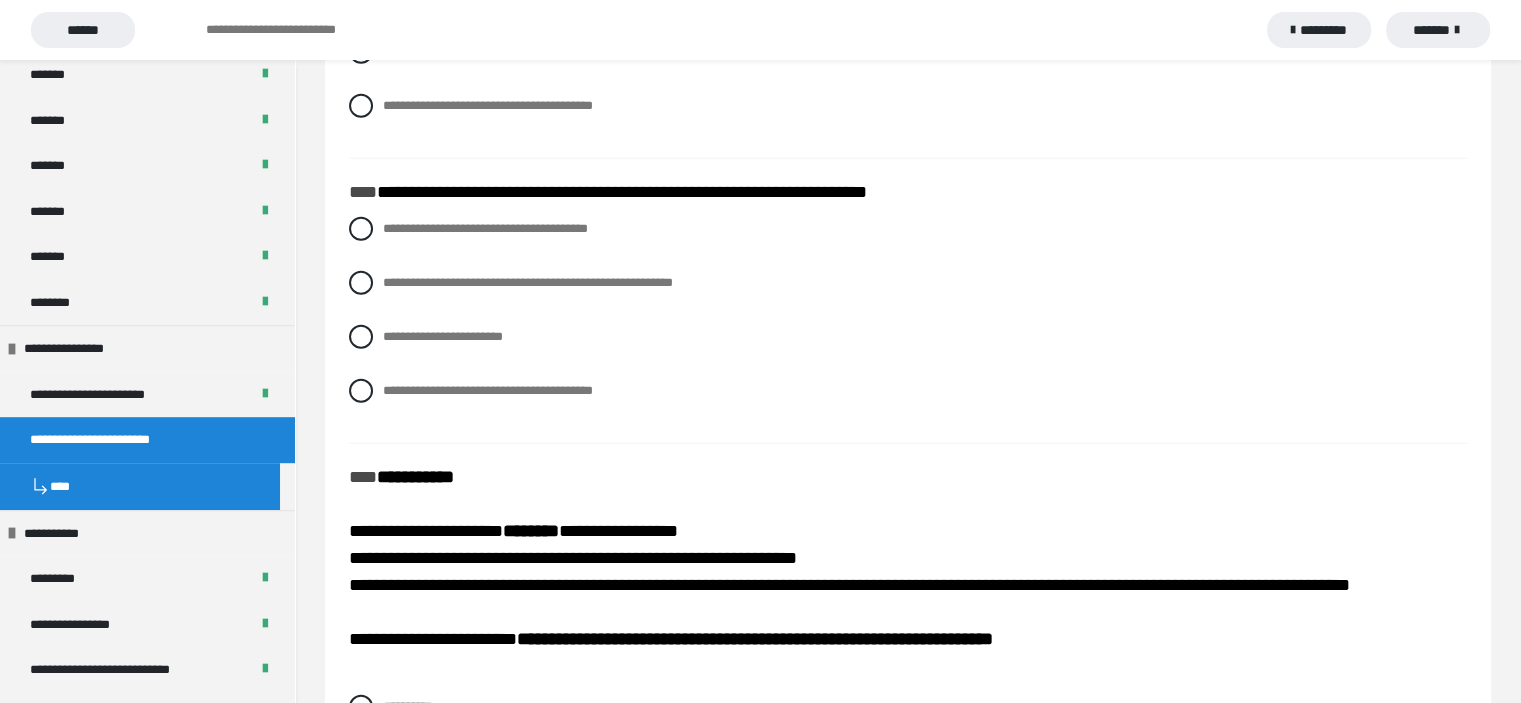 scroll, scrollTop: 5555, scrollLeft: 0, axis: vertical 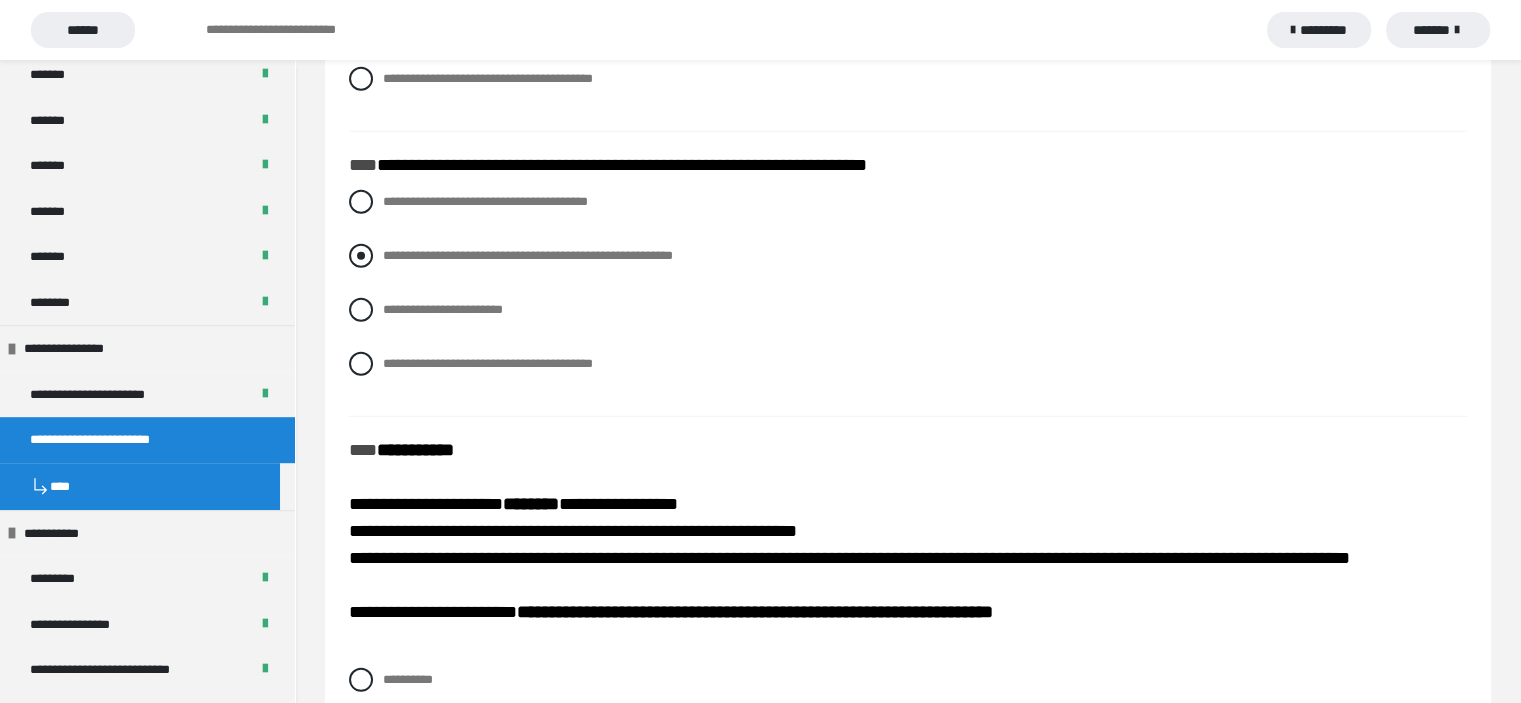 click at bounding box center [361, 256] 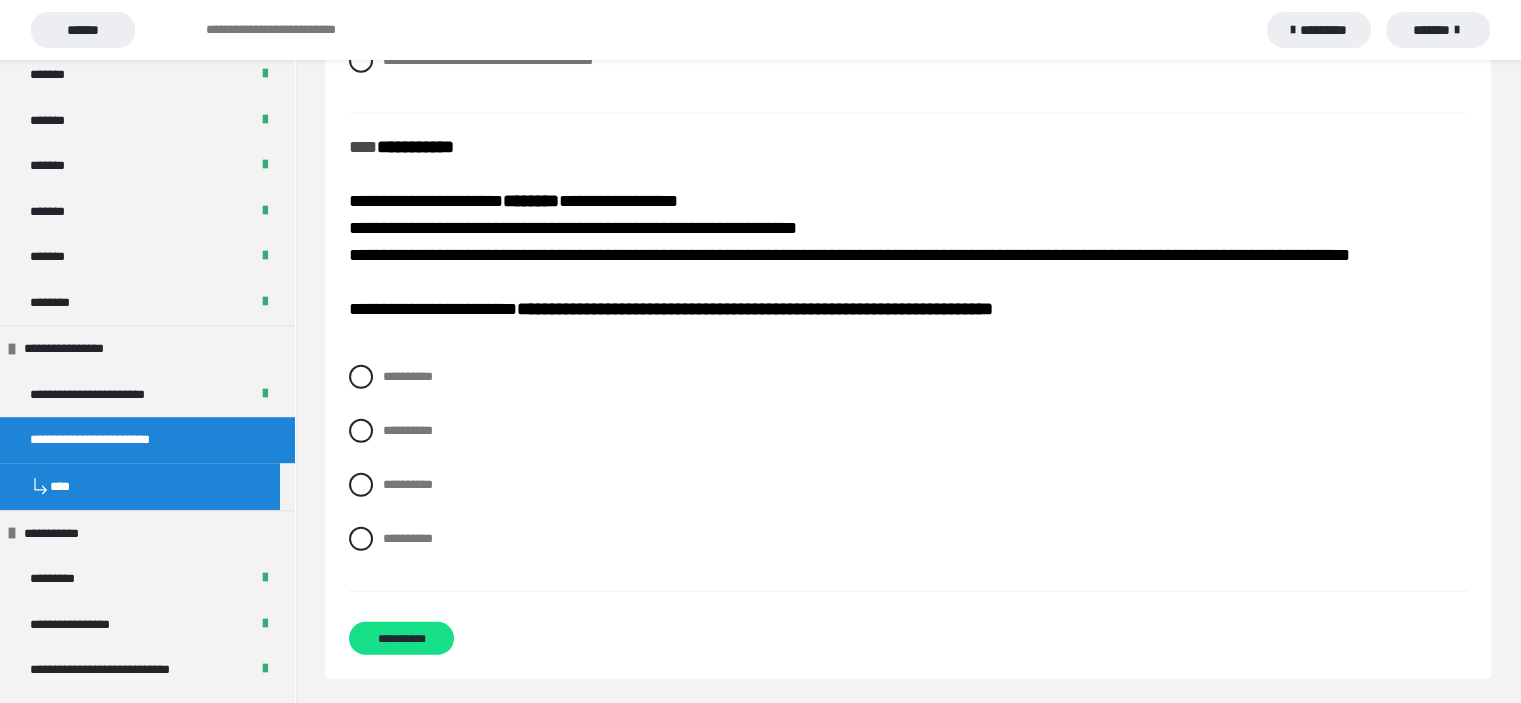 scroll, scrollTop: 5862, scrollLeft: 0, axis: vertical 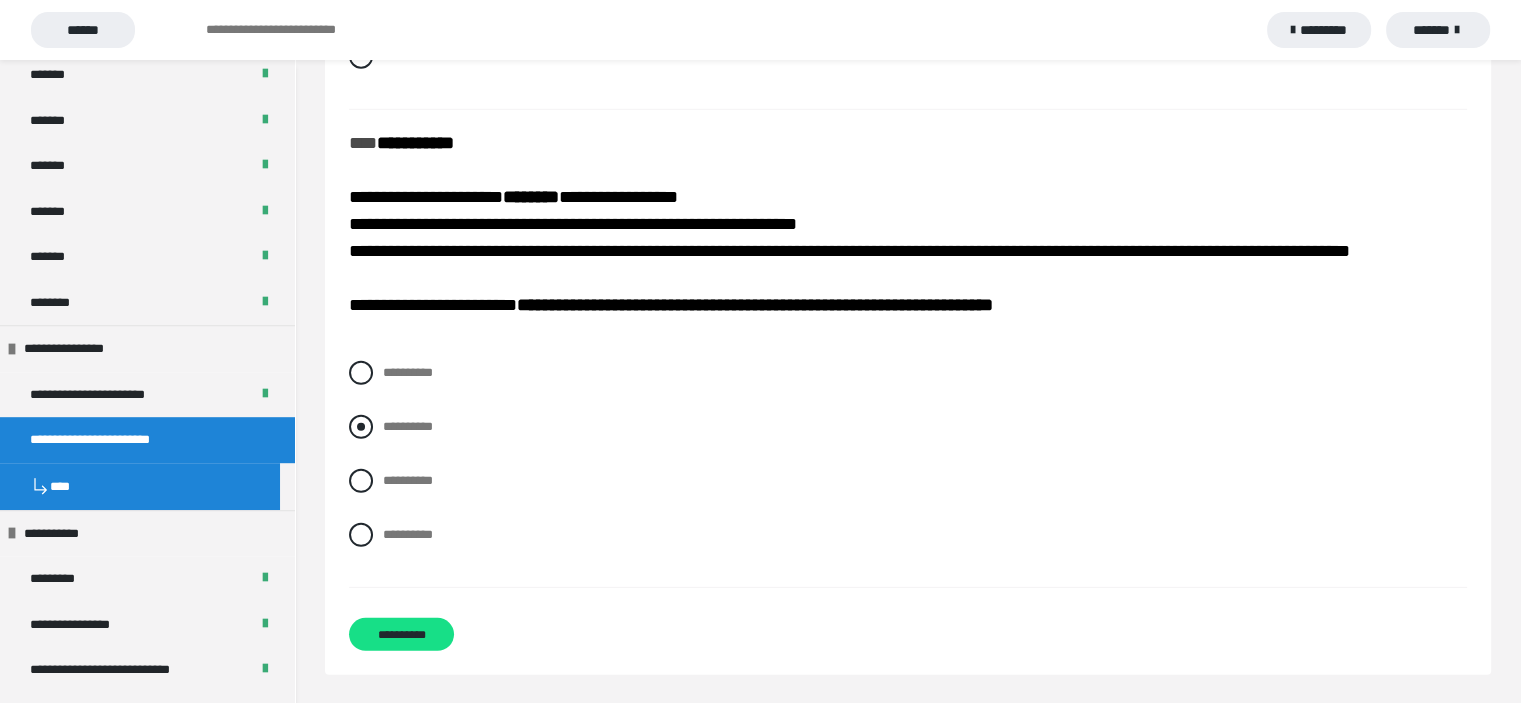 click at bounding box center (361, 427) 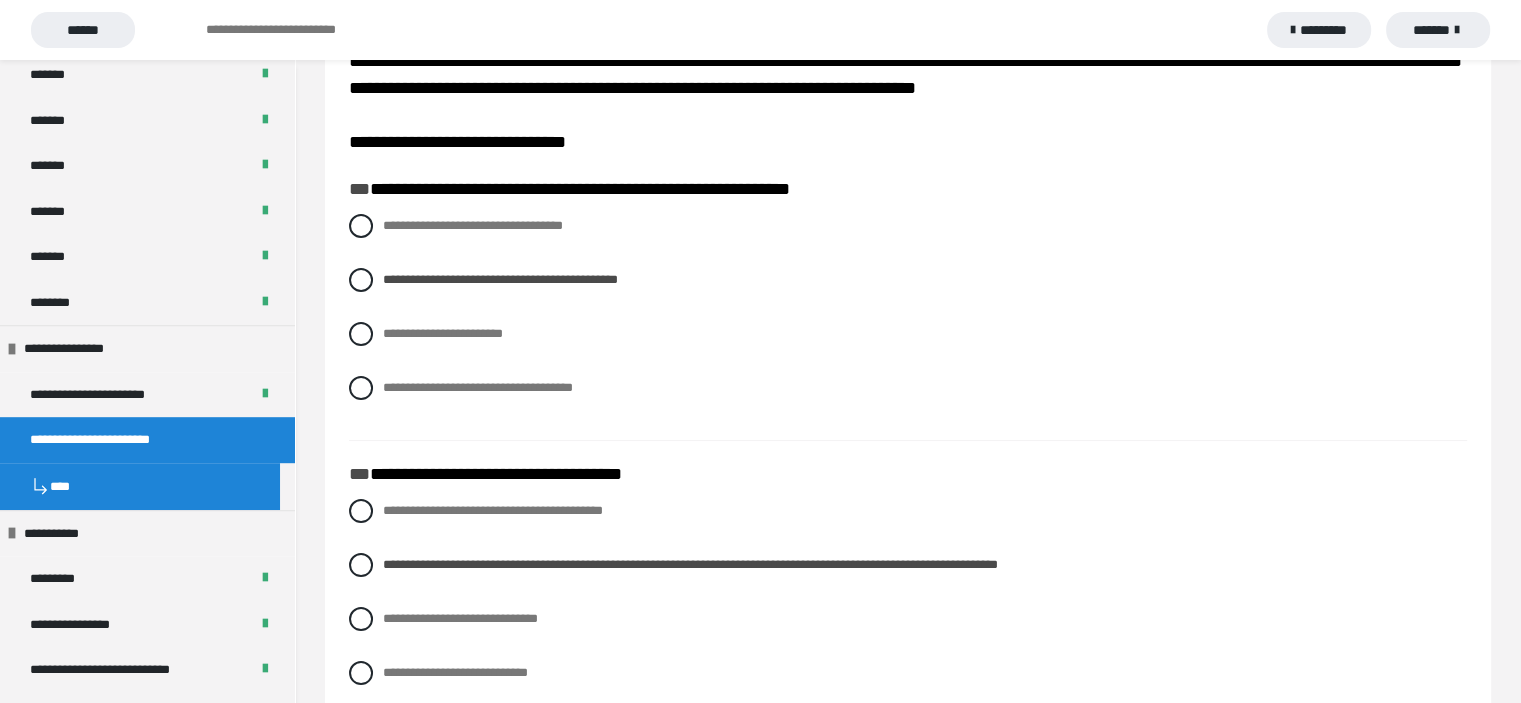 scroll, scrollTop: 72, scrollLeft: 0, axis: vertical 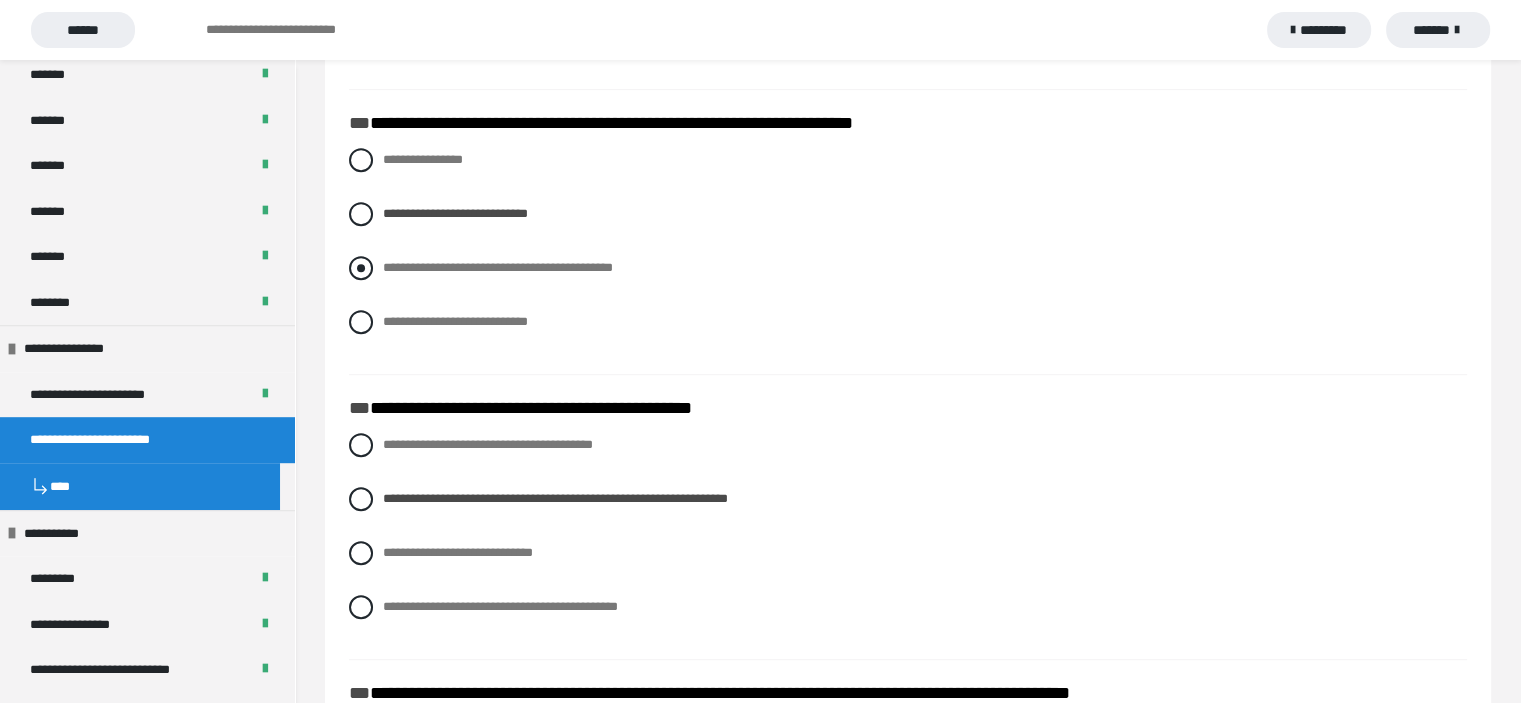 click at bounding box center (361, 268) 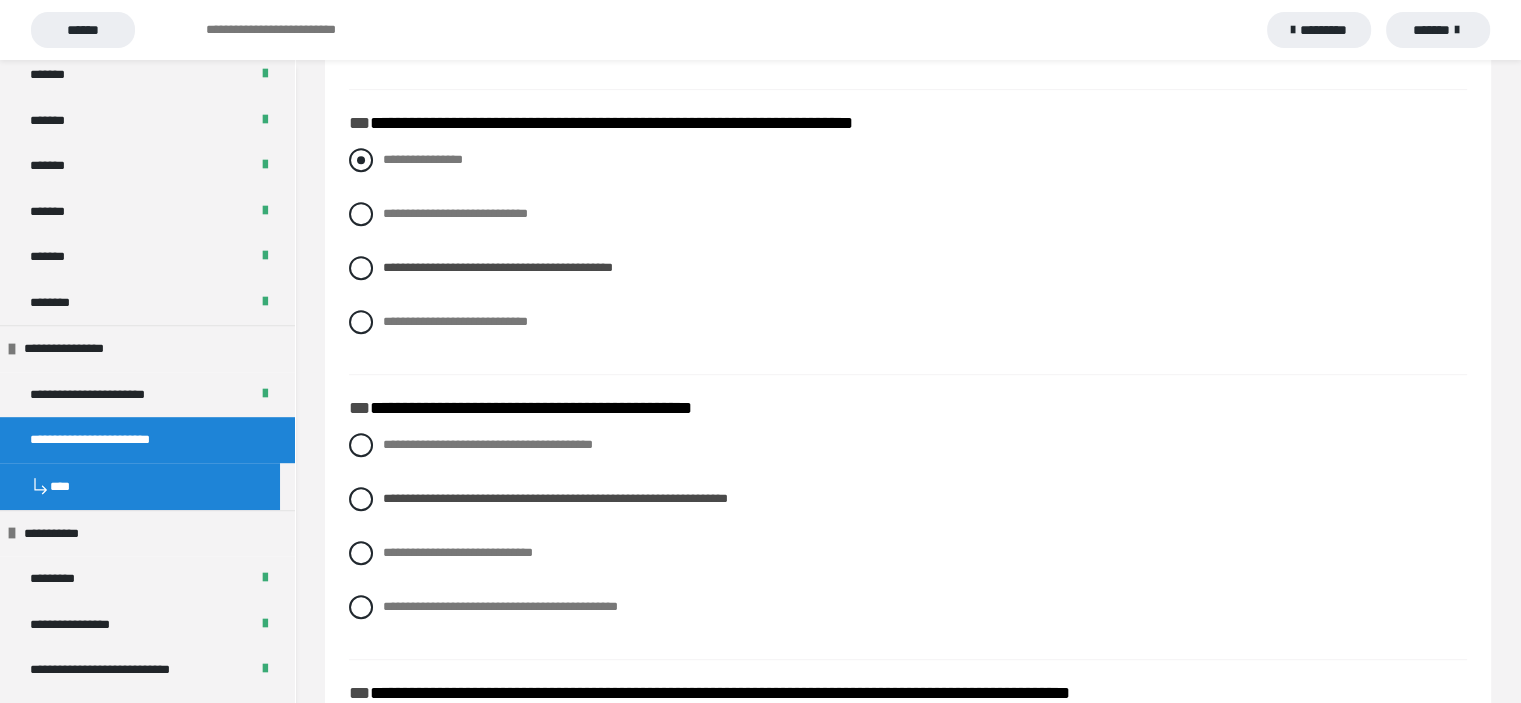 click at bounding box center (361, 160) 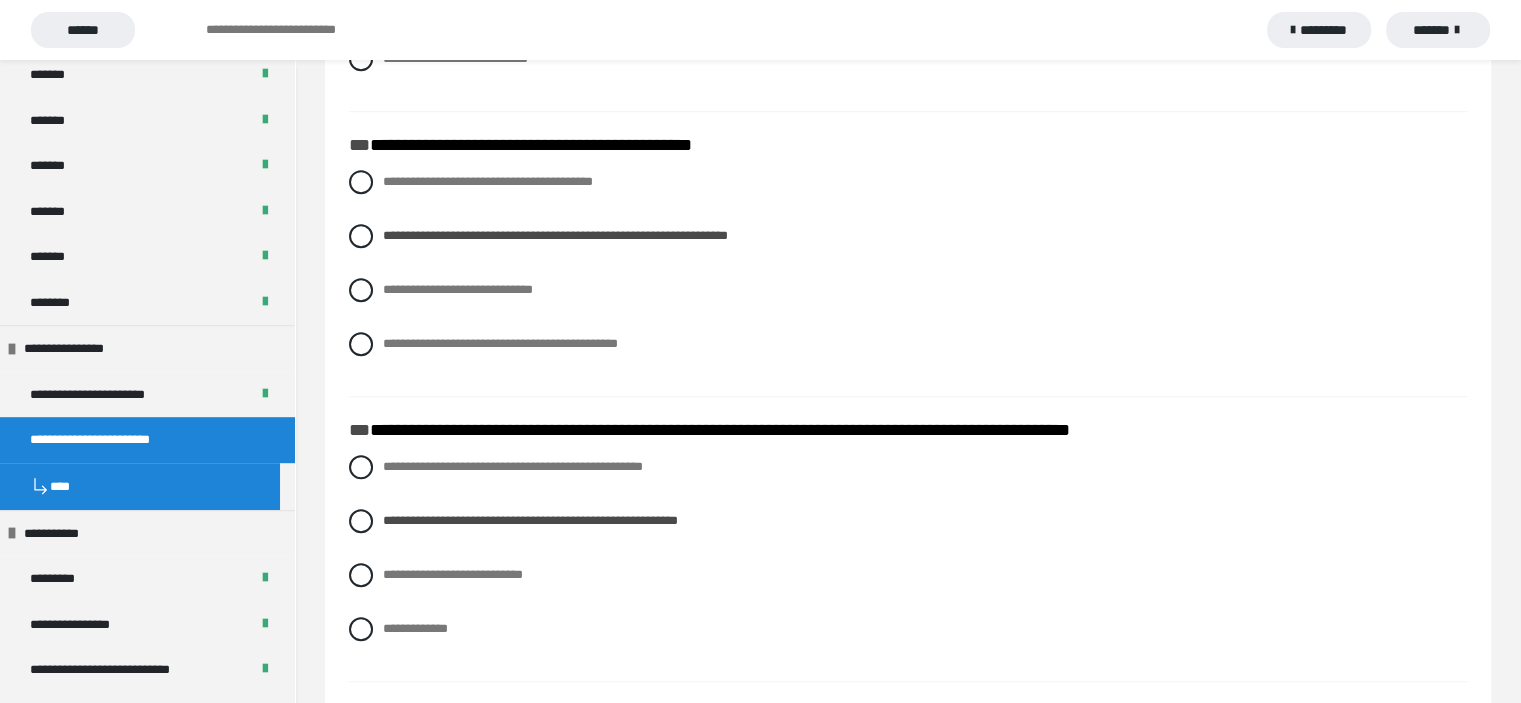 scroll, scrollTop: 1320, scrollLeft: 0, axis: vertical 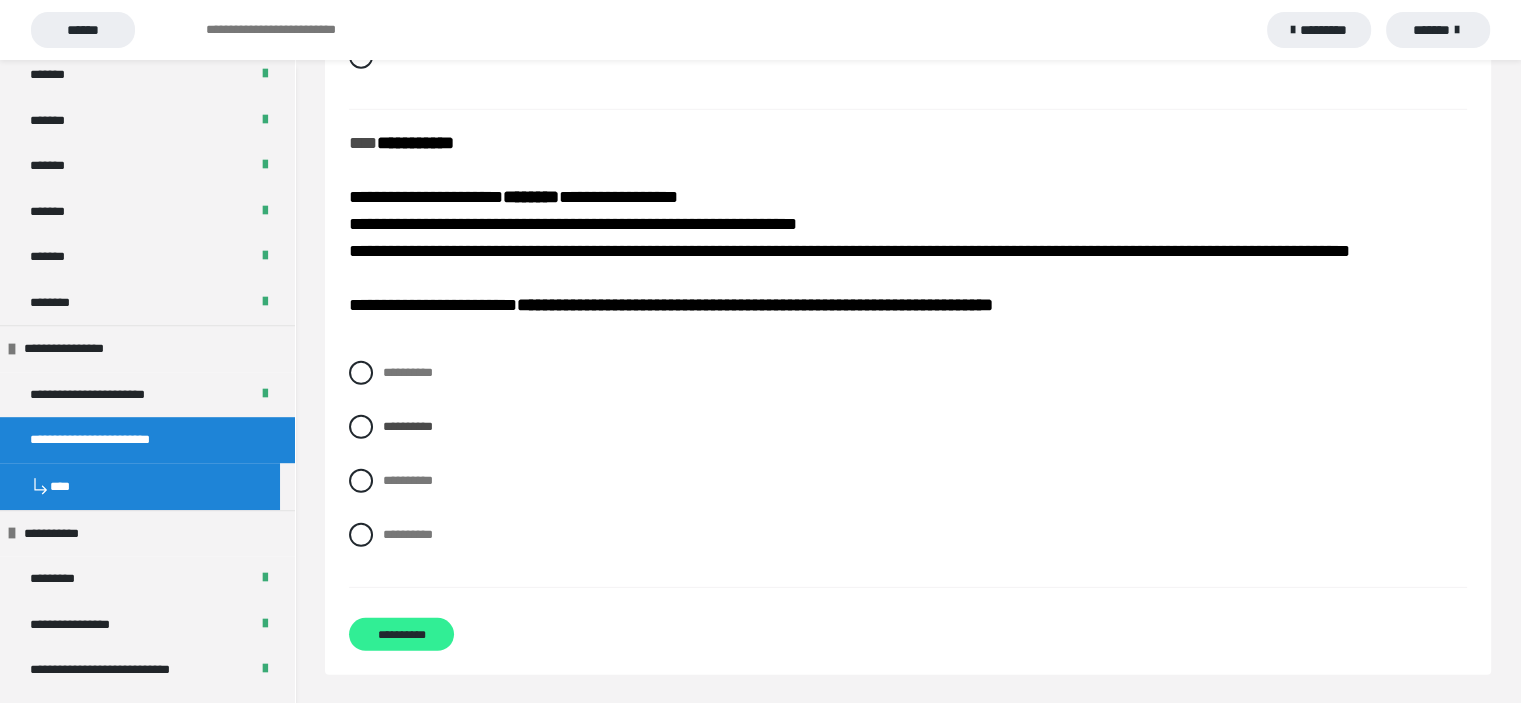 click on "**********" at bounding box center [401, 634] 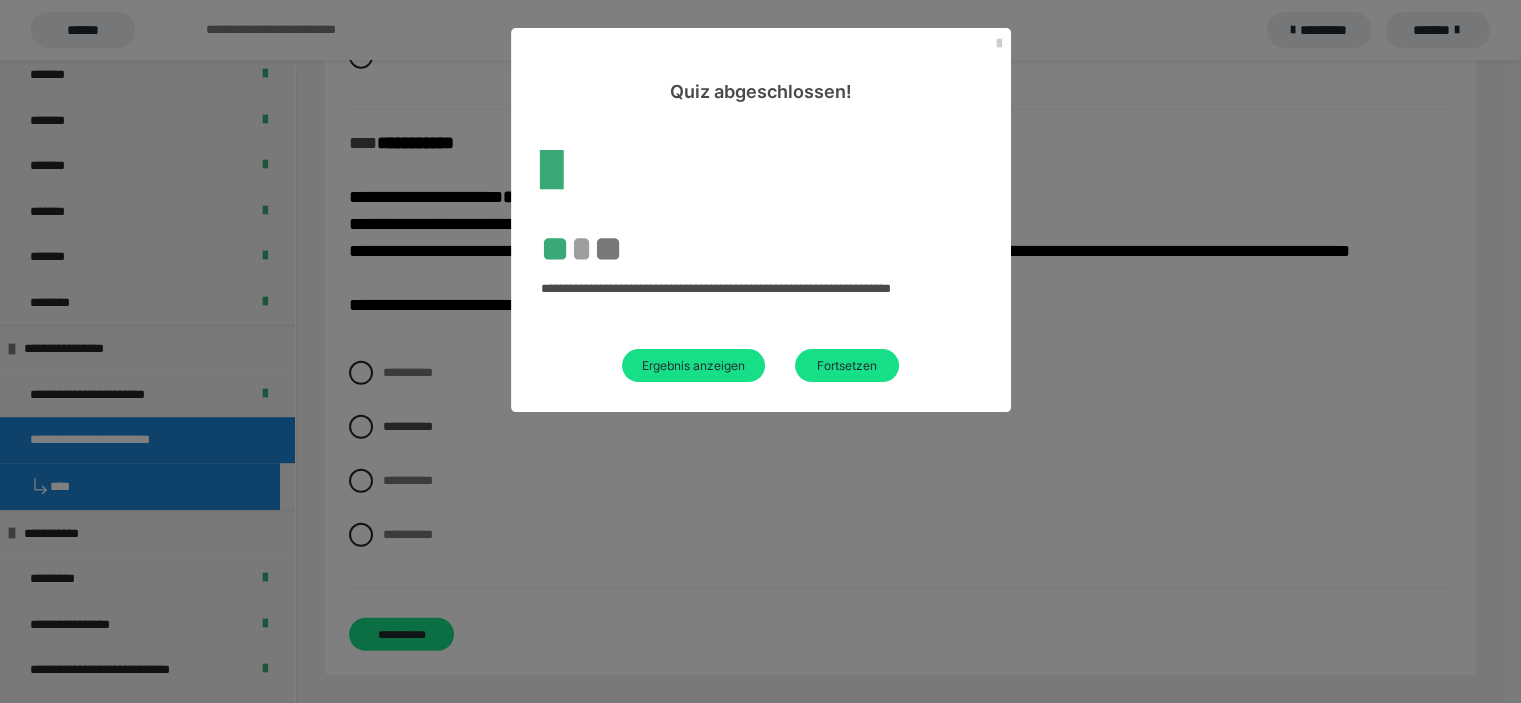 scroll, scrollTop: 604, scrollLeft: 0, axis: vertical 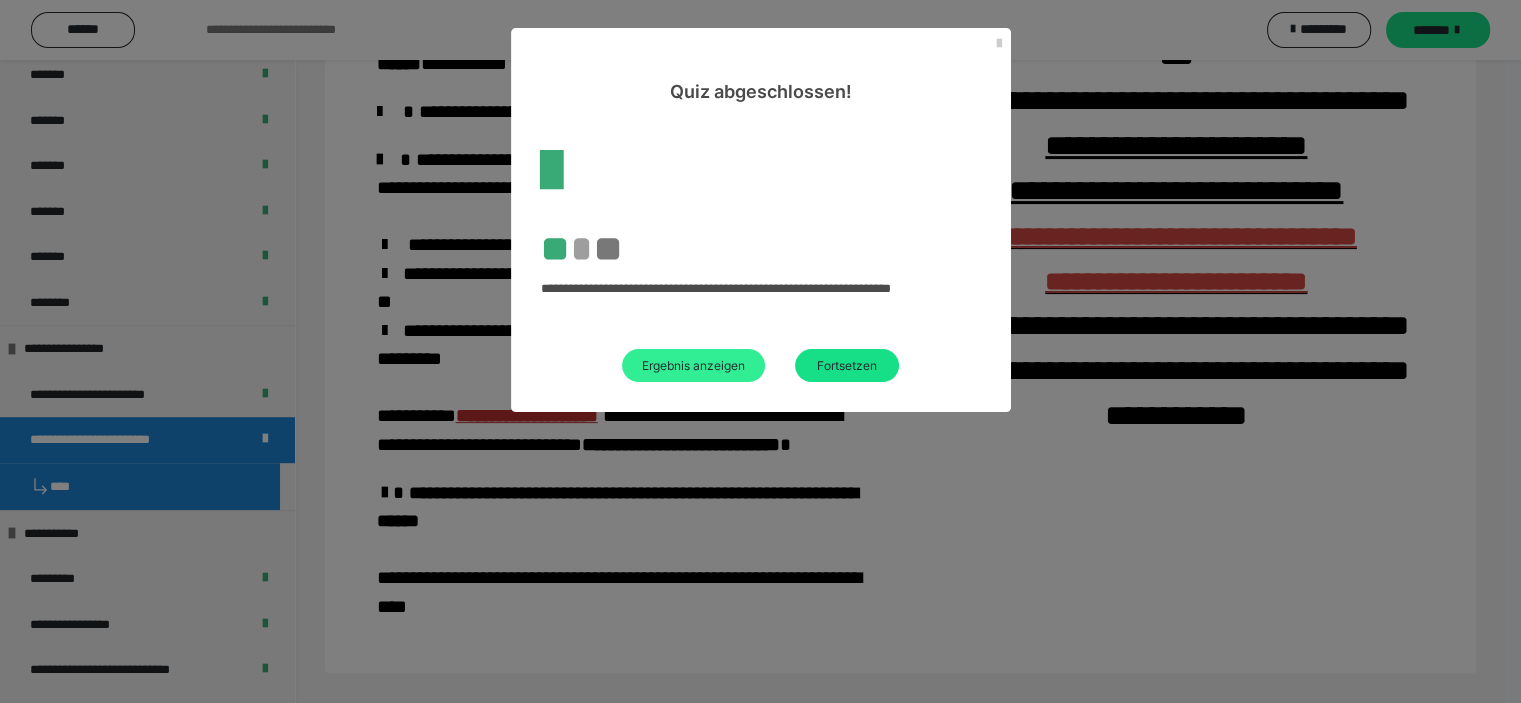 click on "Ergebnis anzeigen" at bounding box center (693, 365) 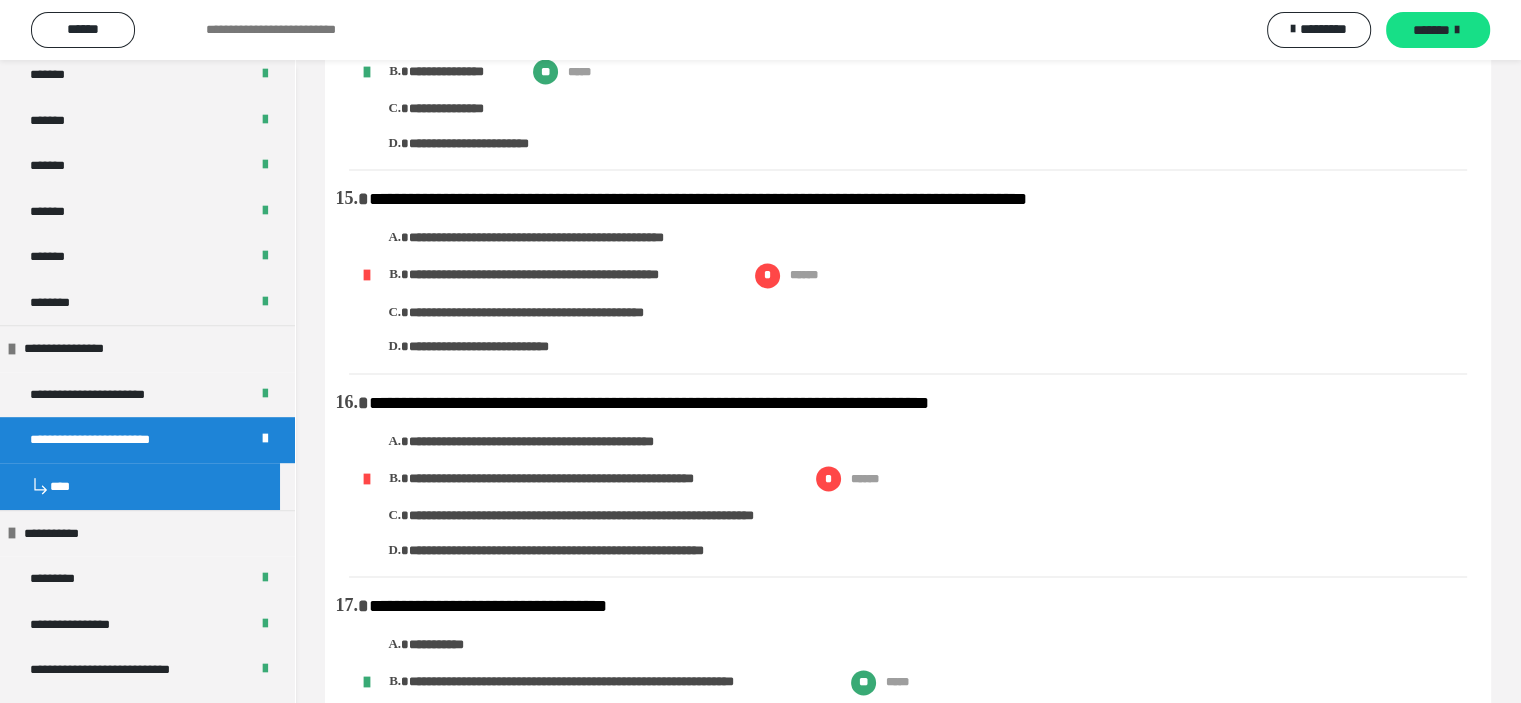 scroll, scrollTop: 2870, scrollLeft: 0, axis: vertical 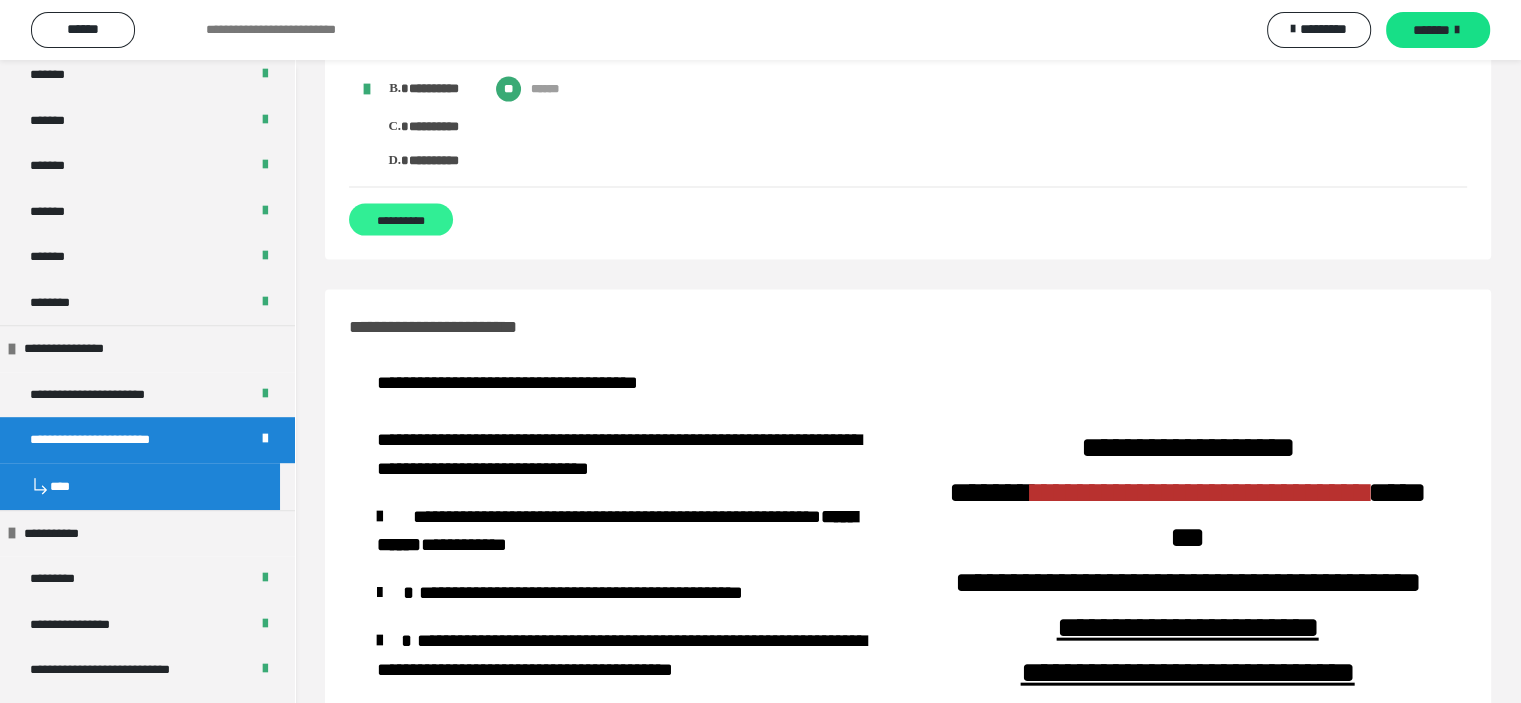click on "**********" at bounding box center (401, 220) 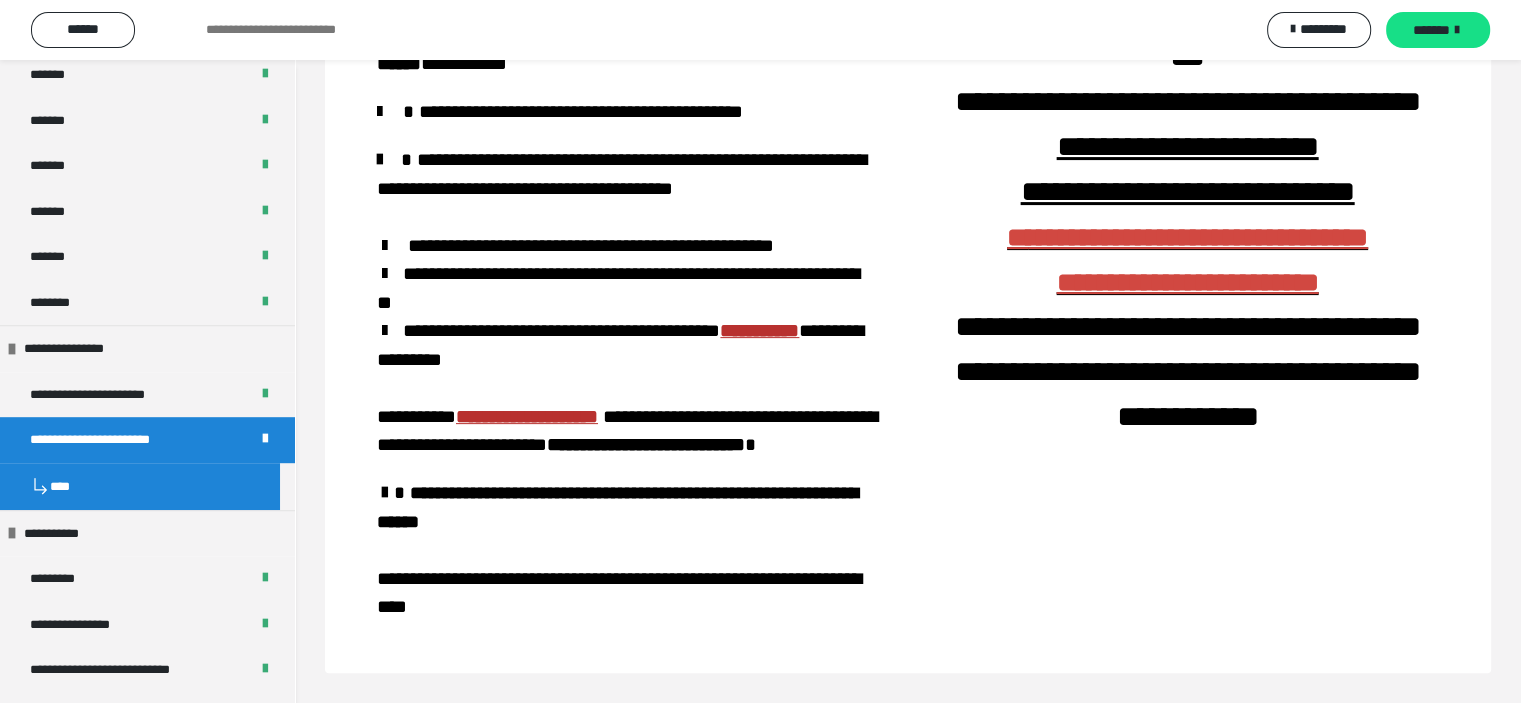 scroll, scrollTop: 0, scrollLeft: 0, axis: both 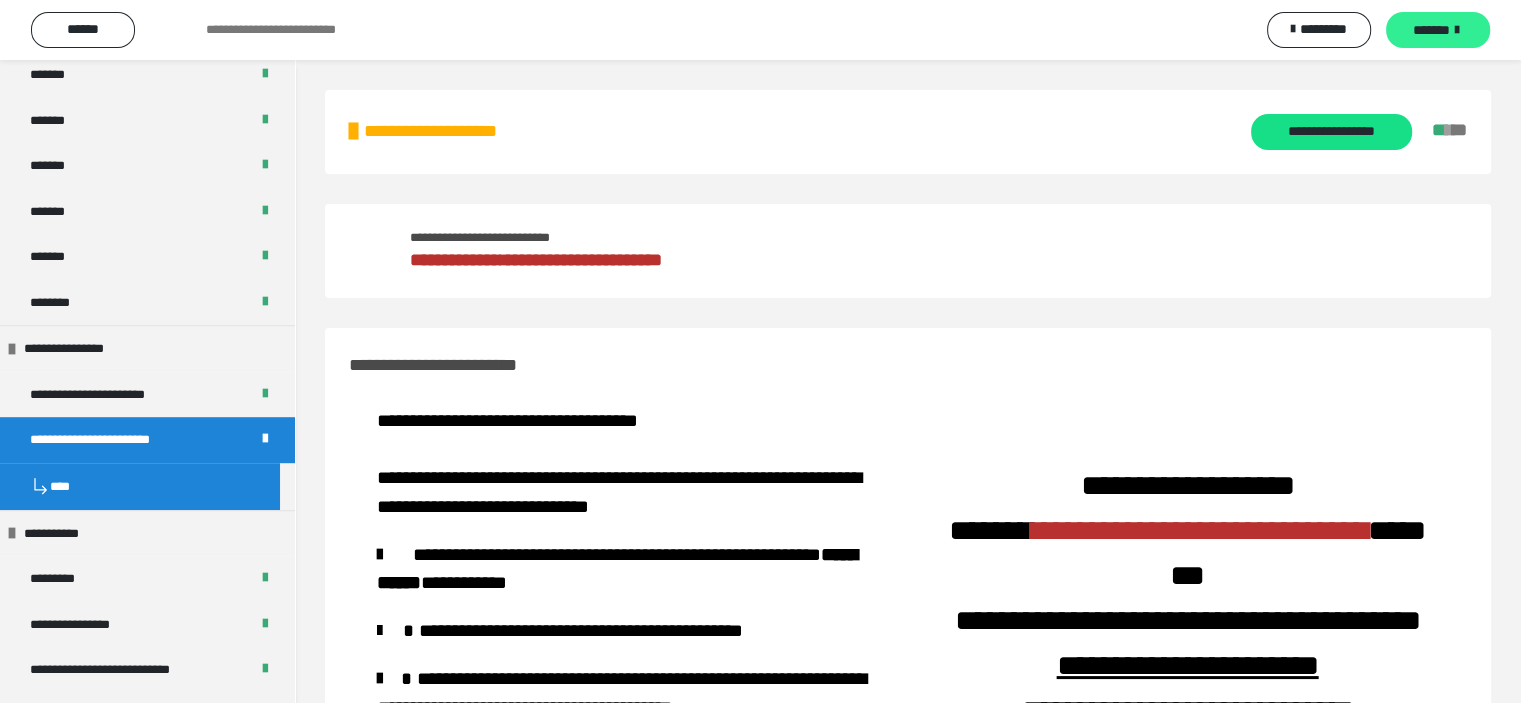 click on "*******" at bounding box center (1431, 30) 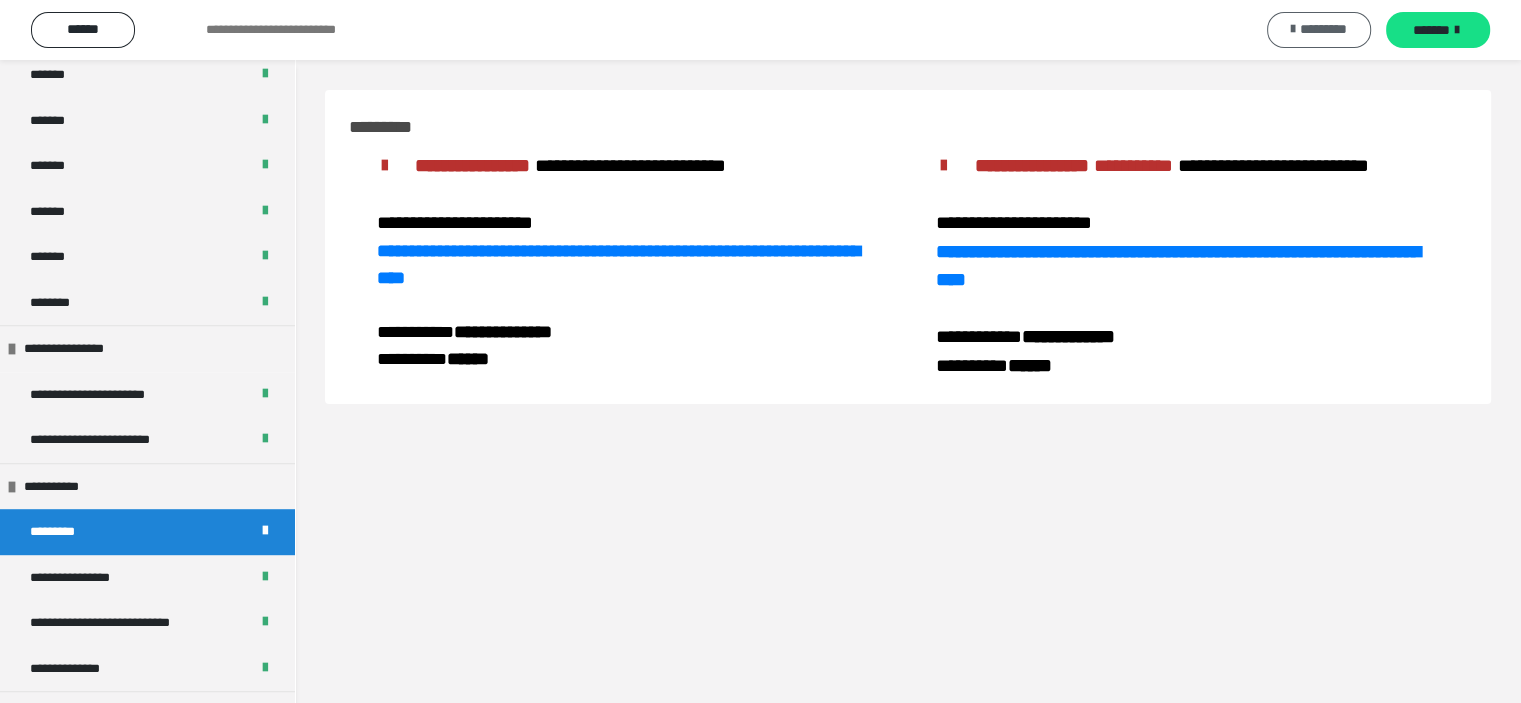 click on "*********" at bounding box center [1323, 29] 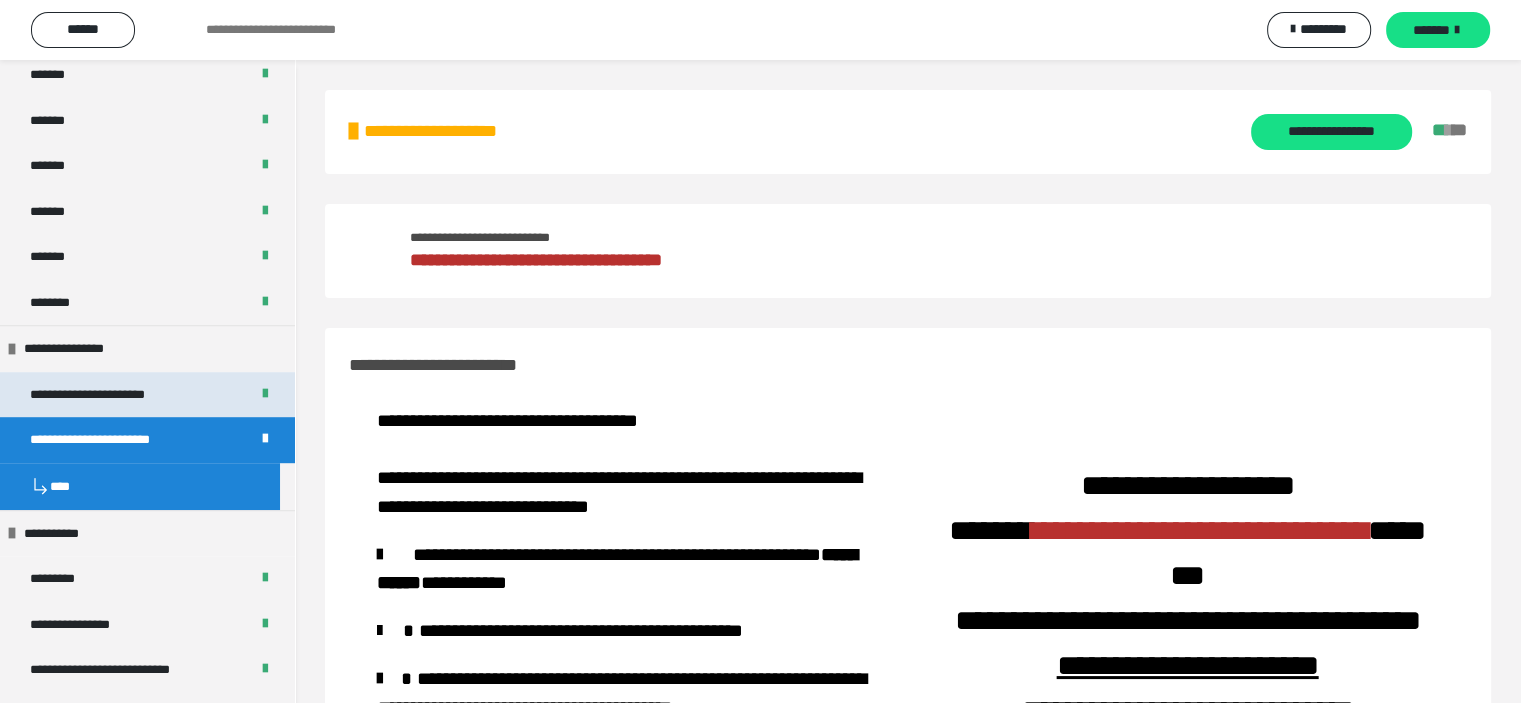 click on "**********" at bounding box center (103, 395) 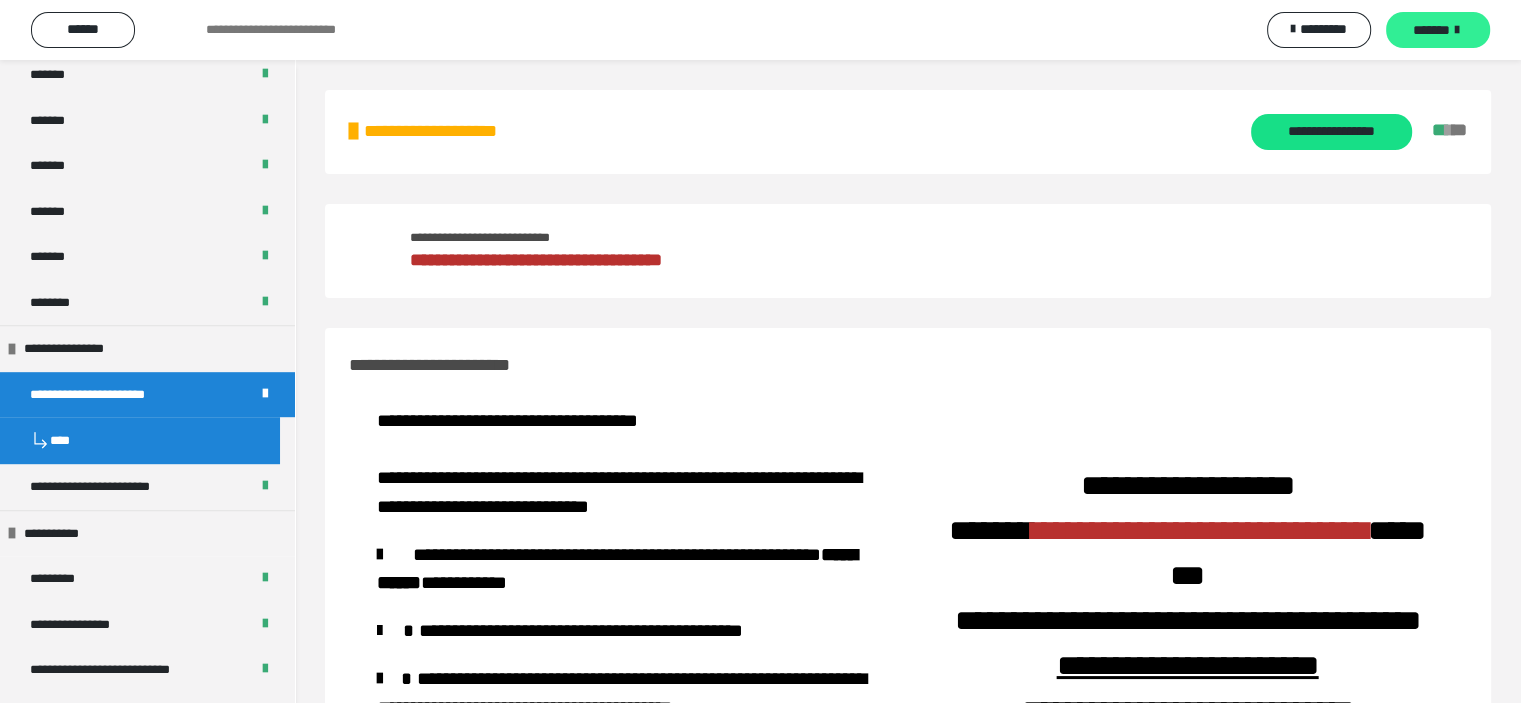 click on "*******" at bounding box center [1431, 30] 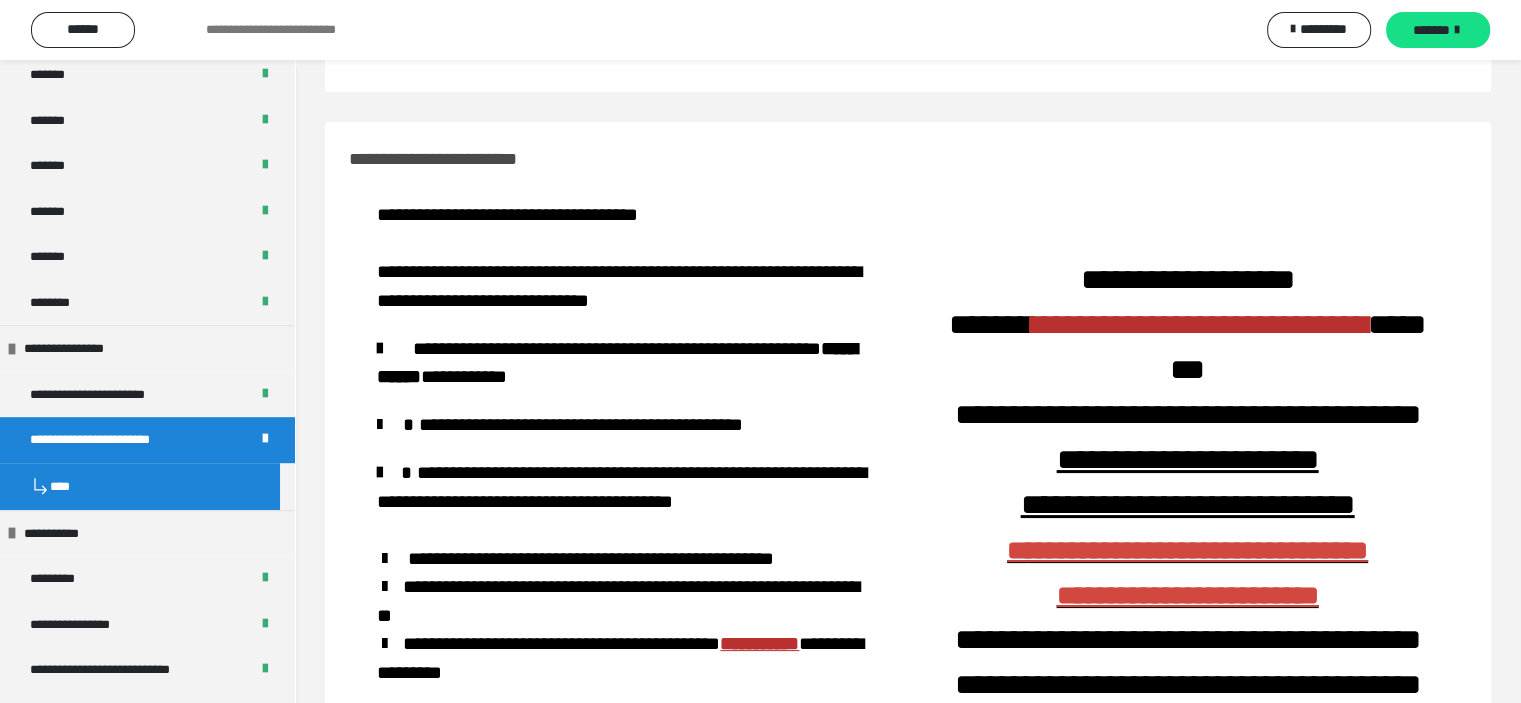 scroll, scrollTop: 100, scrollLeft: 0, axis: vertical 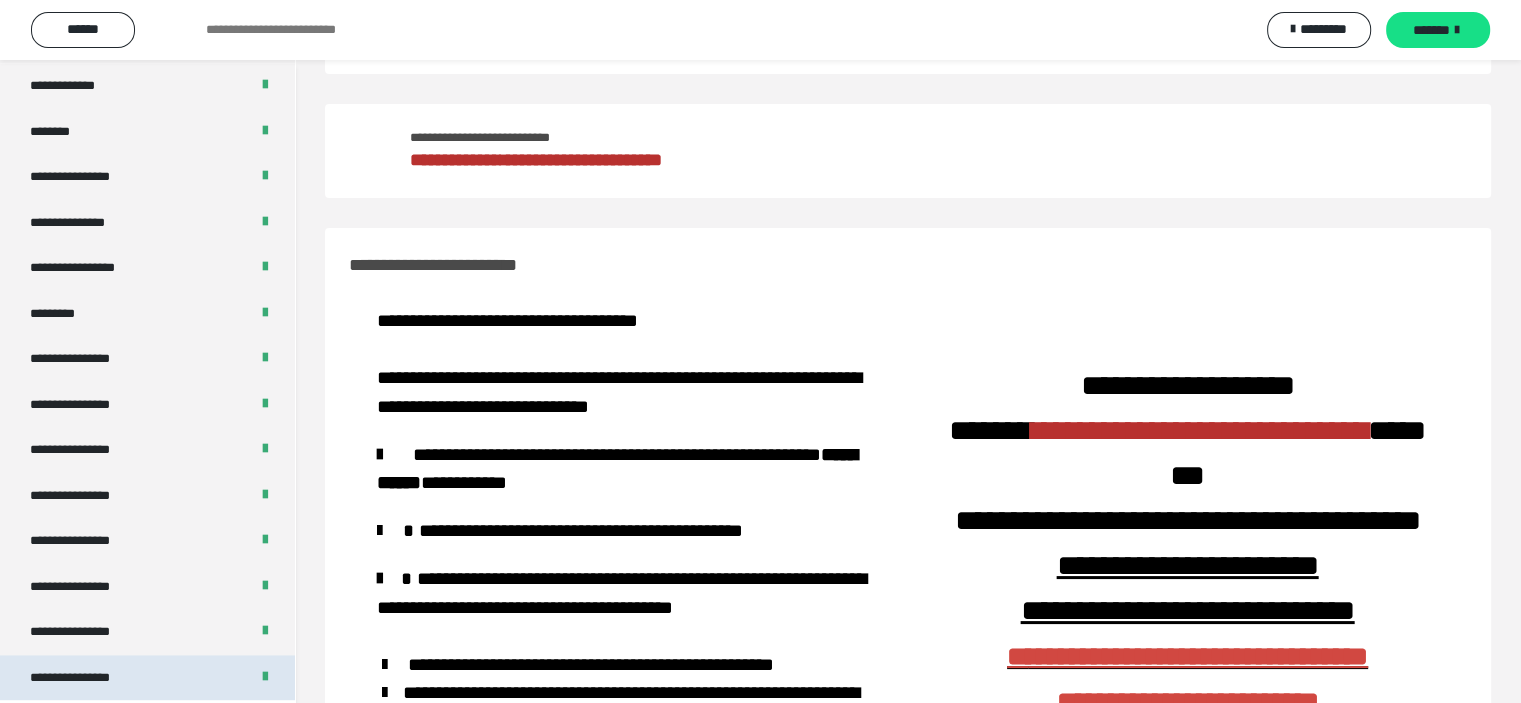 click on "**********" at bounding box center (87, 678) 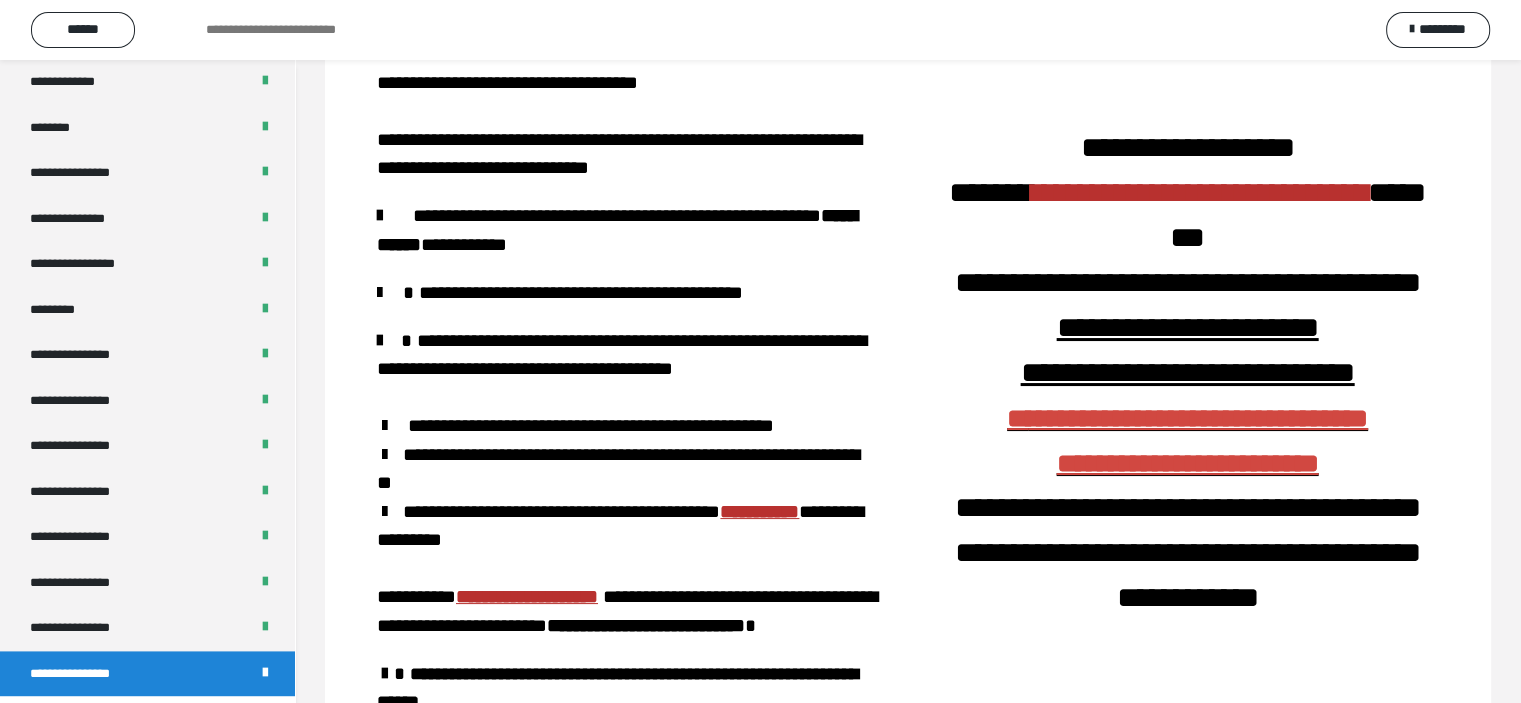 scroll, scrollTop: 0, scrollLeft: 0, axis: both 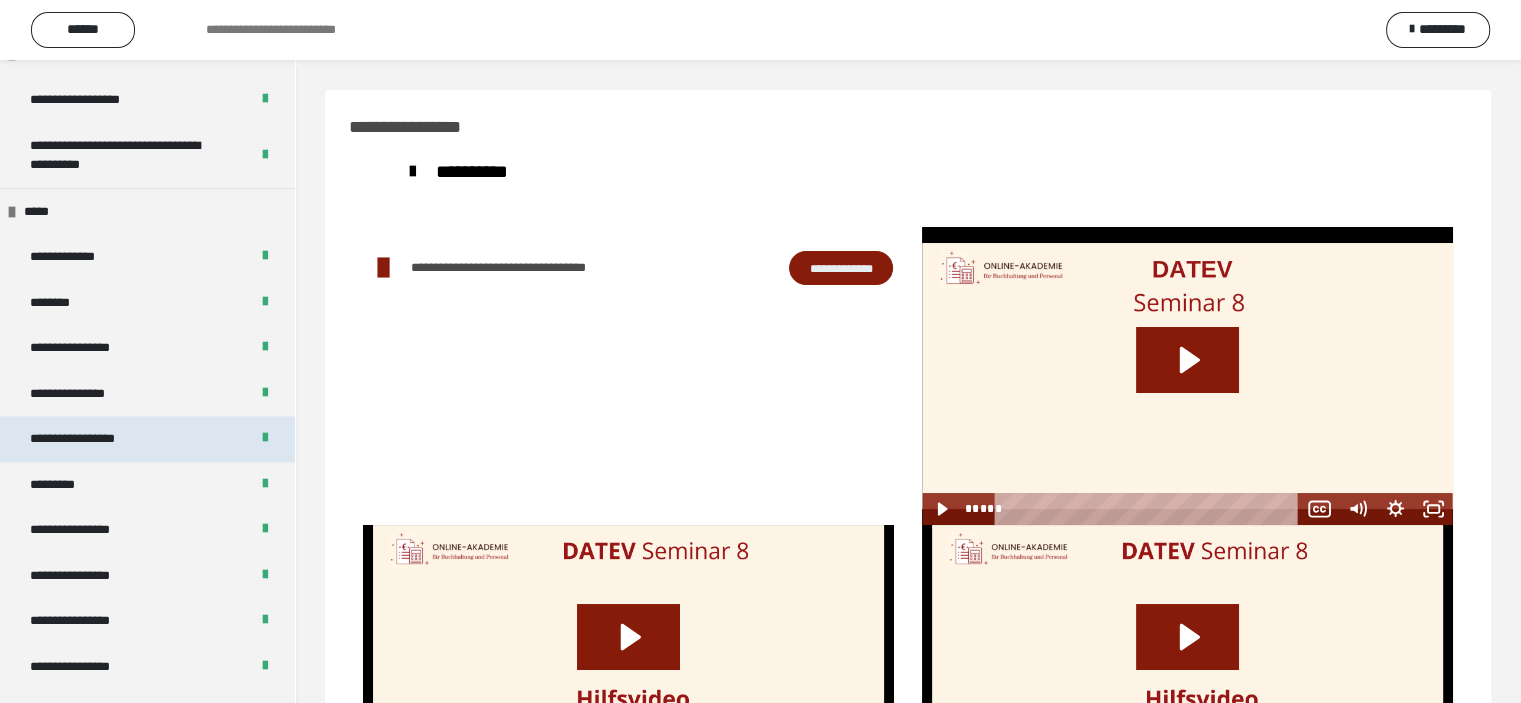 click on "**********" at bounding box center (147, 439) 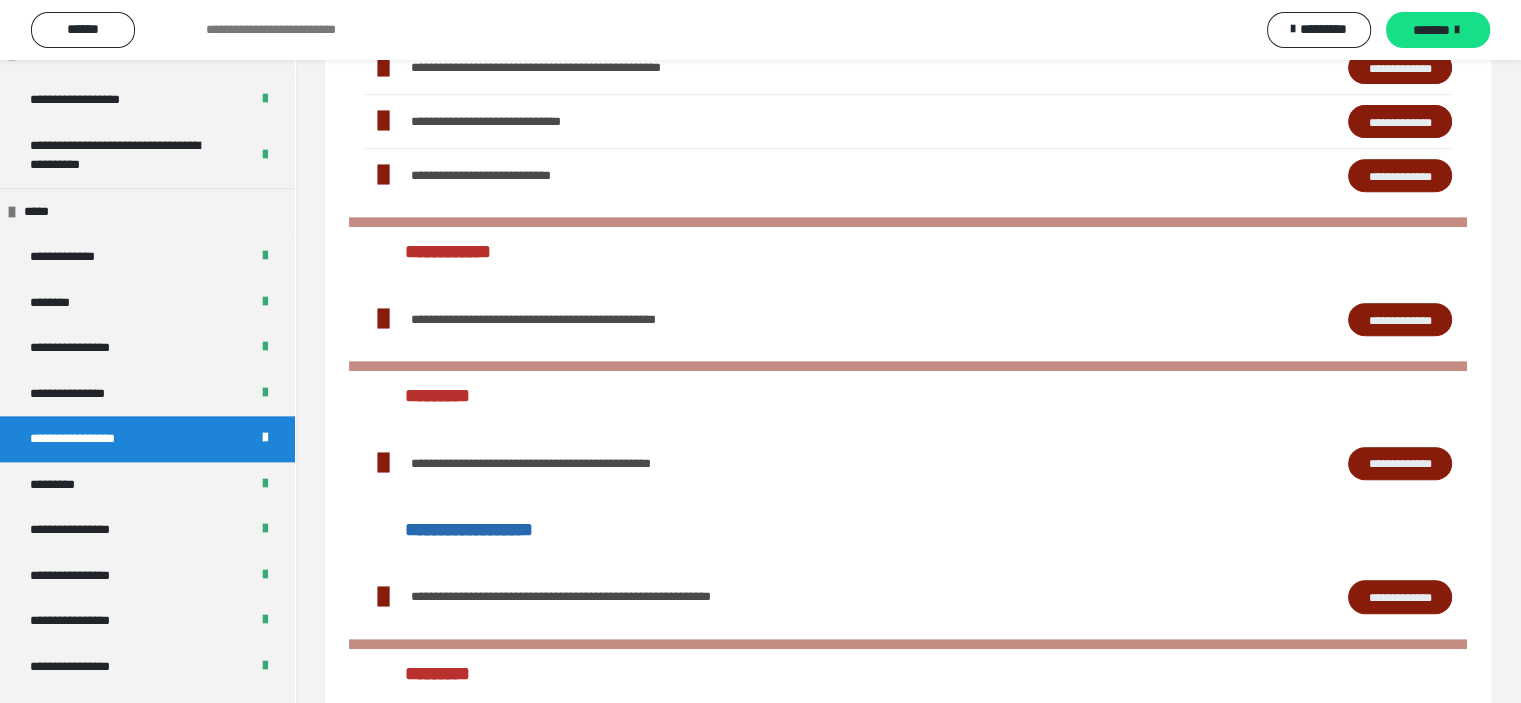 scroll, scrollTop: 946, scrollLeft: 0, axis: vertical 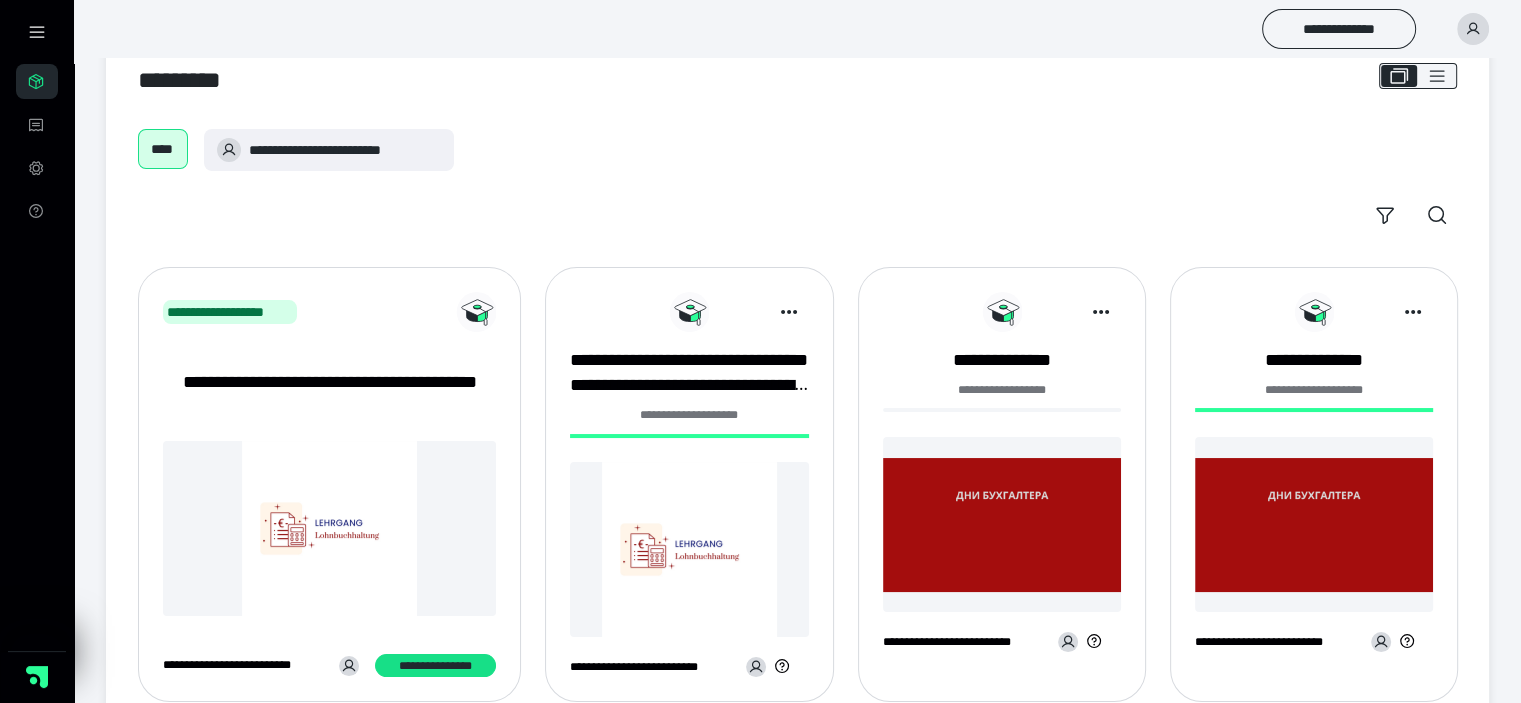 click at bounding box center [689, 549] 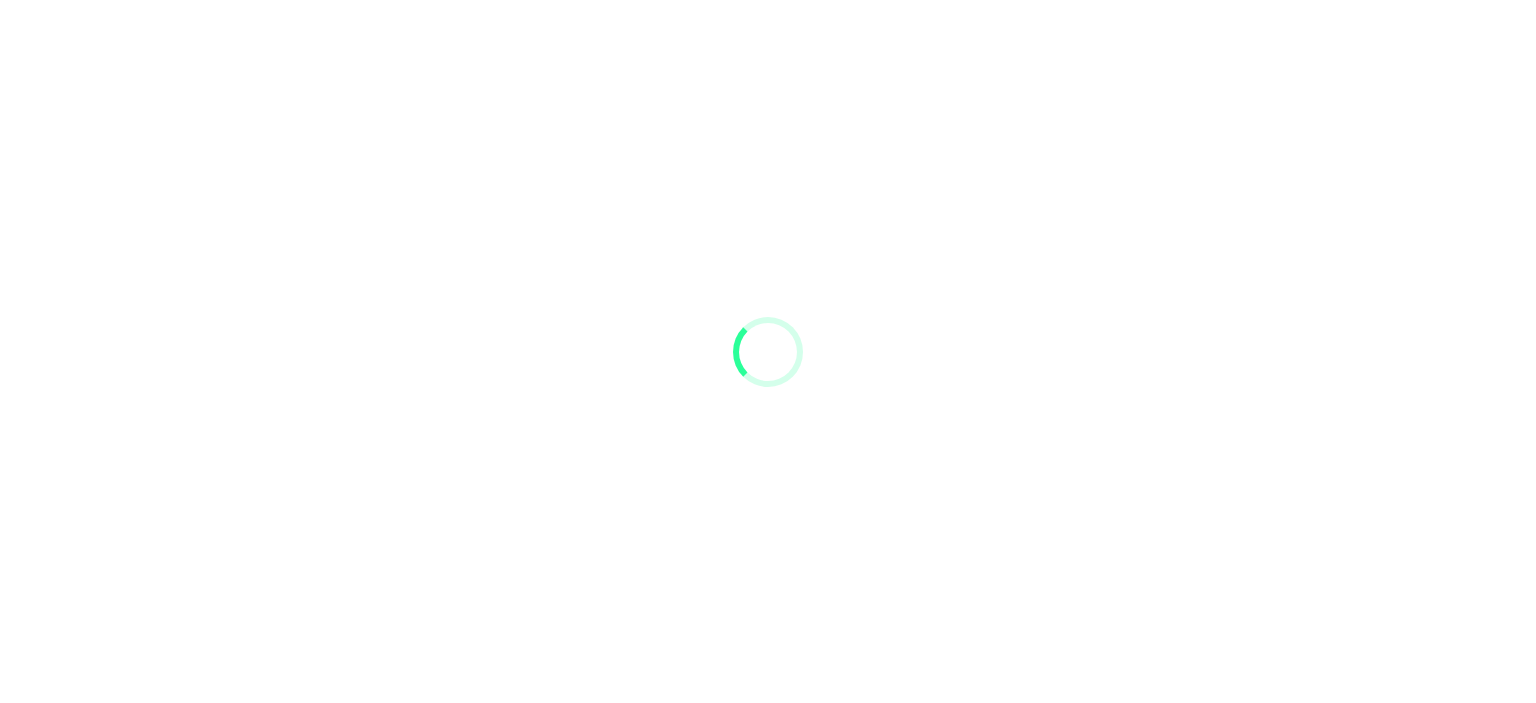 scroll, scrollTop: 0, scrollLeft: 0, axis: both 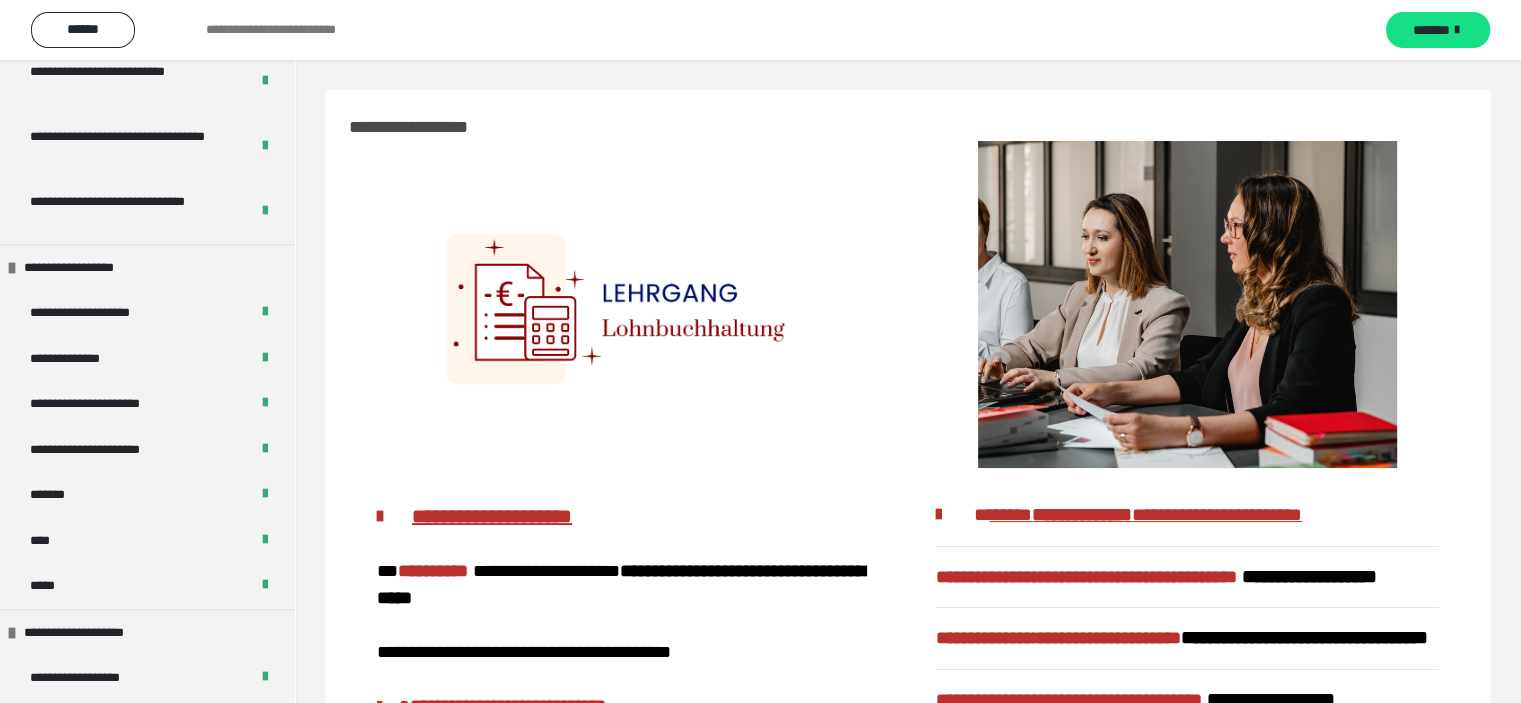 drag, startPoint x: 306, startPoint y: 507, endPoint x: 305, endPoint y: 496, distance: 11.045361 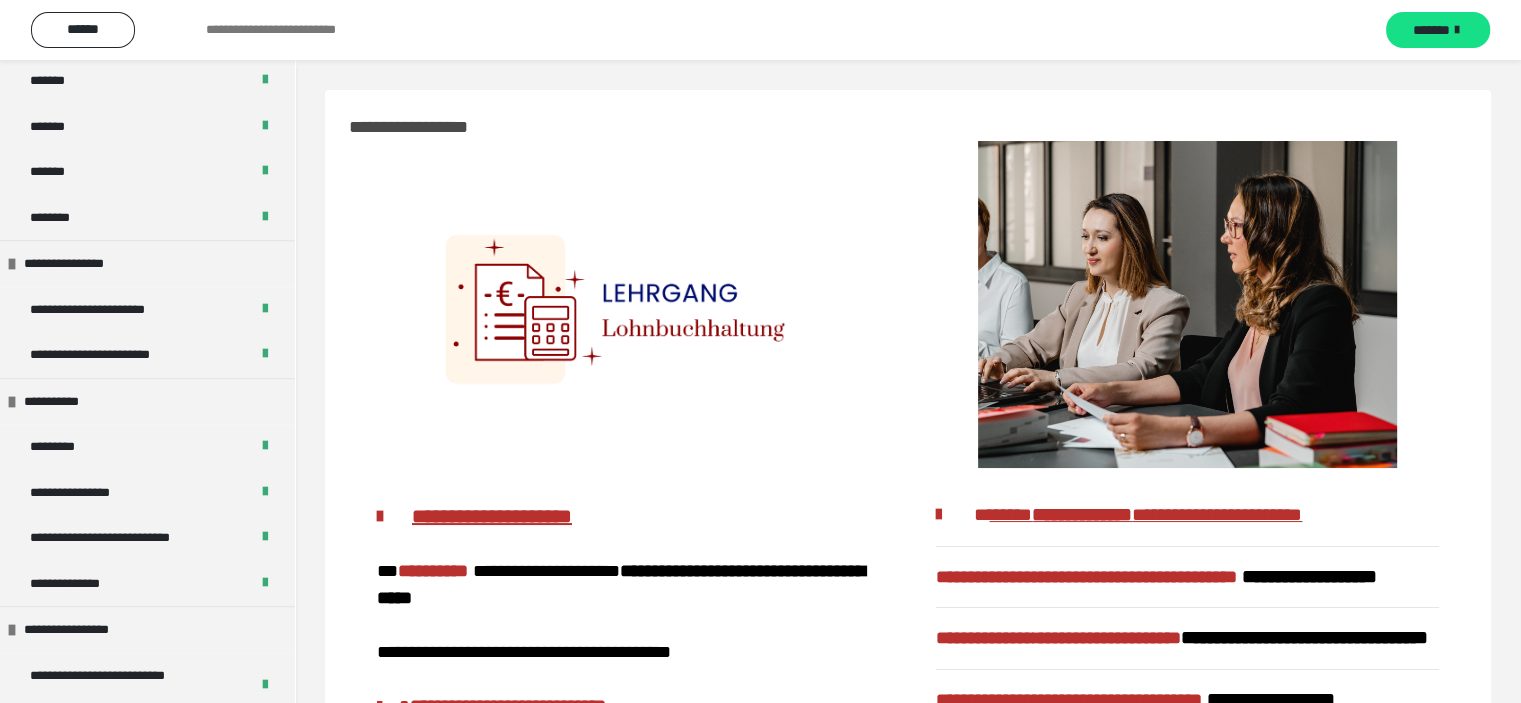 scroll, scrollTop: 1133, scrollLeft: 0, axis: vertical 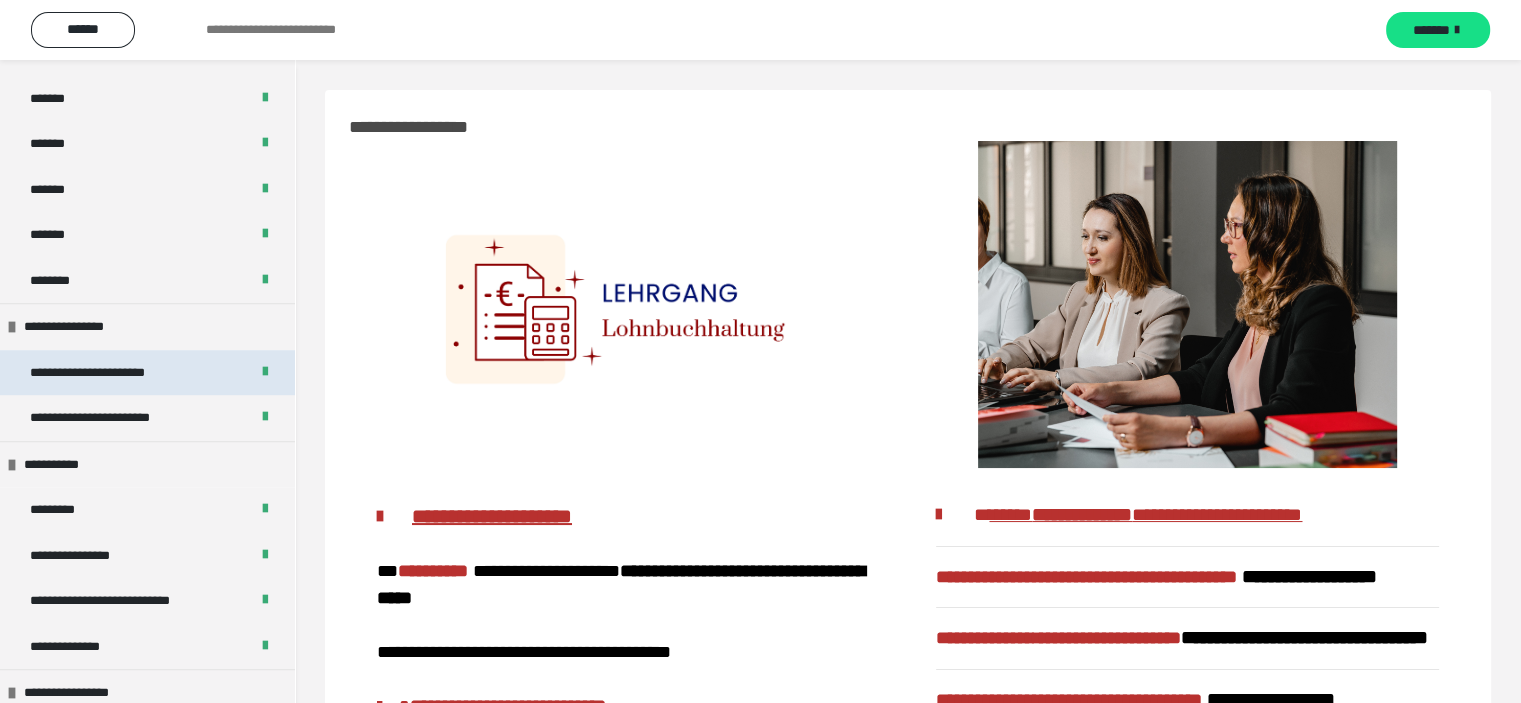 click on "**********" at bounding box center [147, 373] 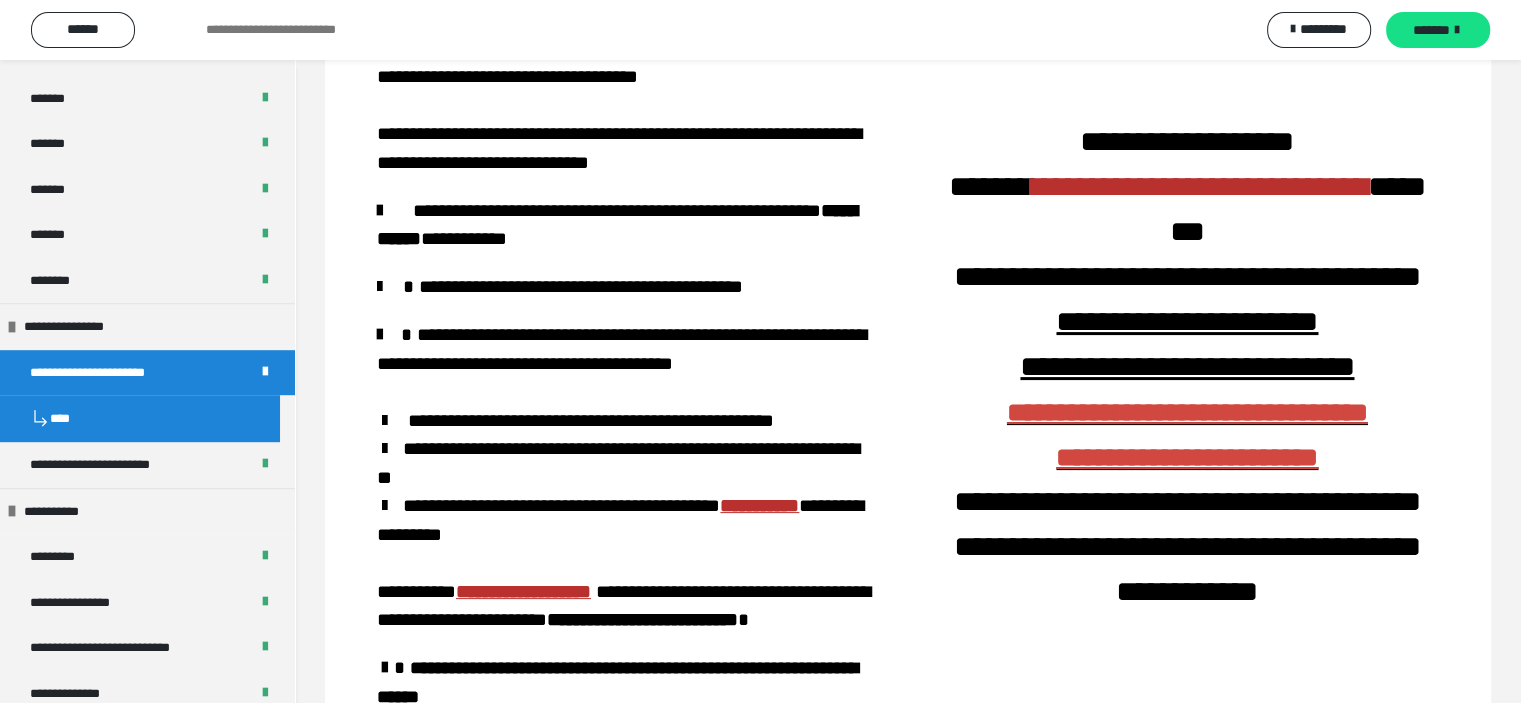 scroll, scrollTop: 364, scrollLeft: 0, axis: vertical 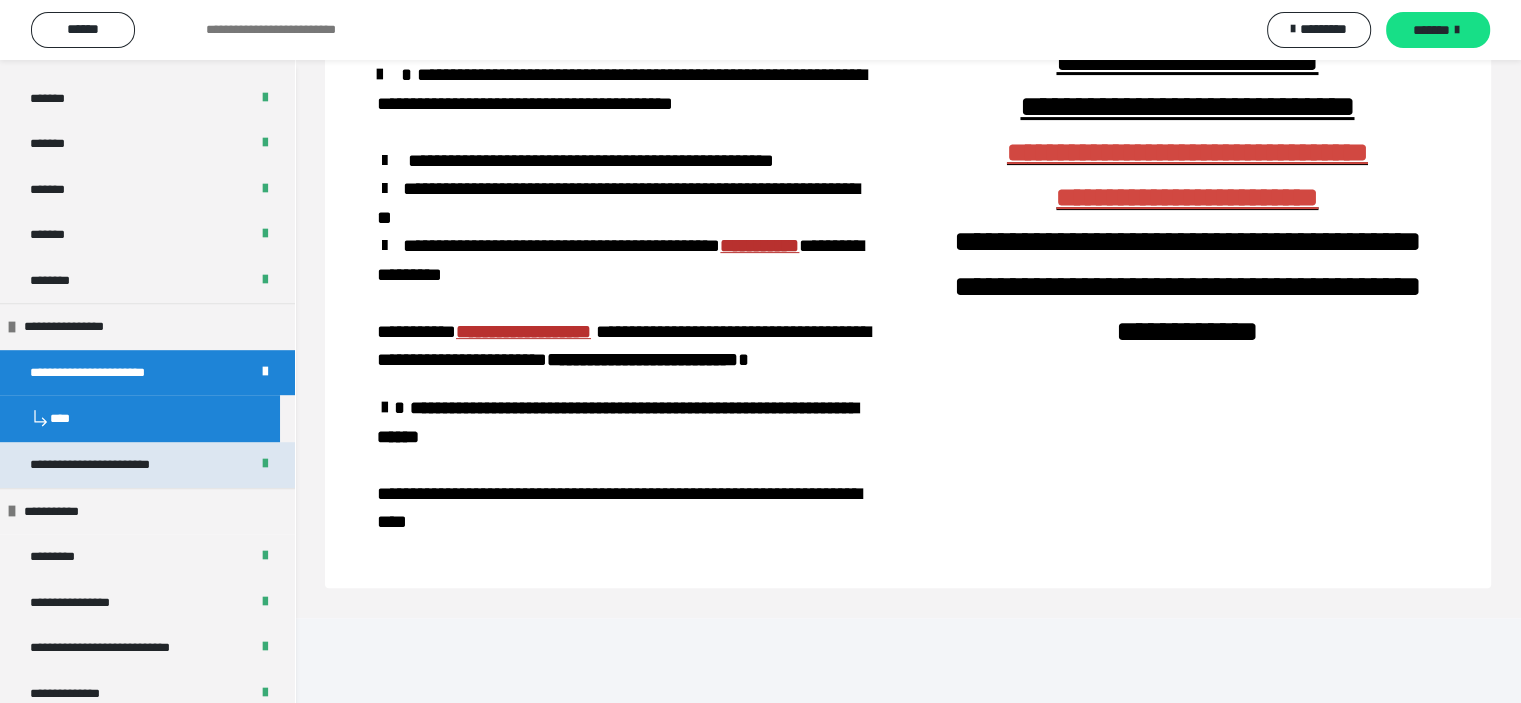click on "**********" at bounding box center (147, 465) 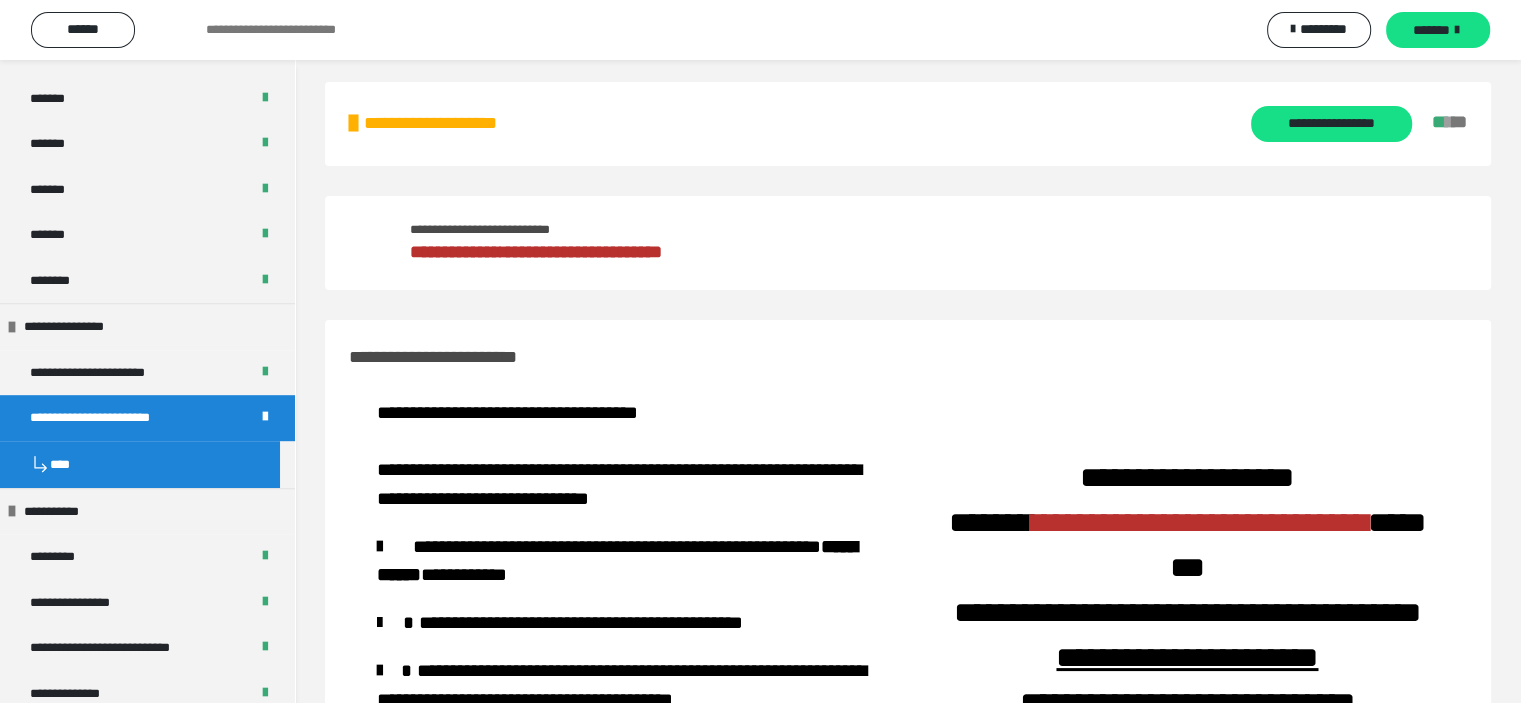 scroll, scrollTop: 0, scrollLeft: 0, axis: both 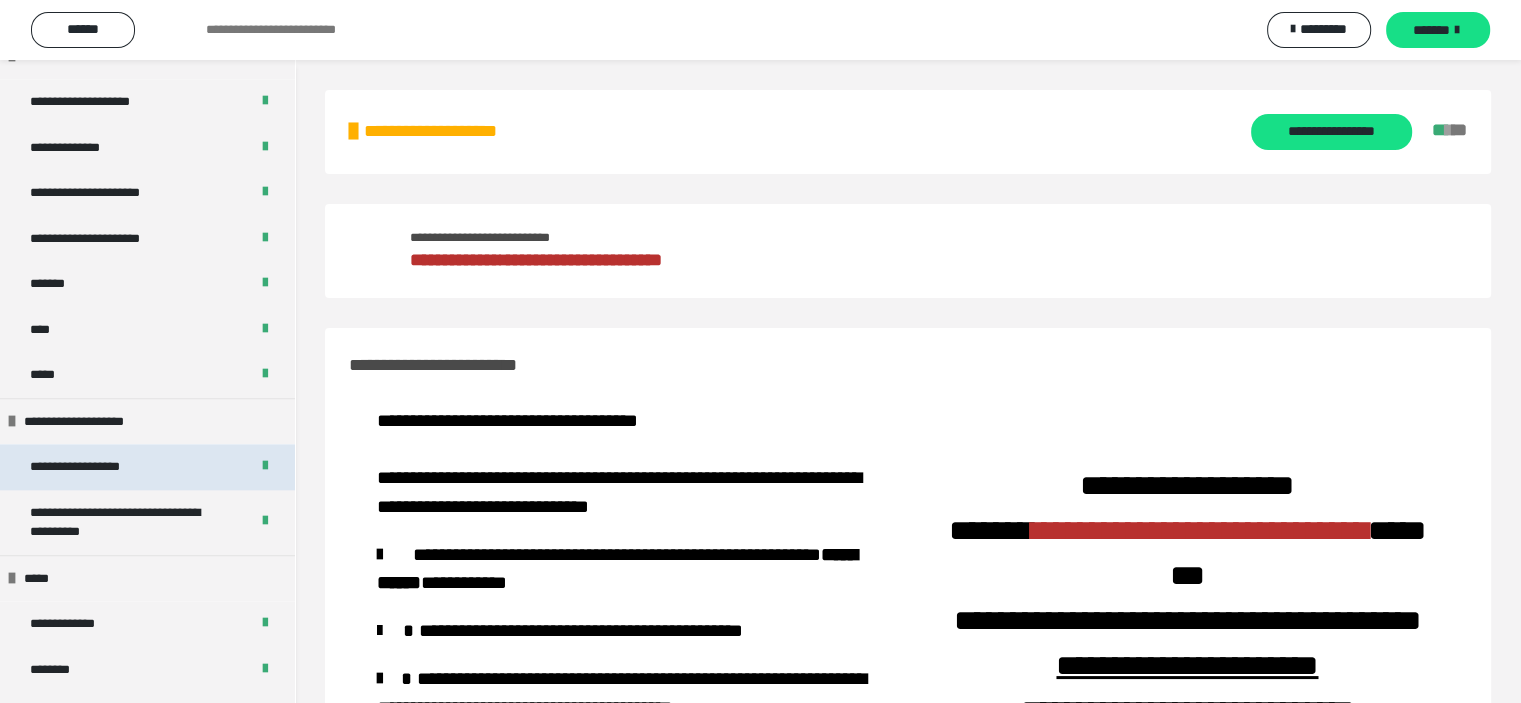 click on "**********" at bounding box center (147, 467) 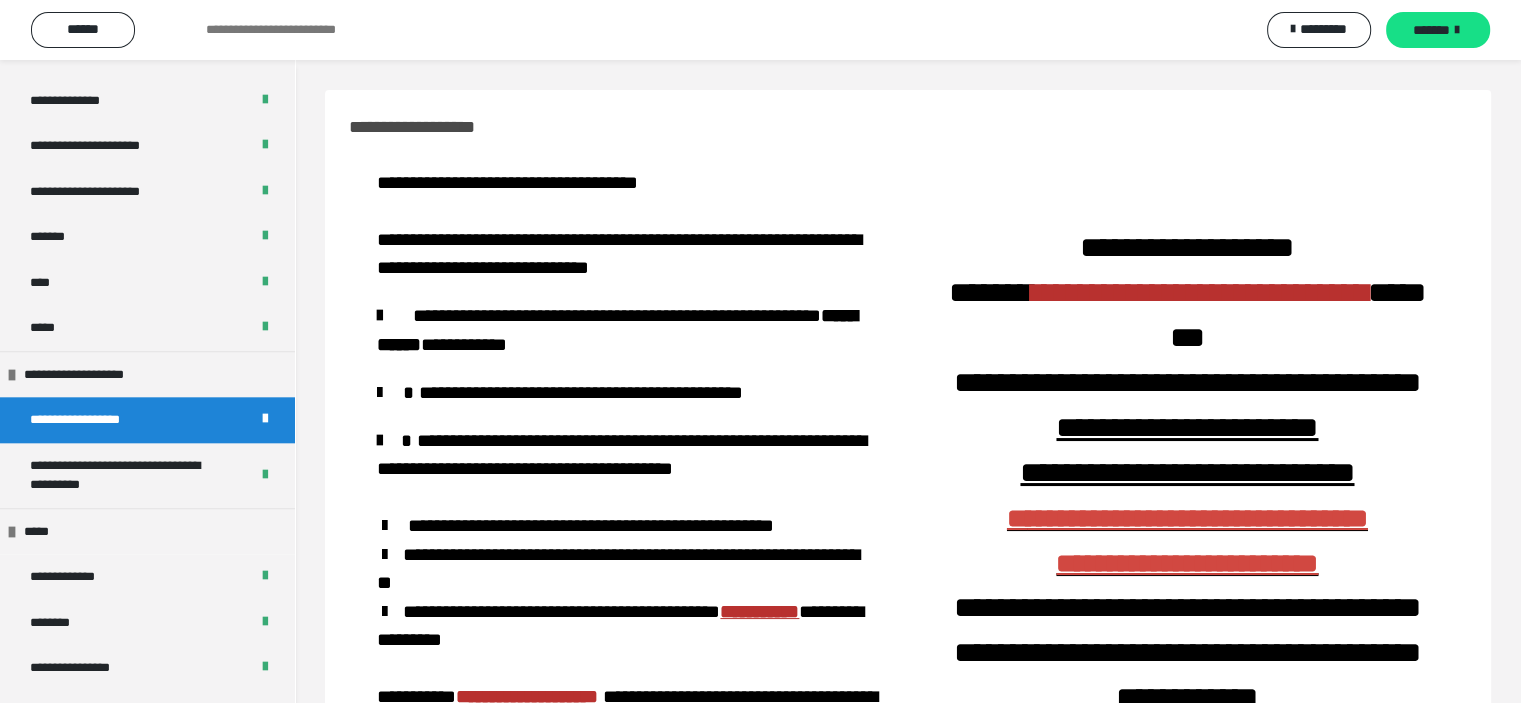 scroll, scrollTop: 2012, scrollLeft: 0, axis: vertical 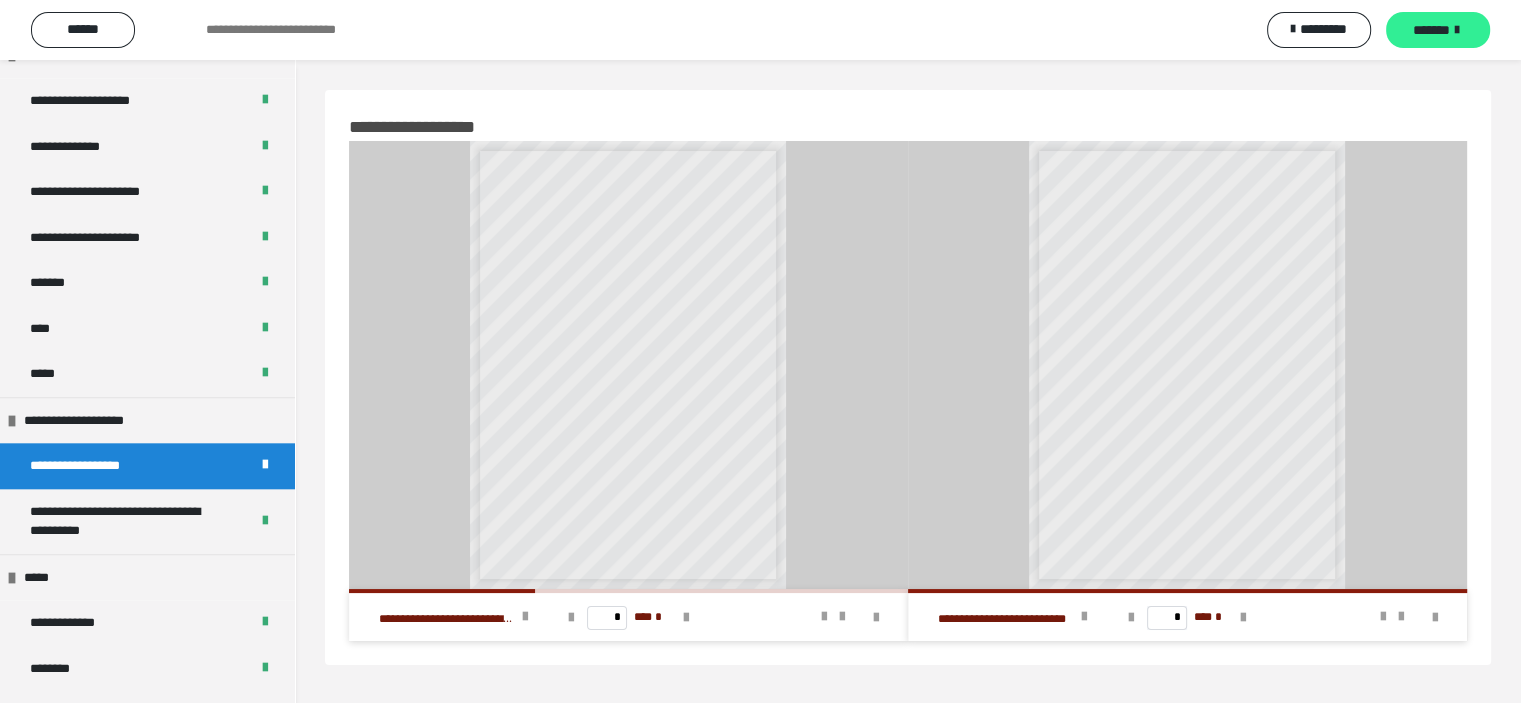 click on "*******" at bounding box center [1431, 30] 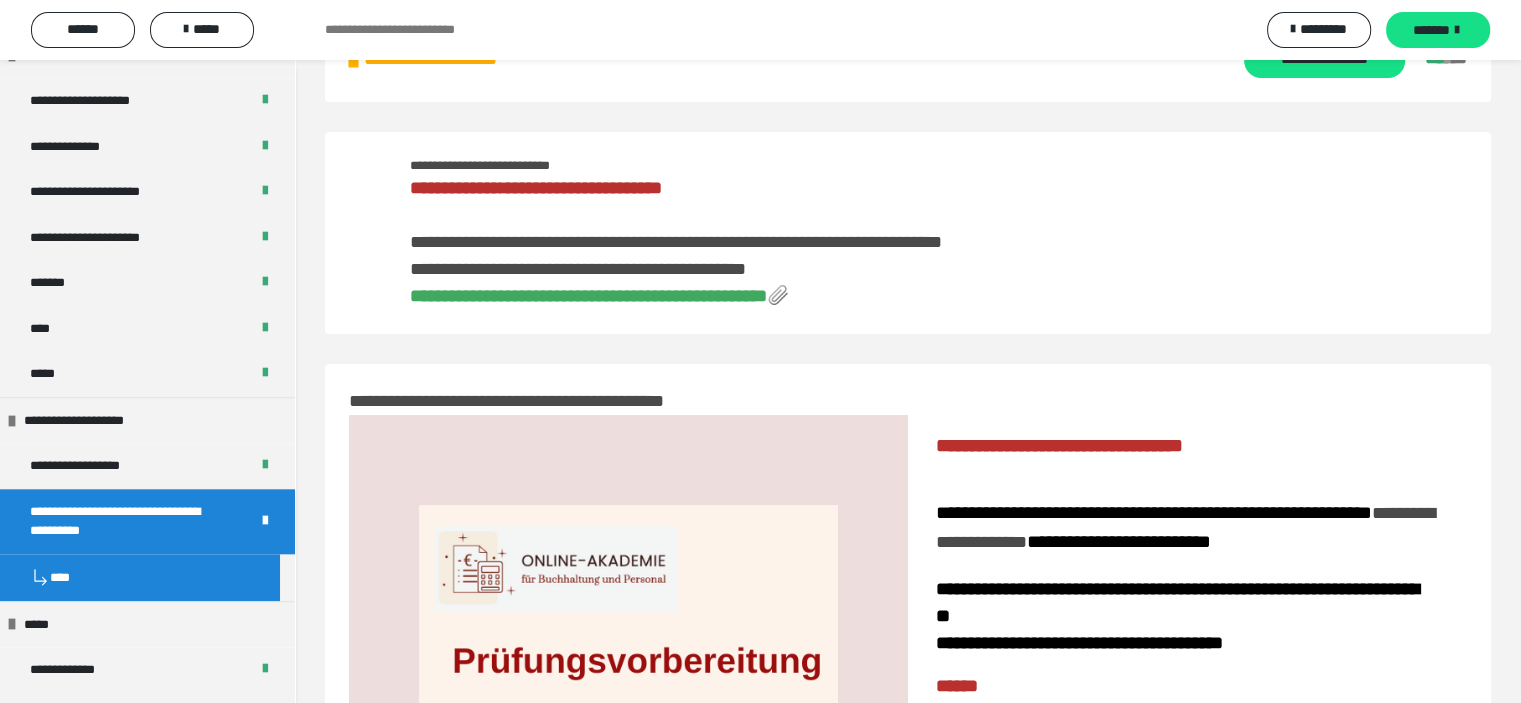 scroll, scrollTop: 0, scrollLeft: 0, axis: both 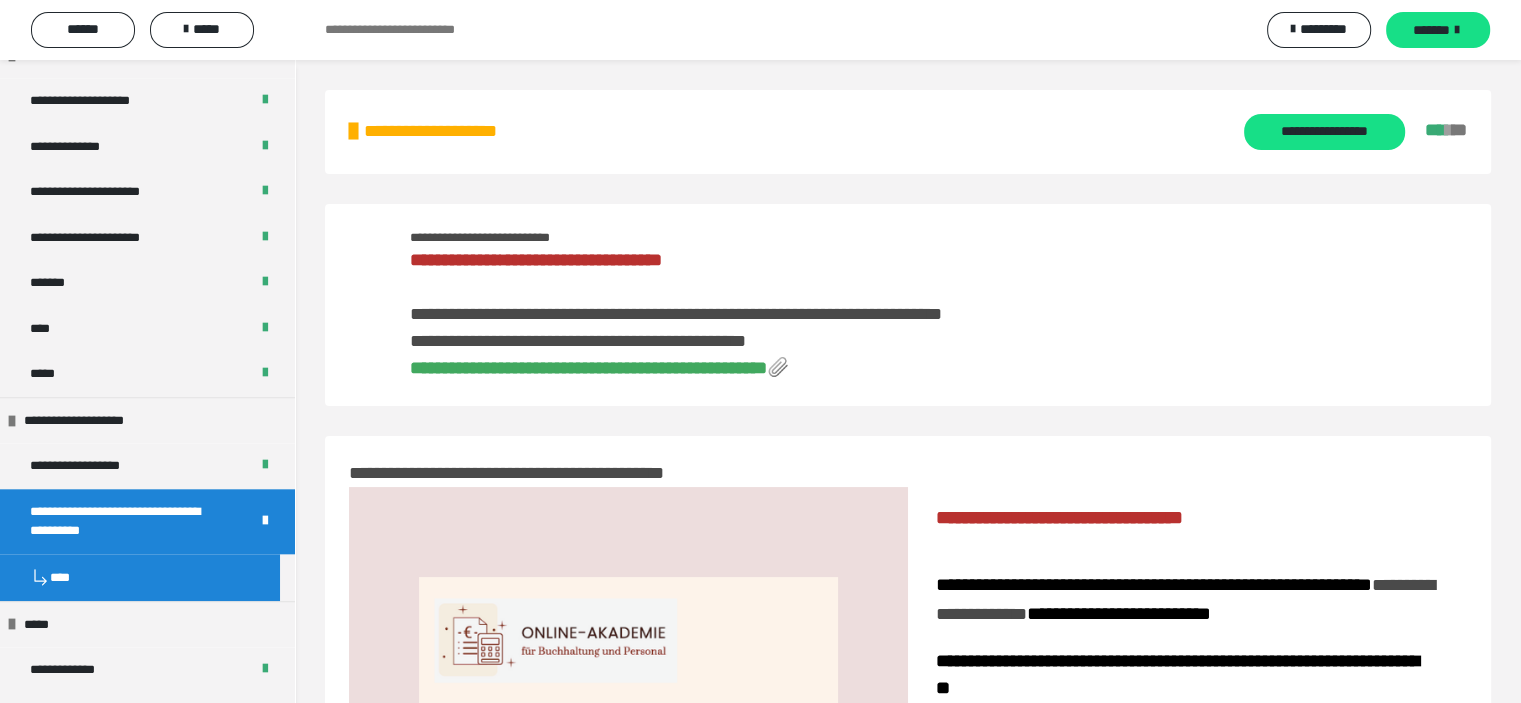click on "**********" at bounding box center (588, 368) 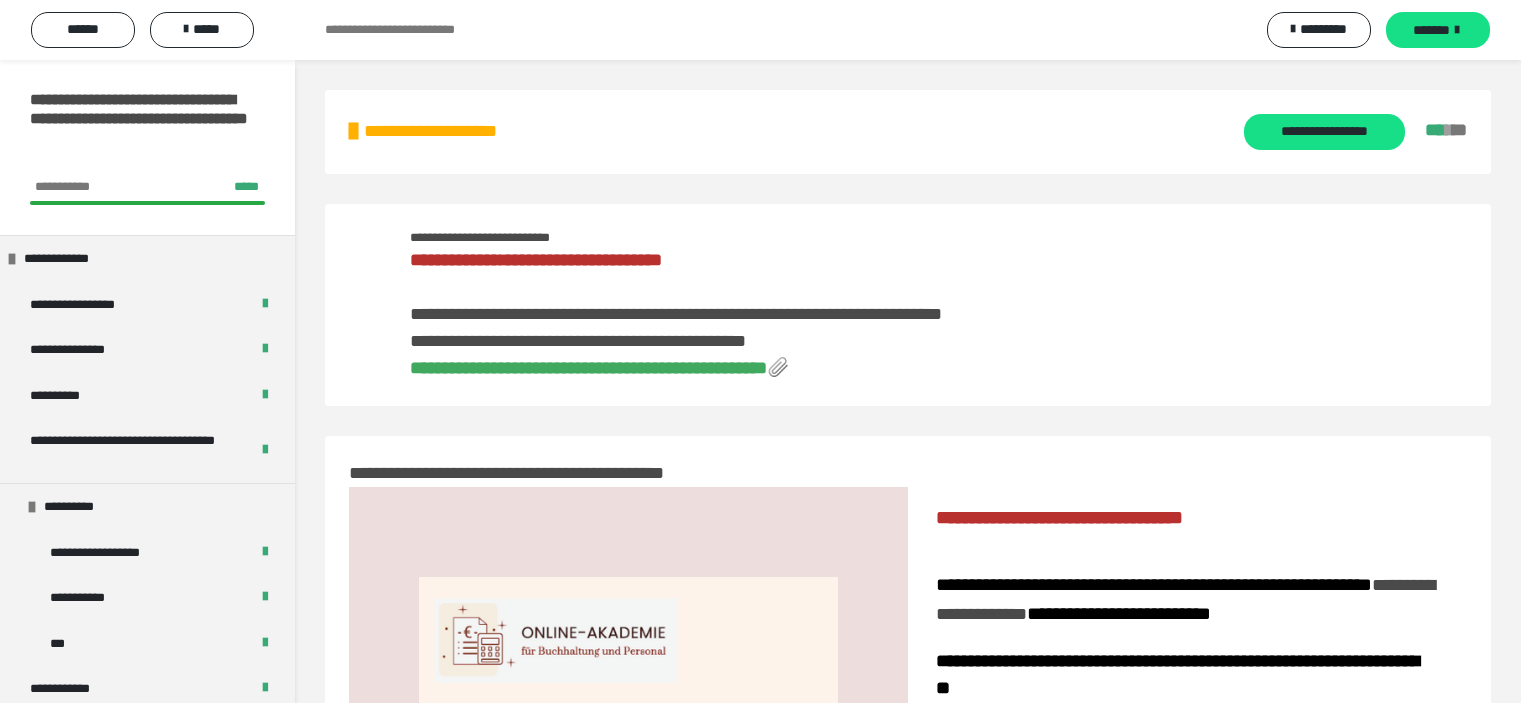 scroll, scrollTop: 0, scrollLeft: 0, axis: both 